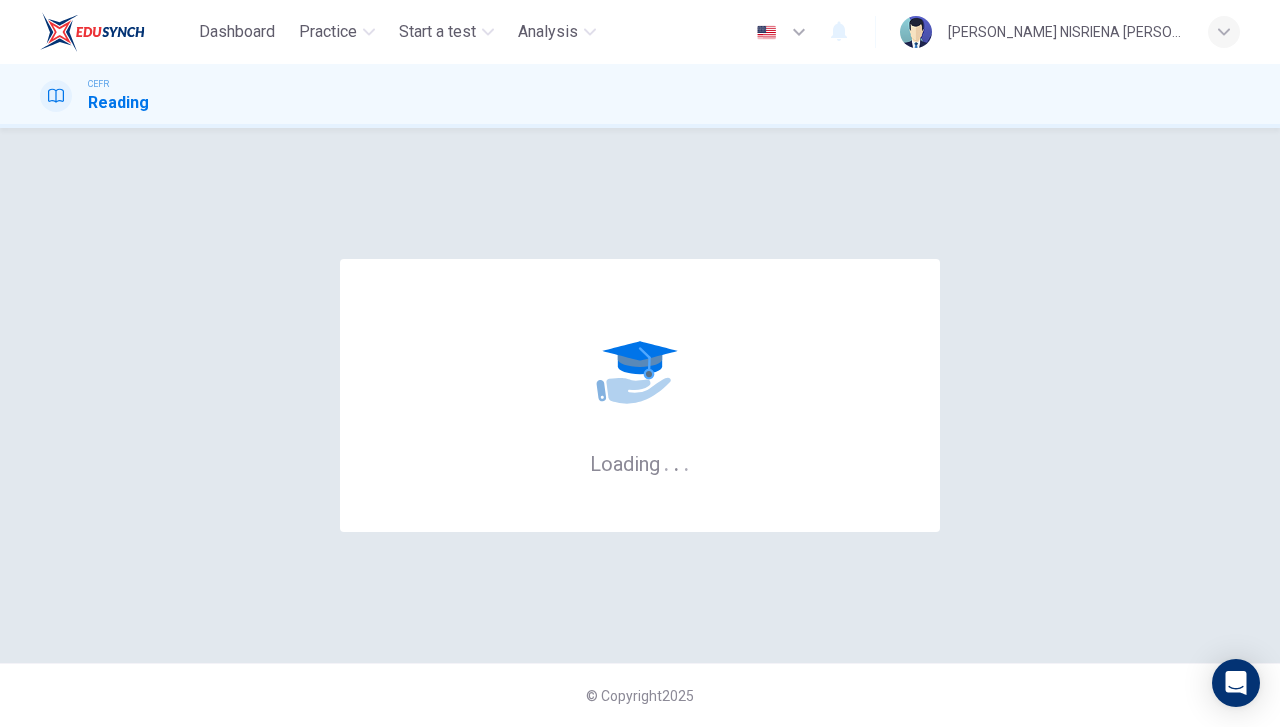 scroll, scrollTop: 0, scrollLeft: 0, axis: both 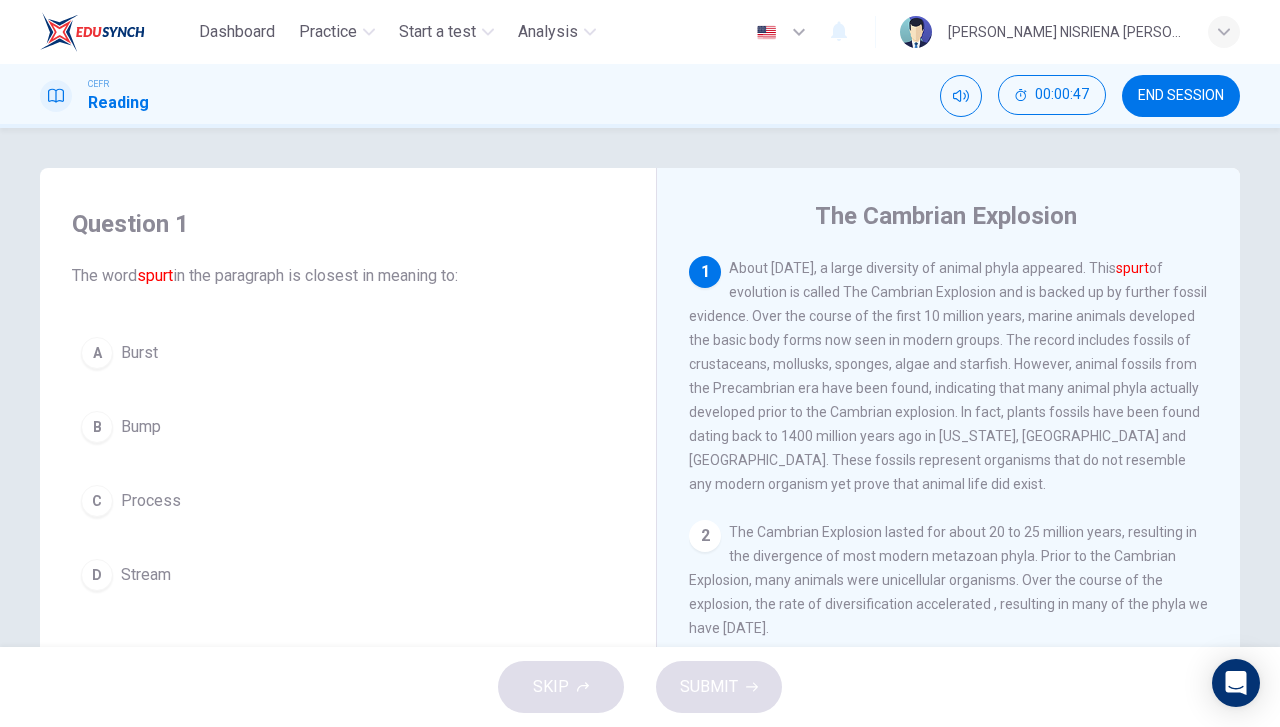 click on "A Burst" at bounding box center [348, 353] 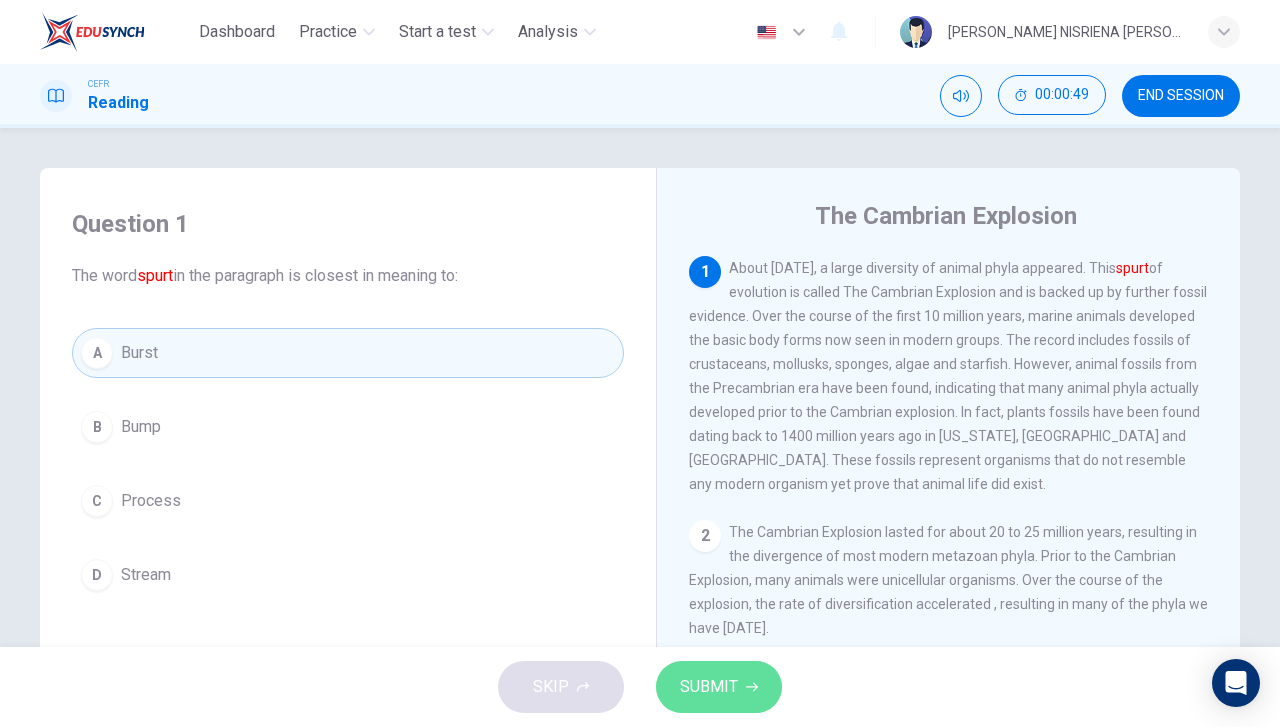 click on "SUBMIT" at bounding box center [709, 687] 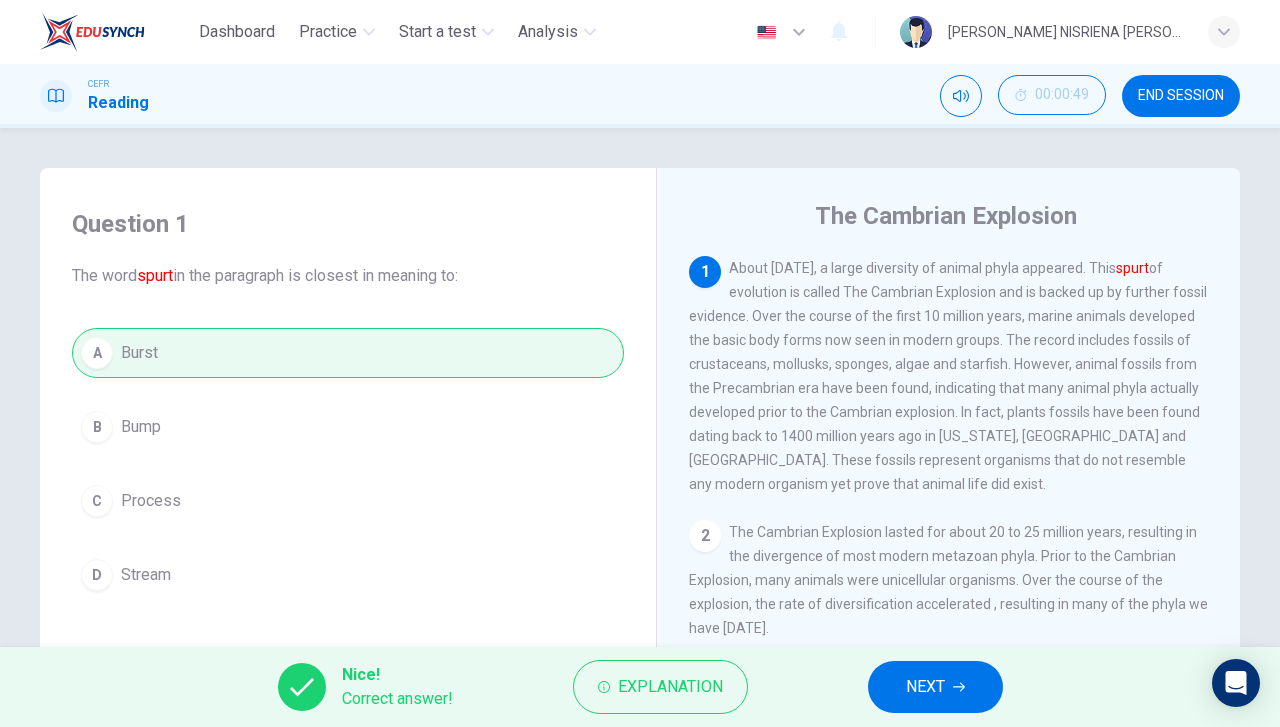 click on "NEXT" at bounding box center [925, 687] 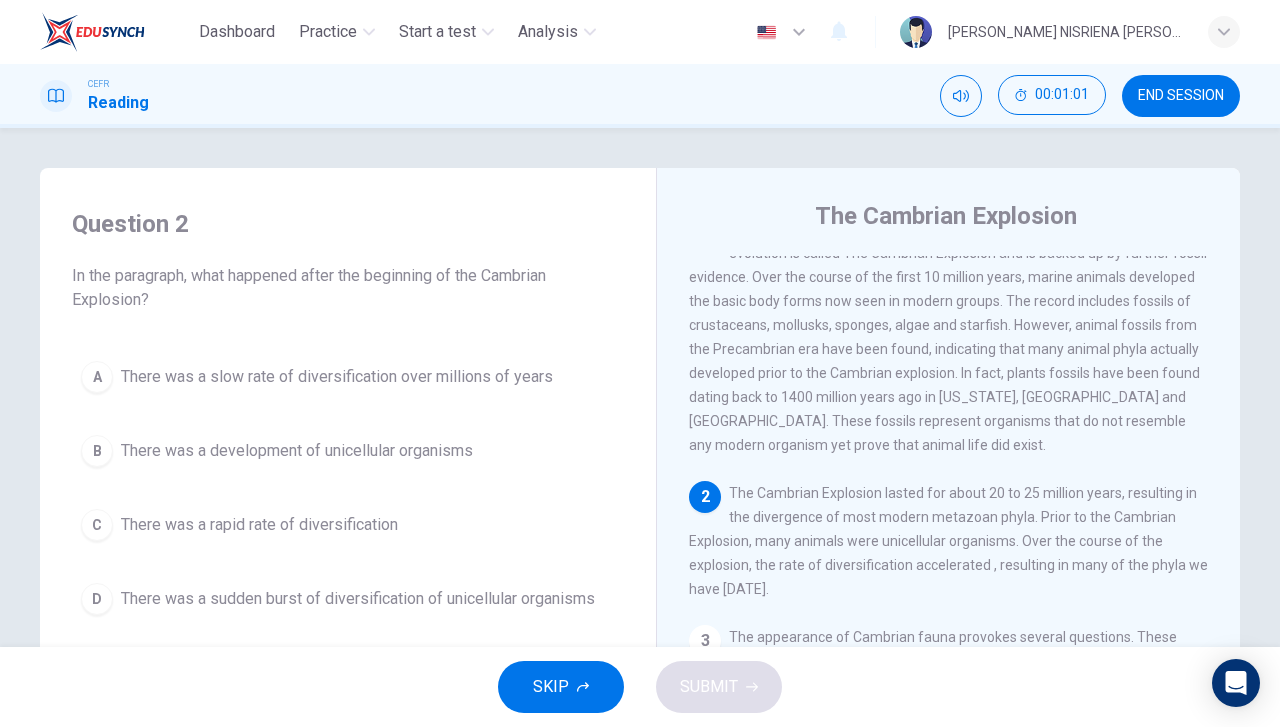 scroll, scrollTop: 40, scrollLeft: 0, axis: vertical 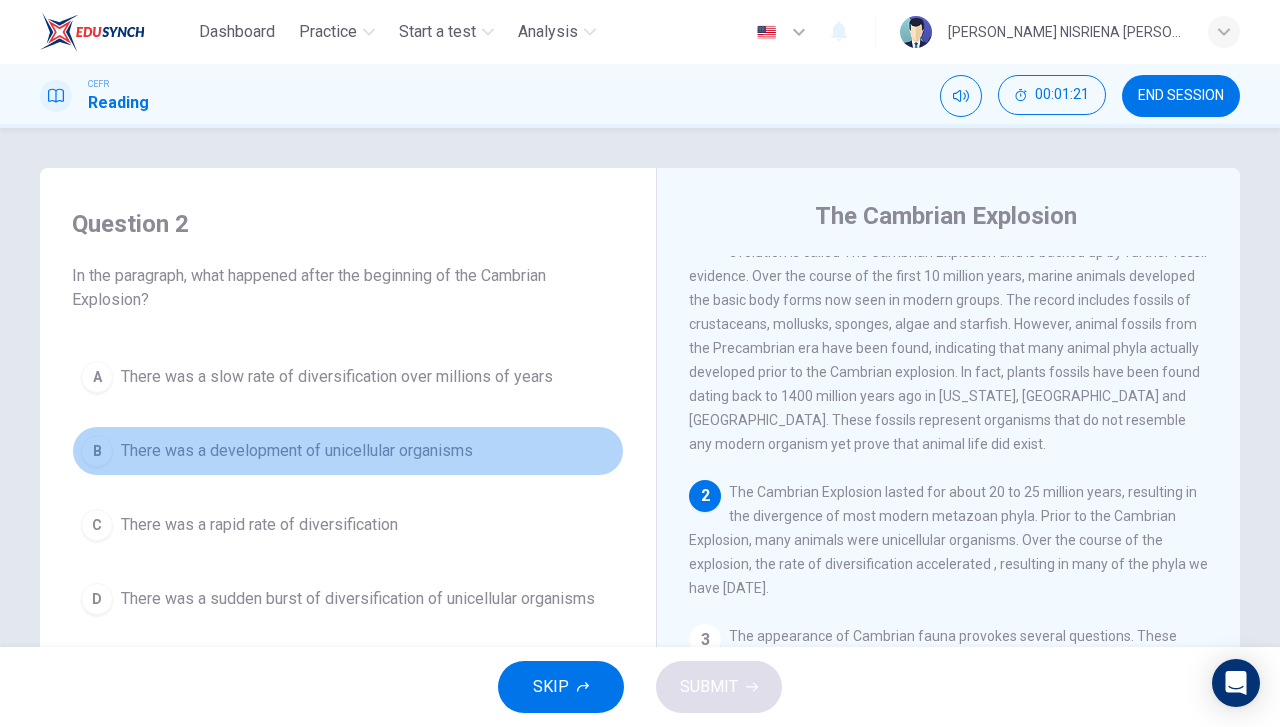 click on "B There was a development of unicellular organisms" at bounding box center [348, 451] 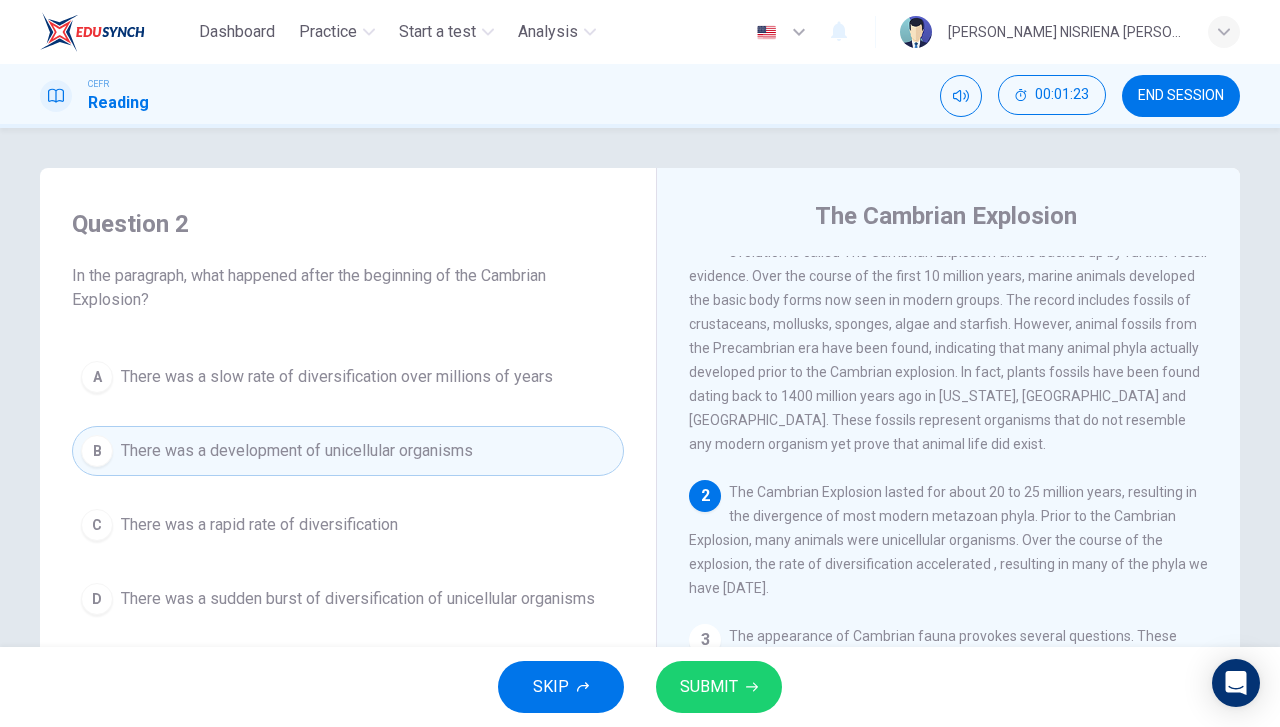 click on "C There was a rapid rate of diversification" at bounding box center [348, 525] 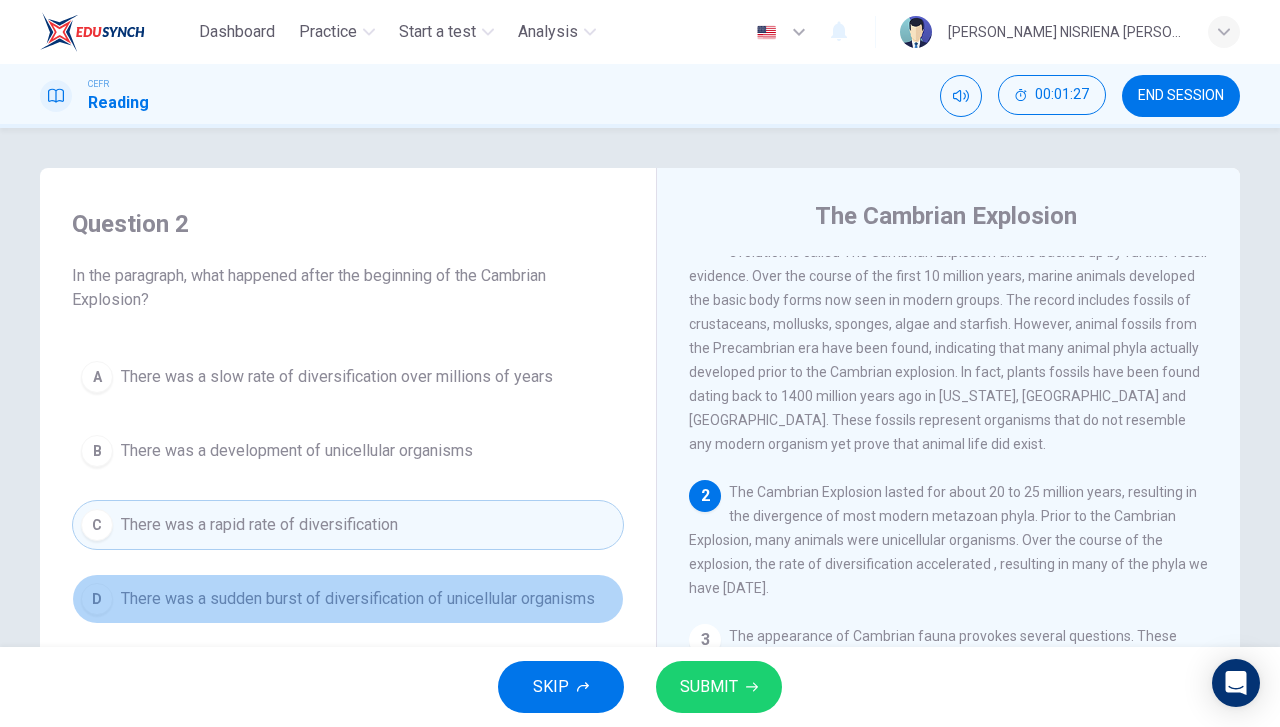 click on "D There was a sudden burst of diversification of unicellular organisms" at bounding box center [348, 599] 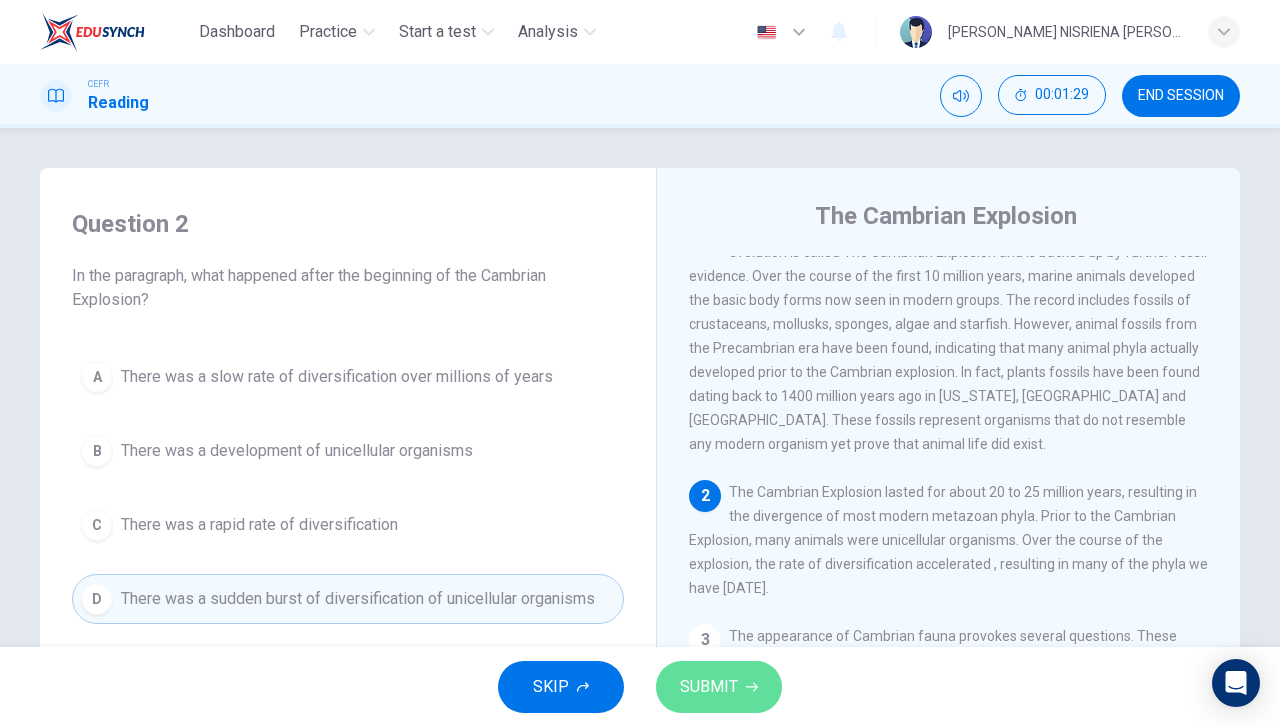 click 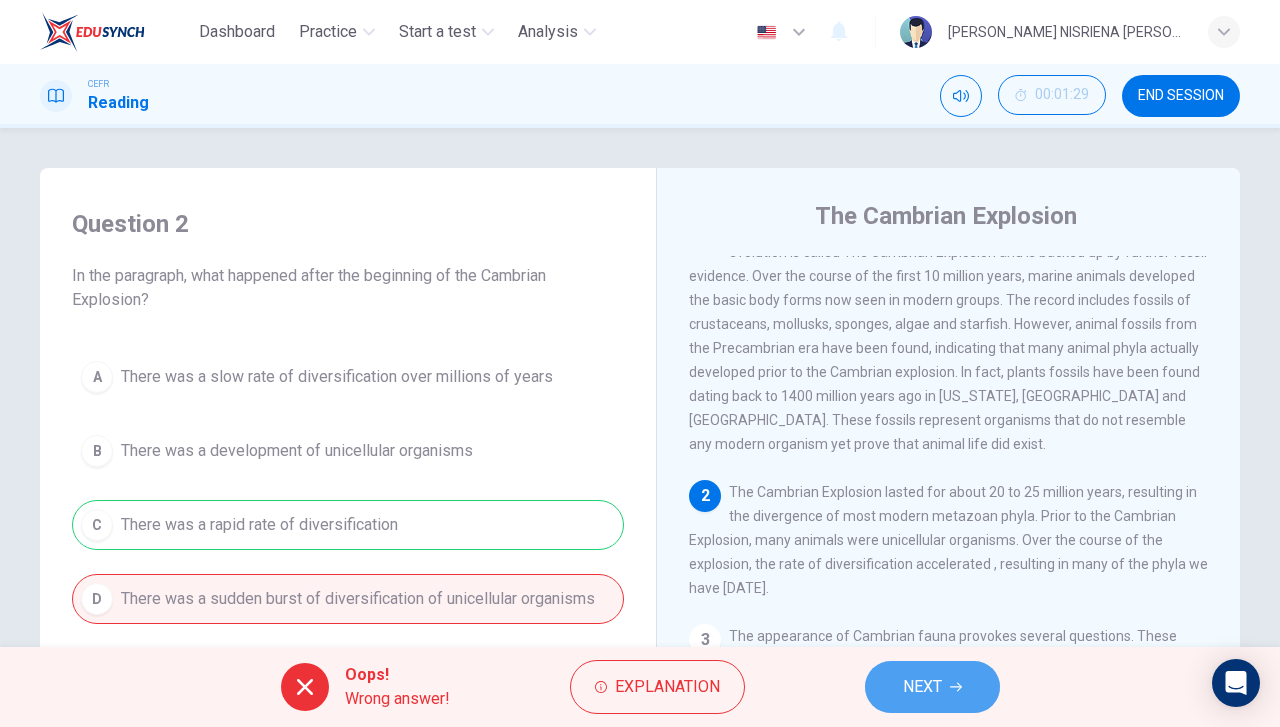 click on "NEXT" at bounding box center (932, 687) 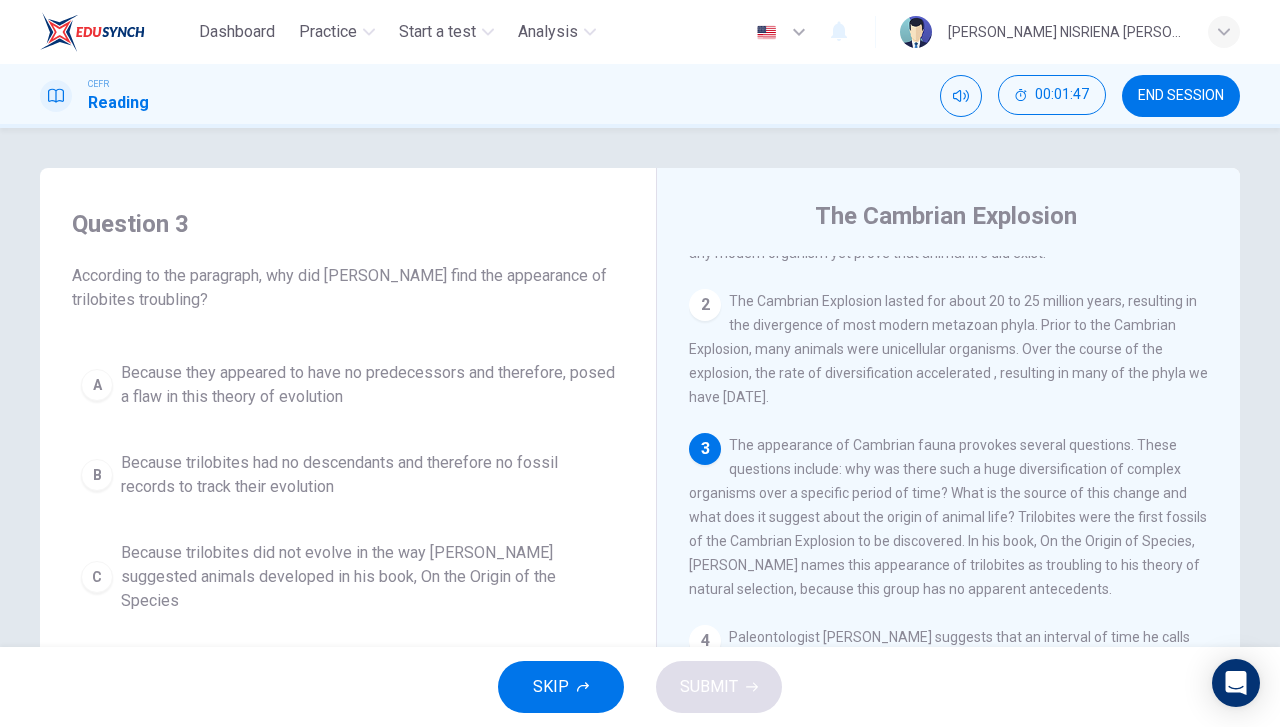 scroll, scrollTop: 238, scrollLeft: 0, axis: vertical 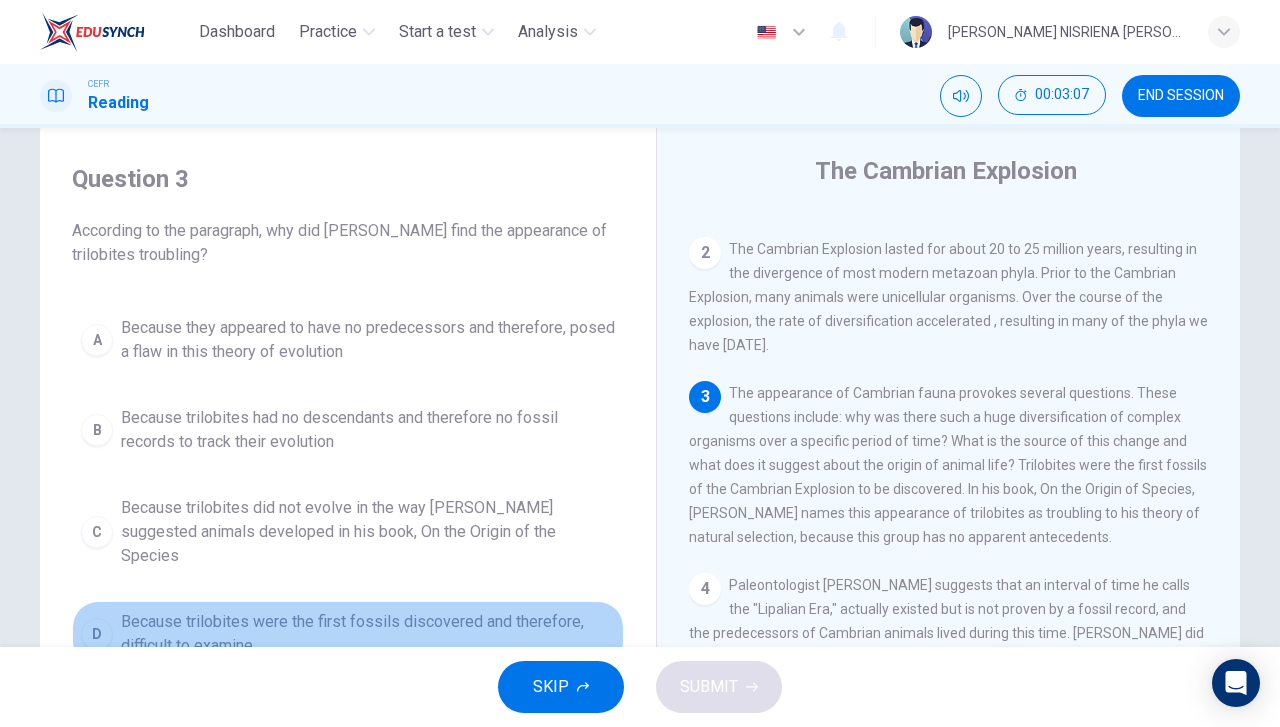 click on "Because trilobites were the first fossils discovered and therefore, difficult to examine" at bounding box center (368, 634) 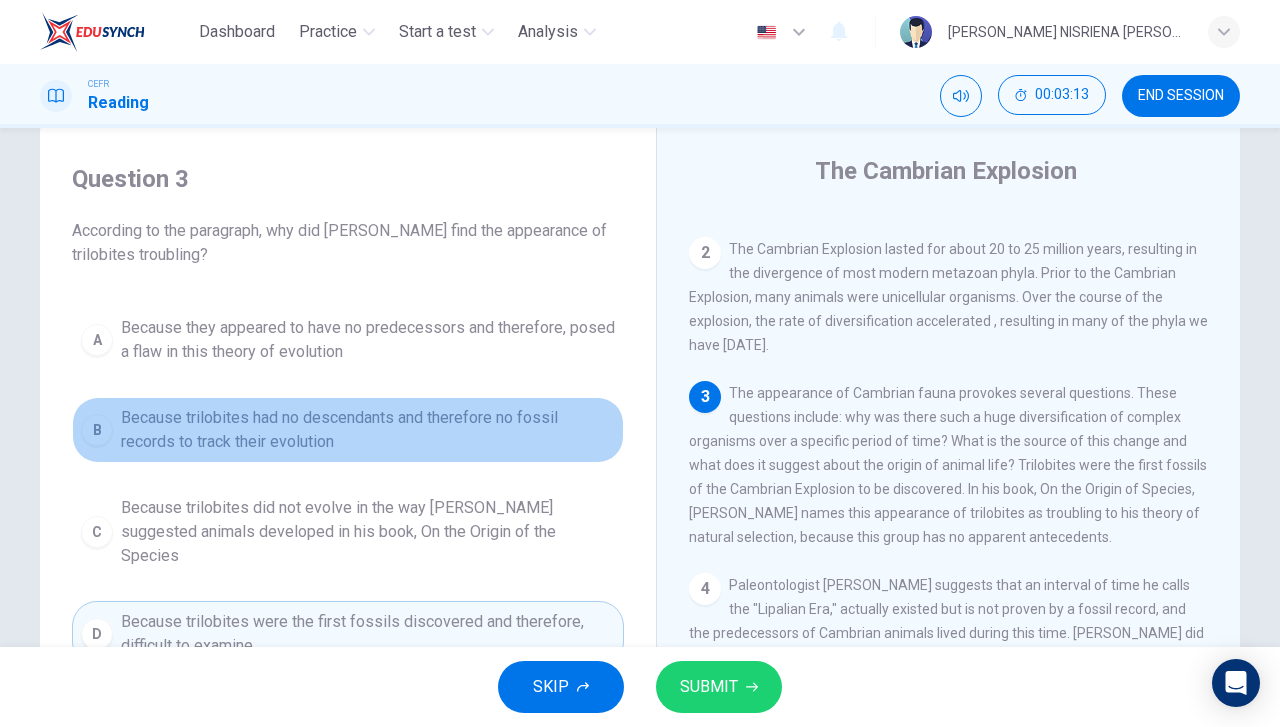 click on "Because trilobites had no descendants and therefore no fossil records to track their evolution" at bounding box center (368, 430) 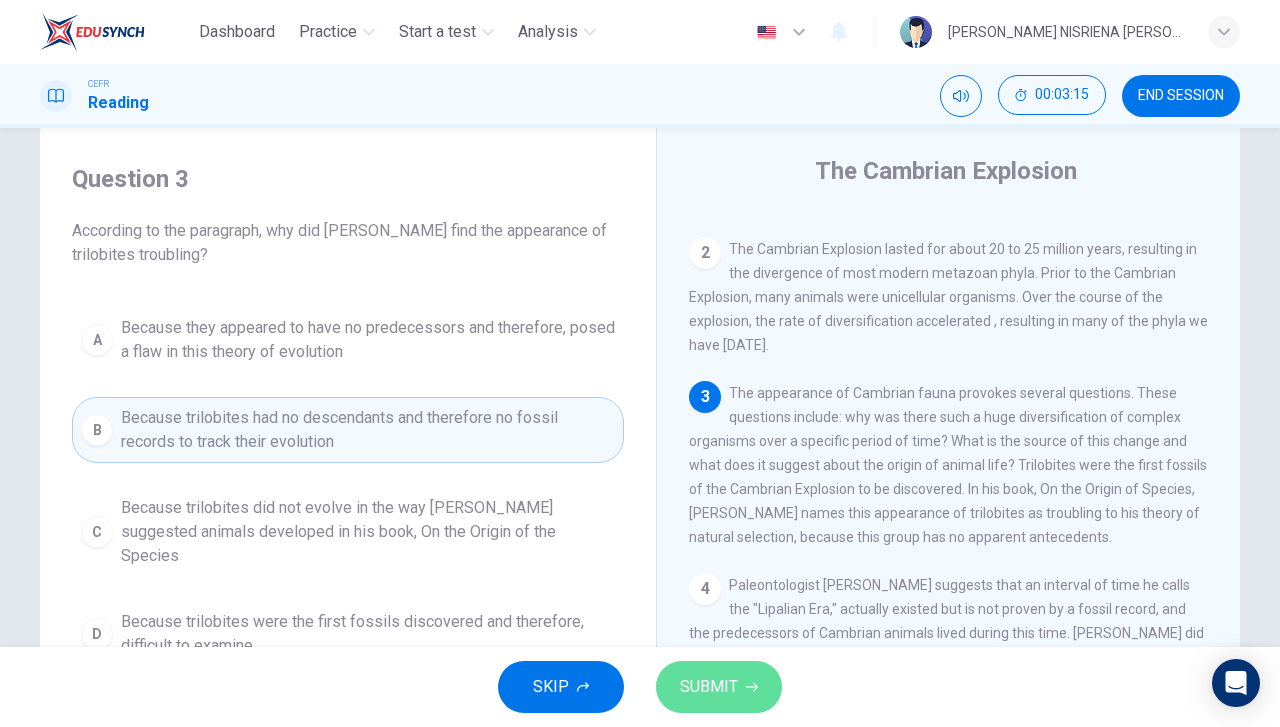 click 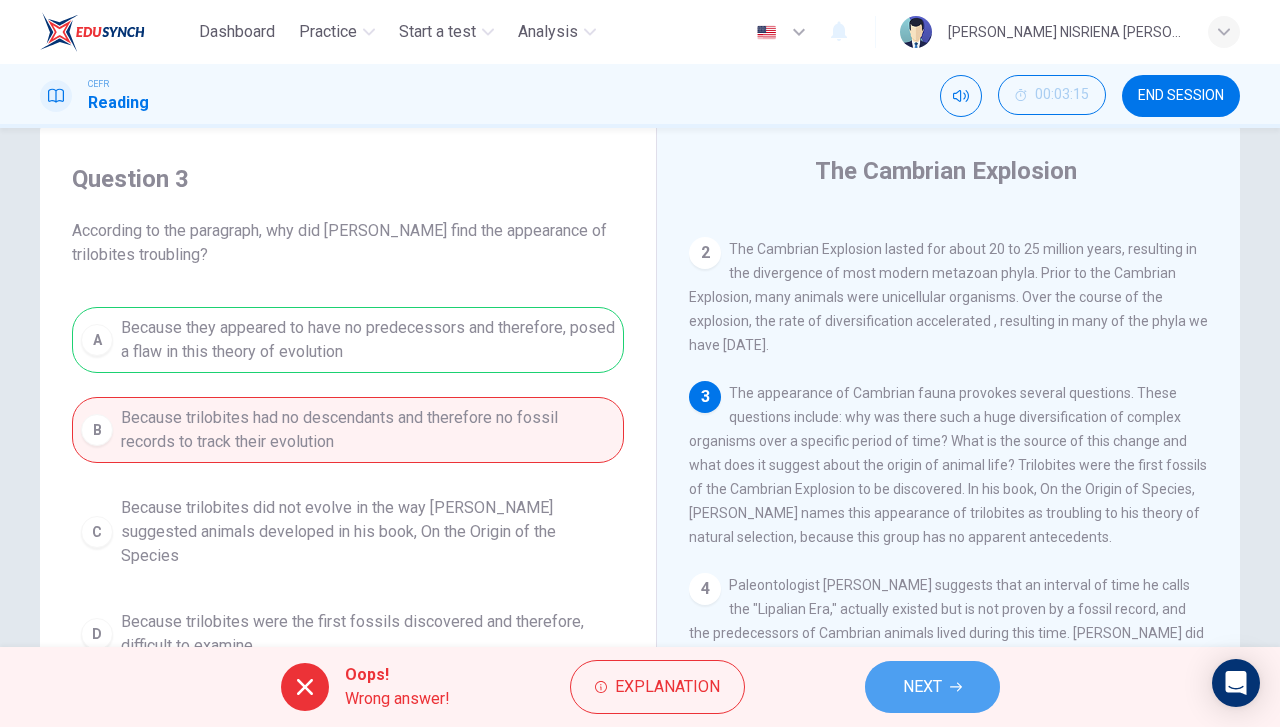 click on "NEXT" at bounding box center [932, 687] 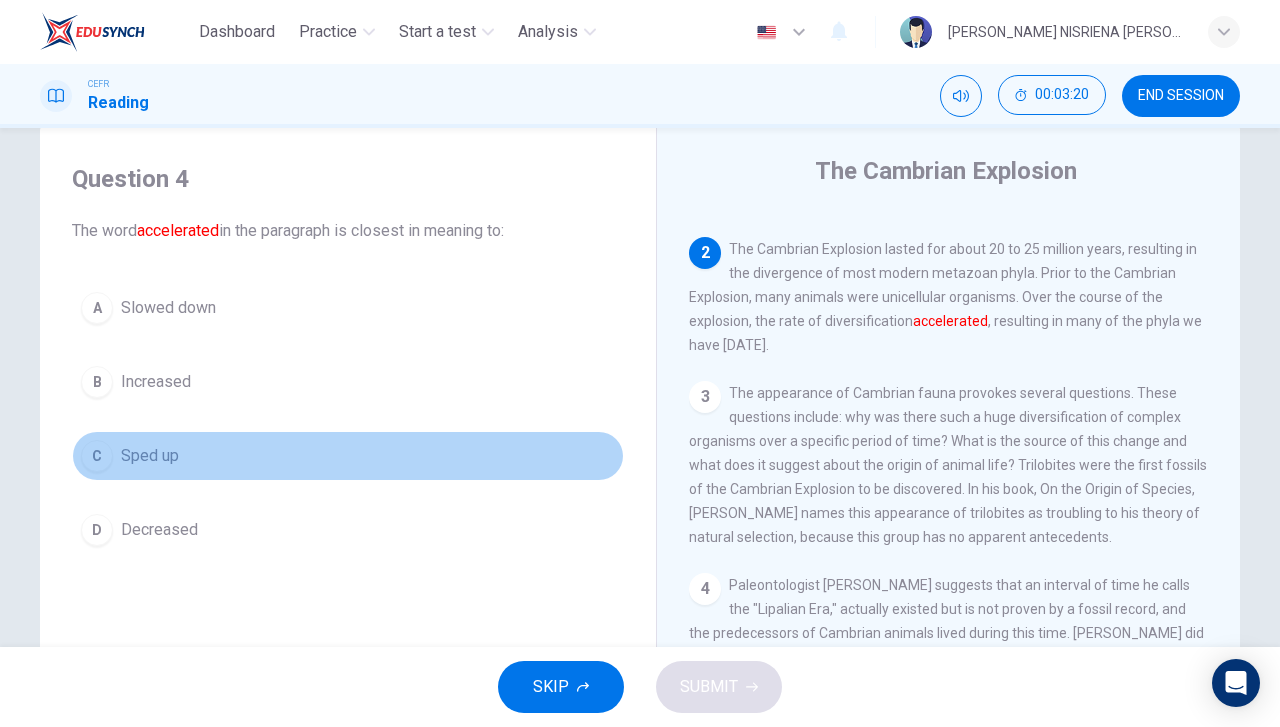 click on "C Sped up" at bounding box center [348, 456] 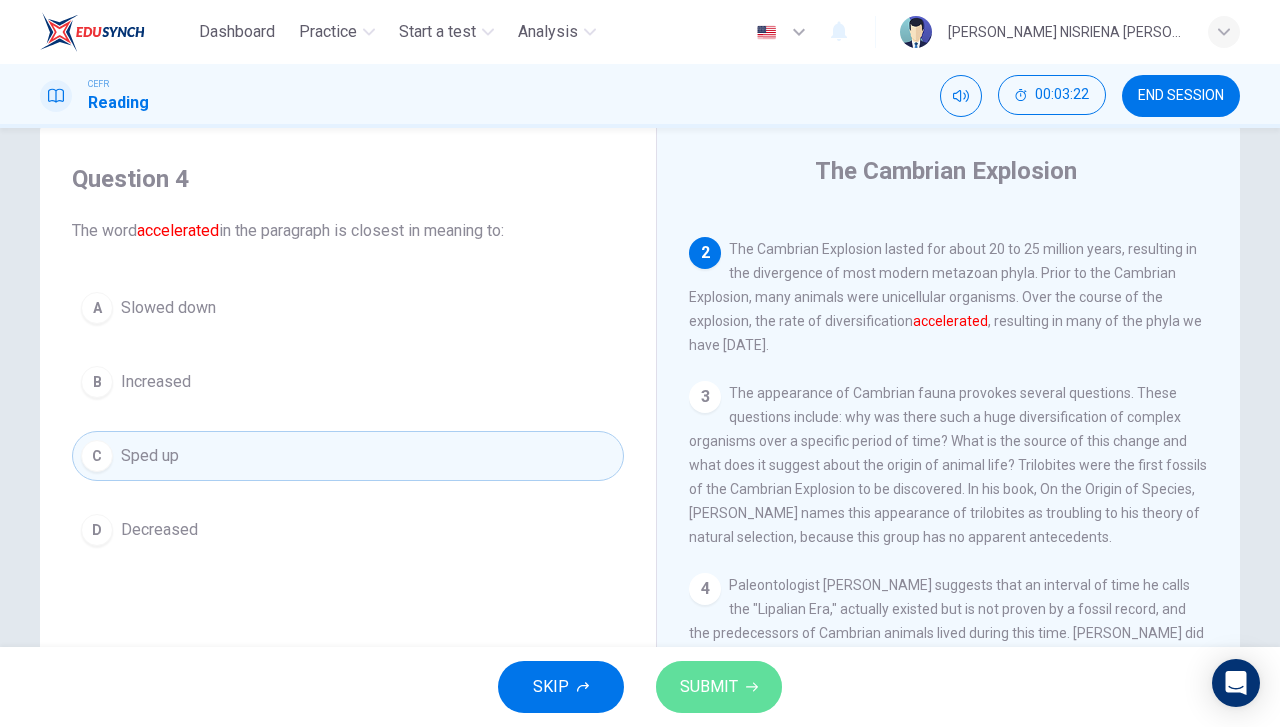 click on "SUBMIT" at bounding box center (709, 687) 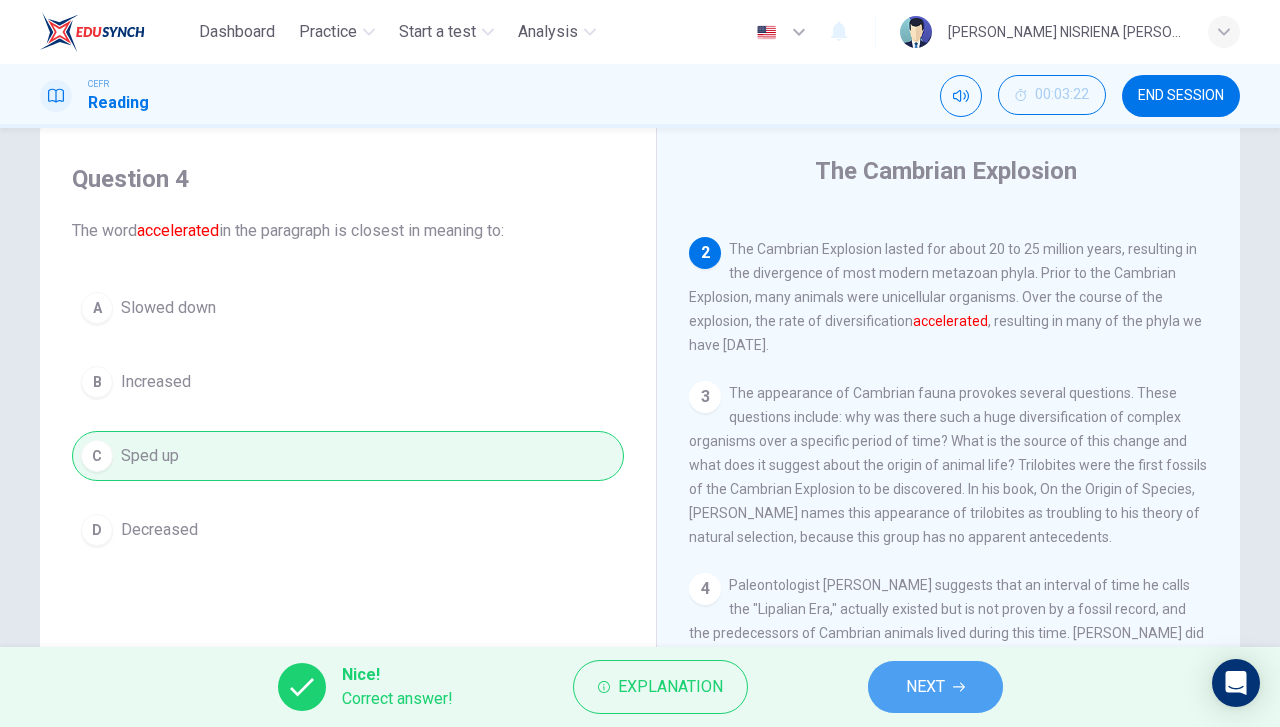 click on "NEXT" at bounding box center [935, 687] 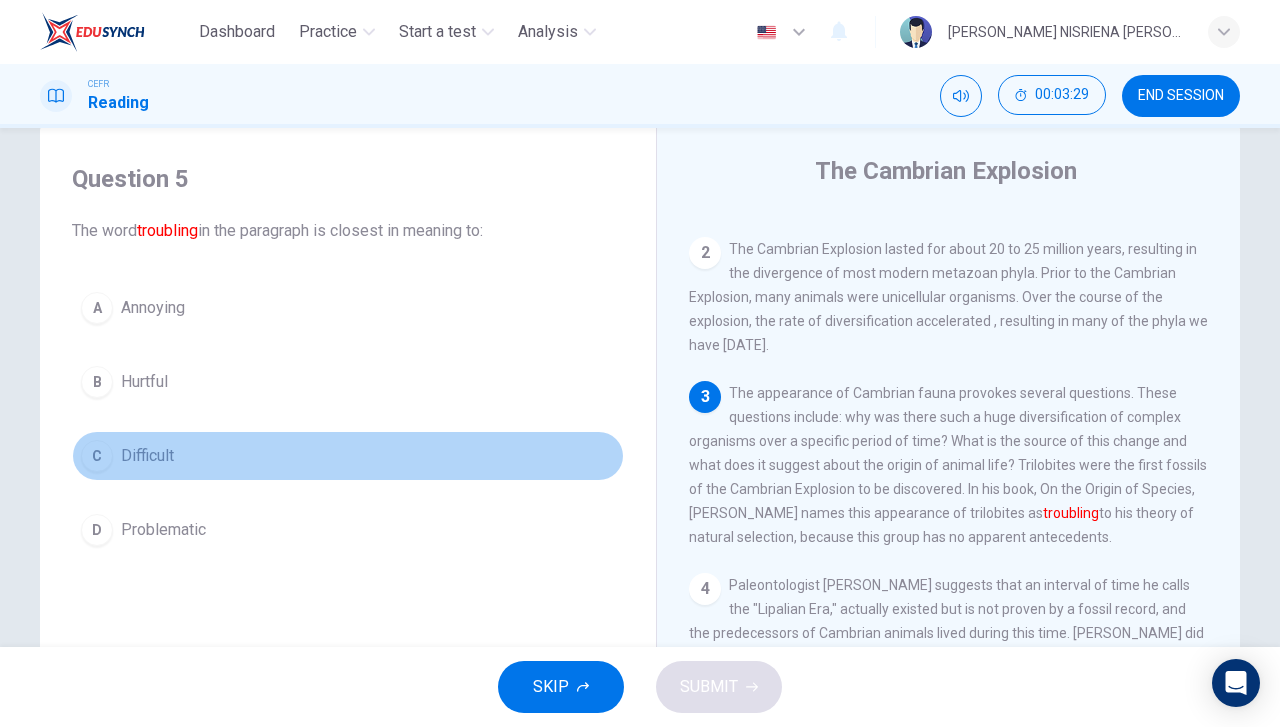 click on "C Difficult" at bounding box center [348, 456] 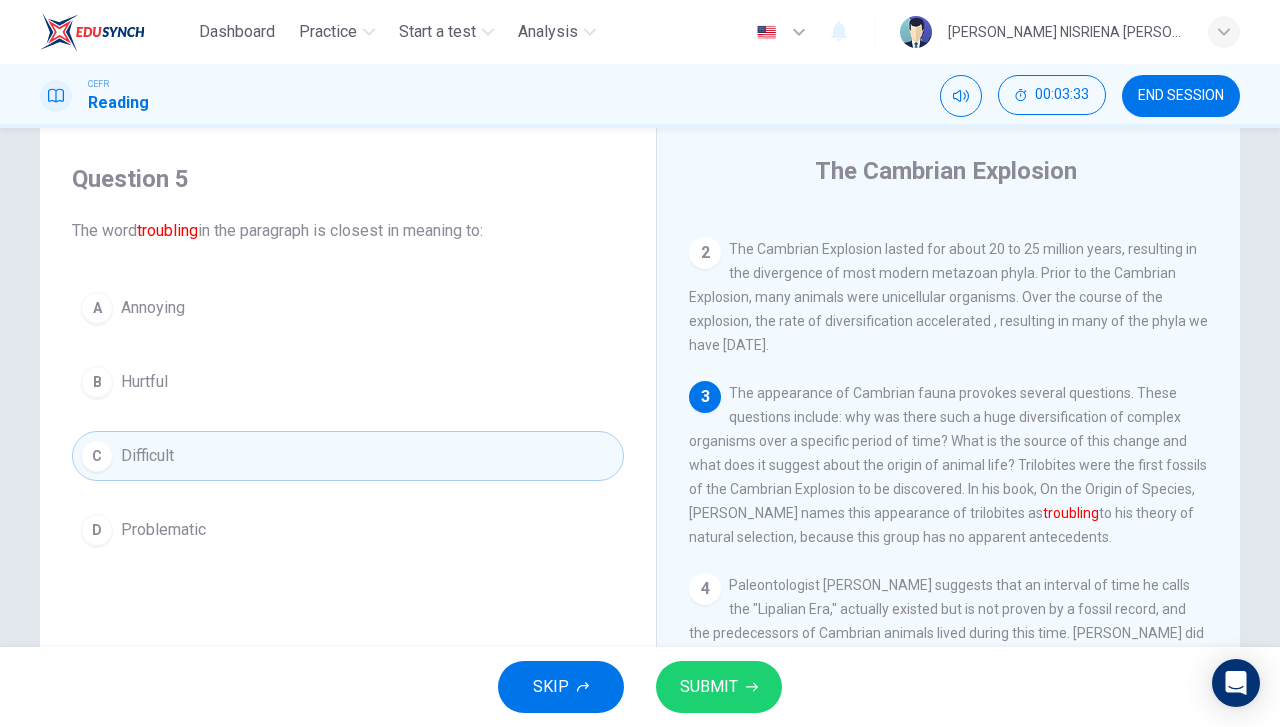 click on "SUBMIT" at bounding box center [709, 687] 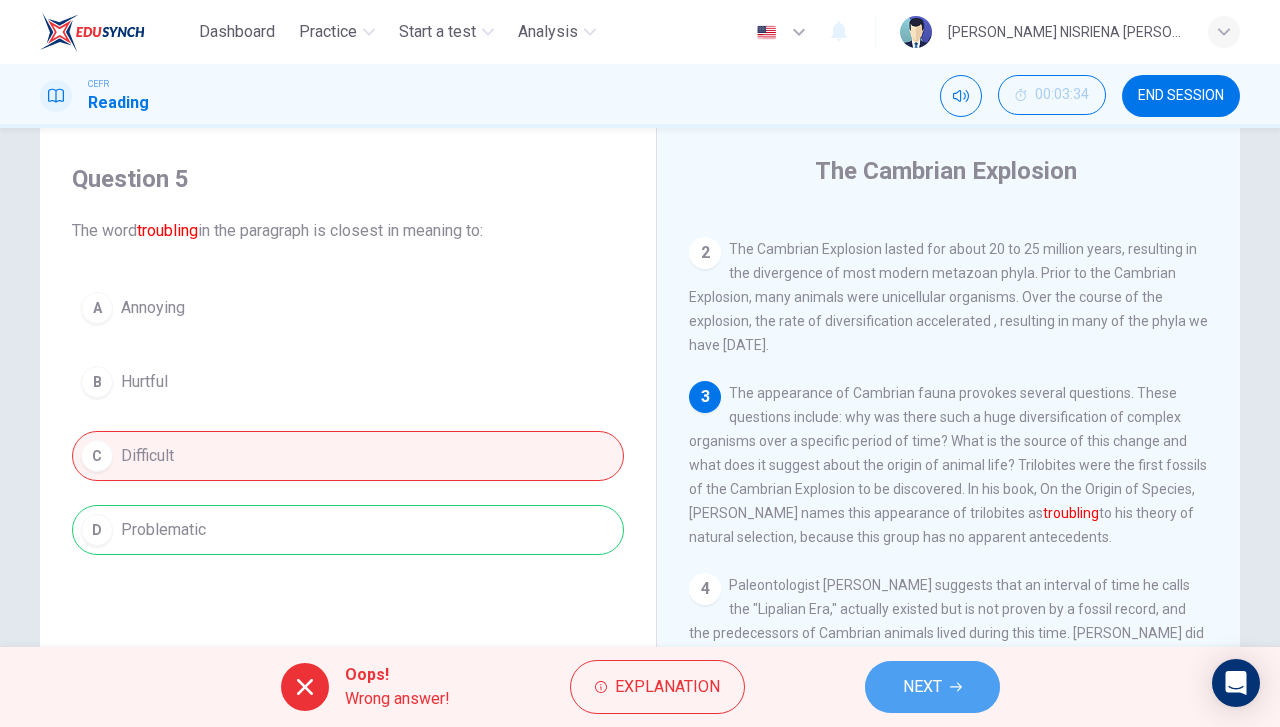 click on "NEXT" at bounding box center [922, 687] 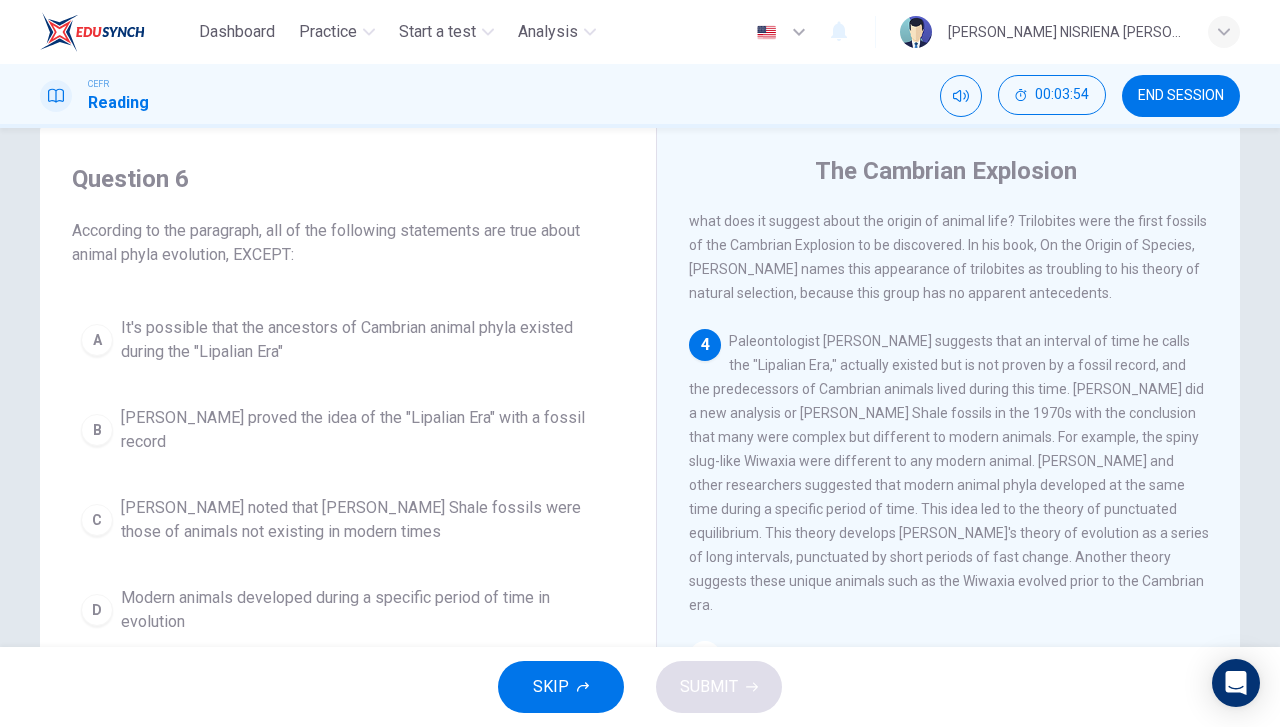 scroll, scrollTop: 483, scrollLeft: 0, axis: vertical 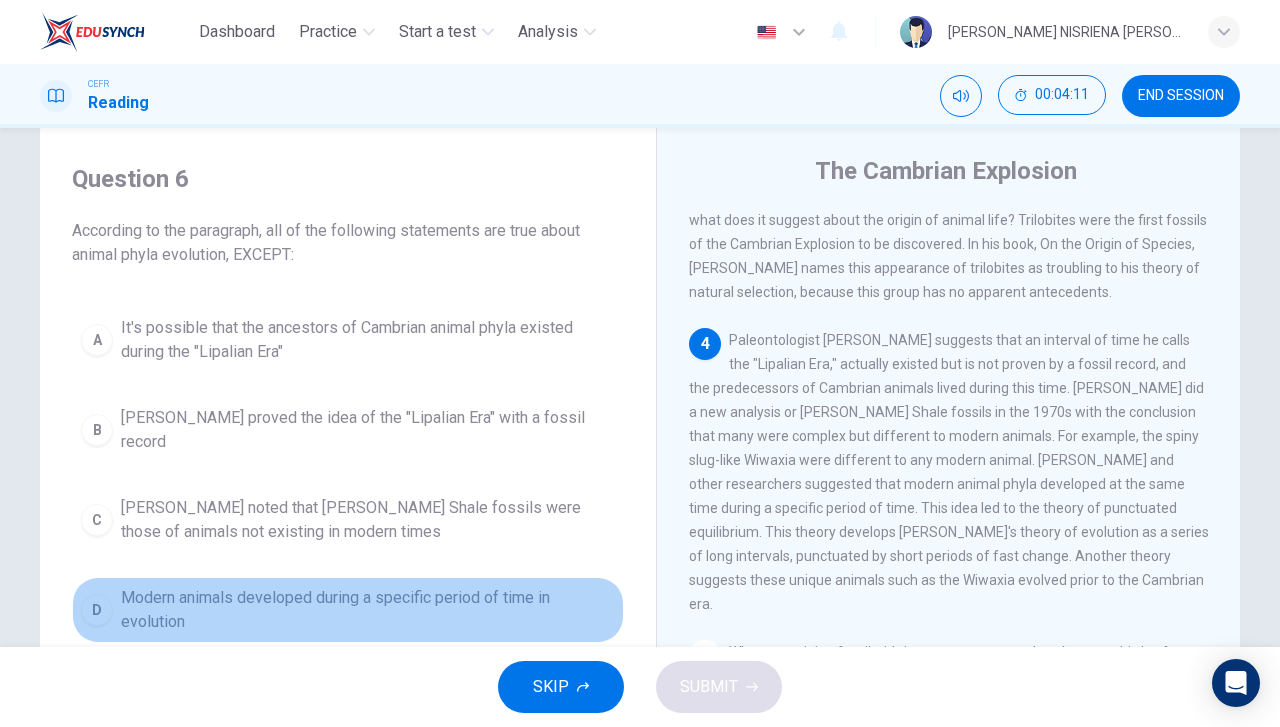 click on "D Modern animals developed during a specific period of time in evolution" at bounding box center [348, 610] 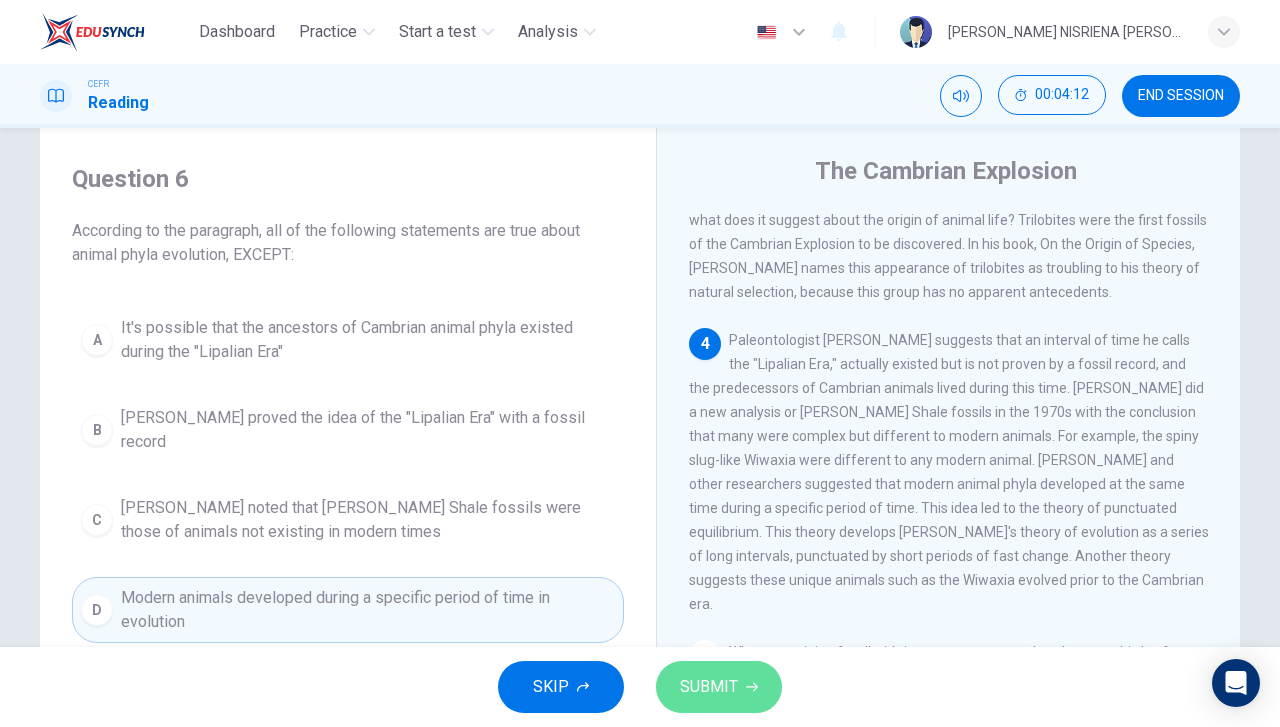 click on "SUBMIT" at bounding box center [709, 687] 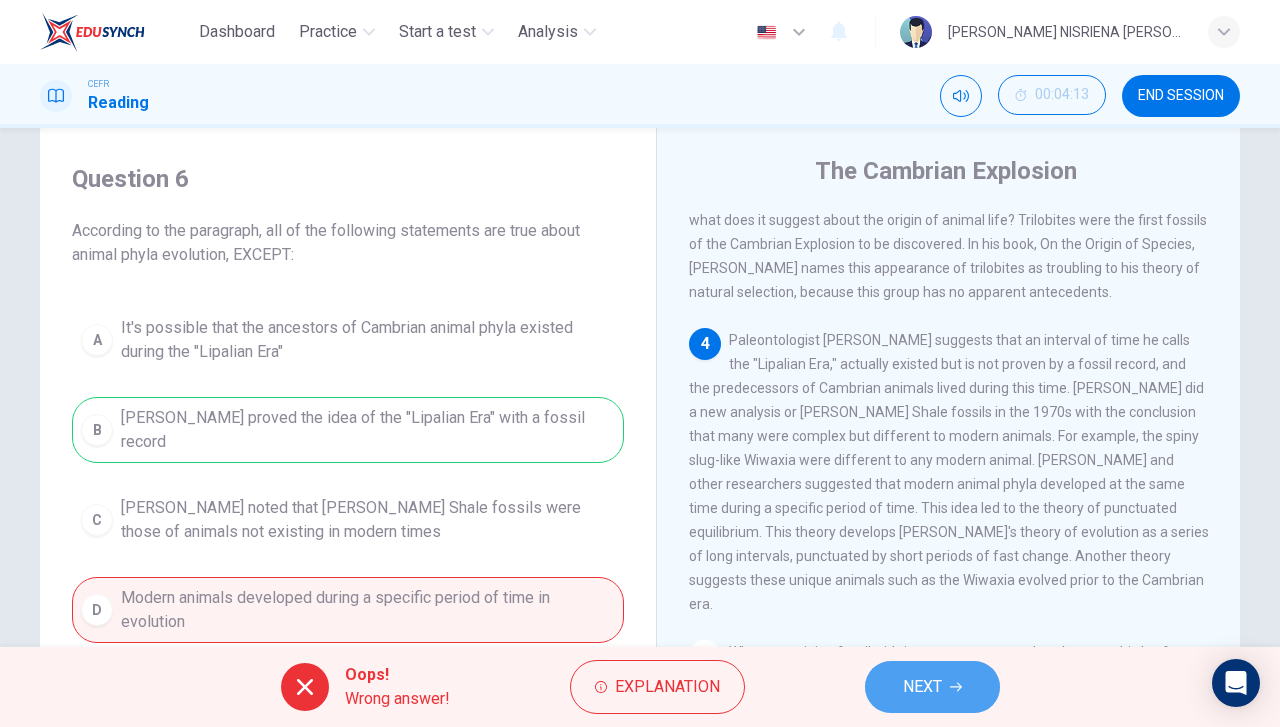 click on "NEXT" at bounding box center (922, 687) 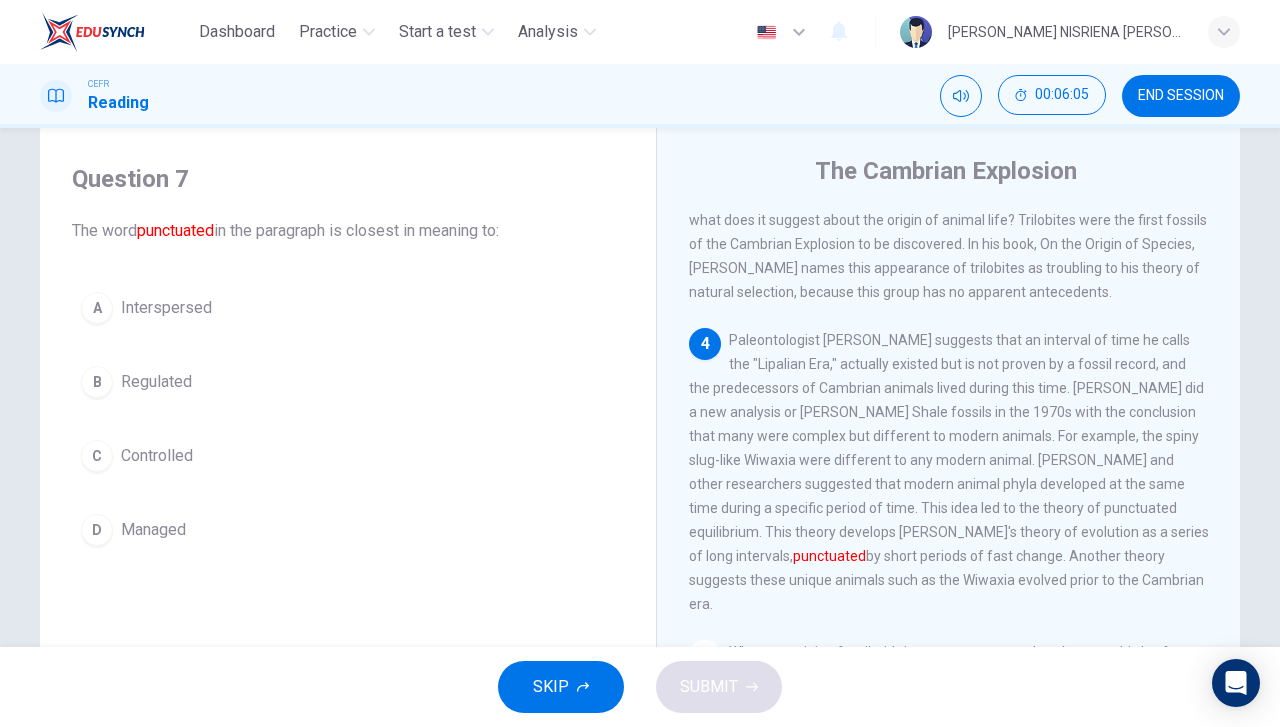 click on "A Interspersed" at bounding box center [348, 308] 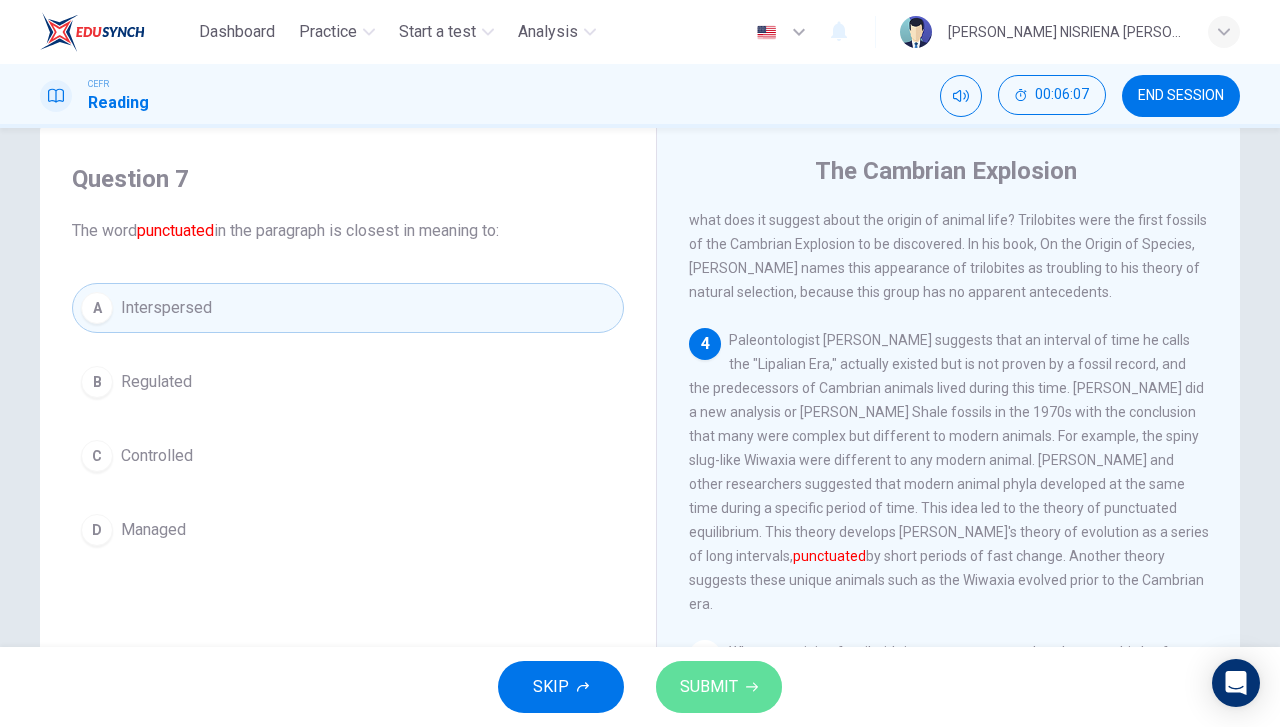 click on "SUBMIT" at bounding box center (709, 687) 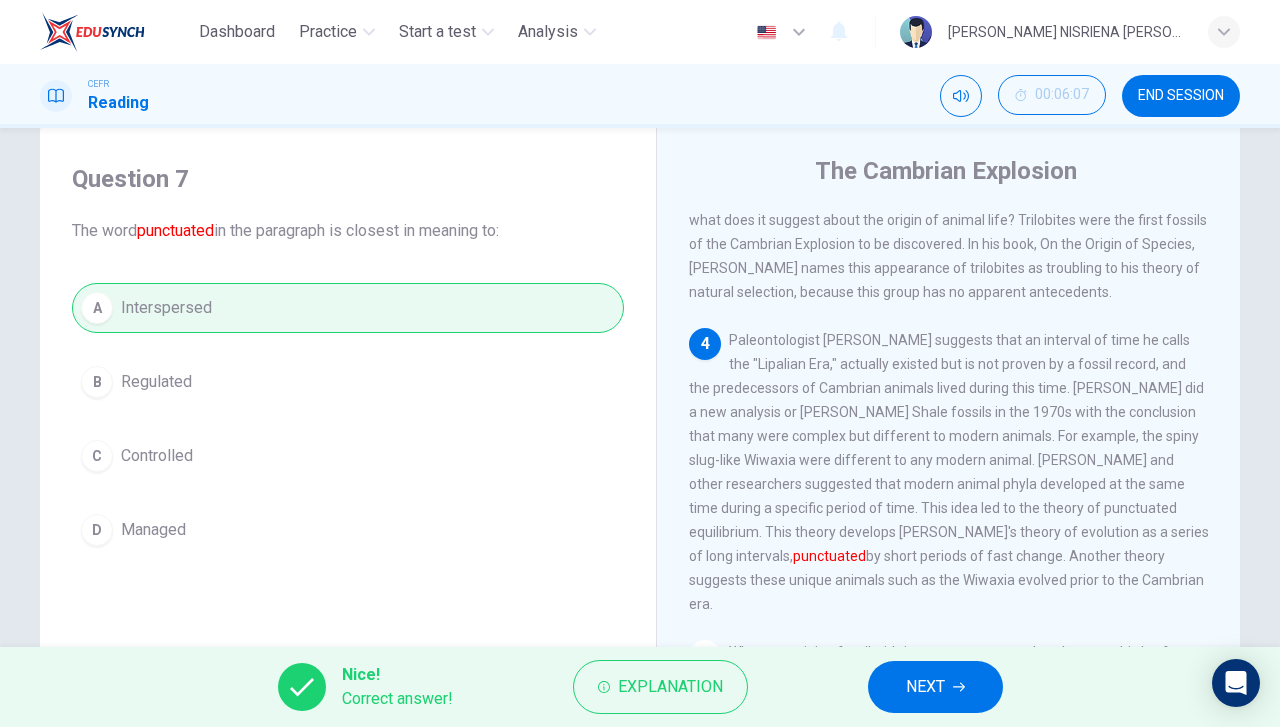 click on "NEXT" at bounding box center (935, 687) 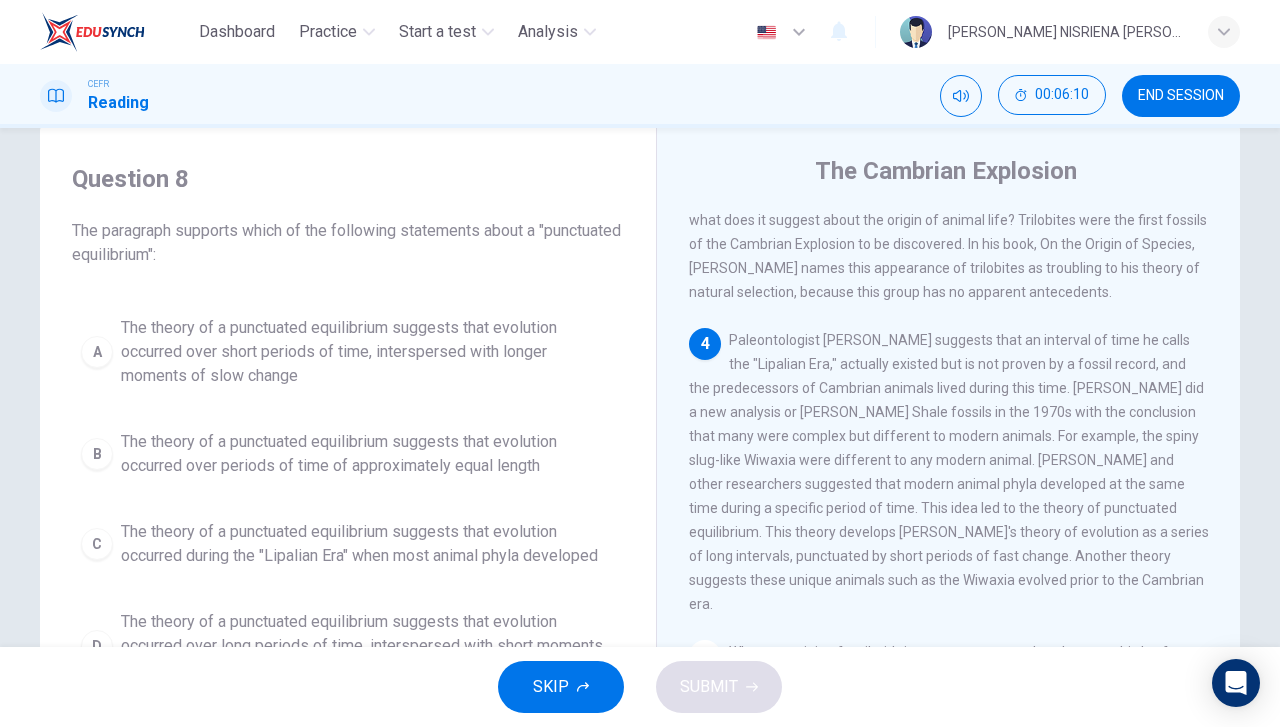 click on "Paleontologist [PERSON_NAME] suggests that an interval of time he calls the "Lipalian Era," actually existed but is not proven by a fossil record, and the predecessors of Cambrian animals lived during this time. [PERSON_NAME] did a new analysis or [PERSON_NAME] Shale fossils in the 1970s with the conclusion that many were complex but different to modern animals. For example, the spiny slug-like Wiwaxia were different to any modern animal. [PERSON_NAME] and other researchers suggested that modern animal phyla developed at the same time during a specific period of time. This idea led to the theory of punctuated equilibrium. This theory develops [PERSON_NAME]'s theory of evolution as a series of long intervals, punctuated by short periods of fast change. Another theory suggests these unique animals such as the Wiwaxia evolved prior to the Cambrian era." at bounding box center [949, 472] 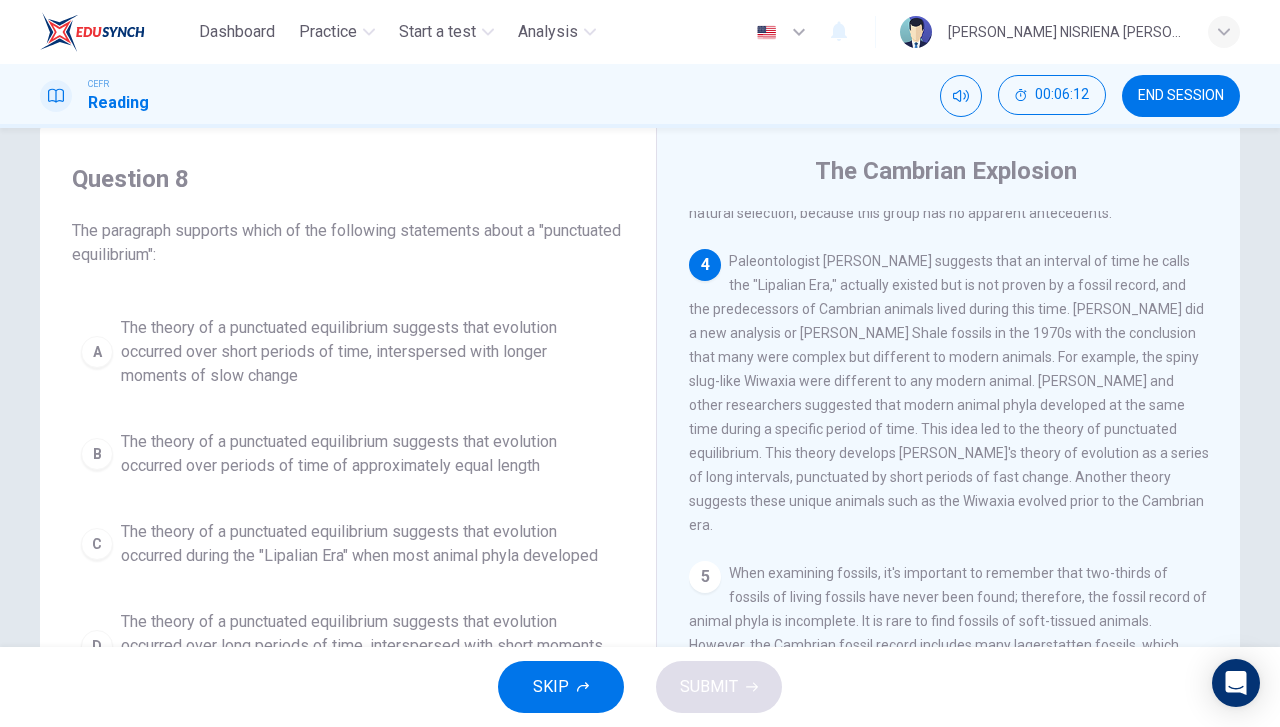 scroll, scrollTop: 559, scrollLeft: 0, axis: vertical 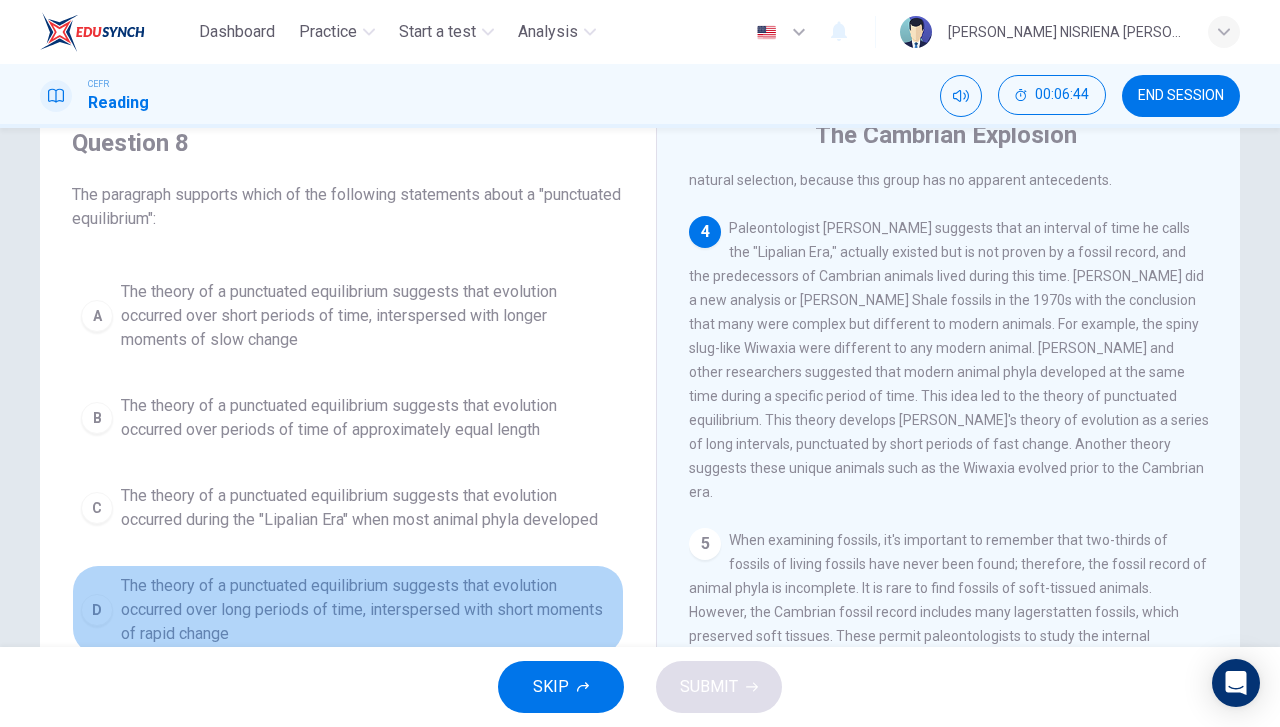 click on "The theory of a punctuated equilibrium suggests that evolution occurred over long periods of time, interspersed with short moments of rapid change" at bounding box center (368, 610) 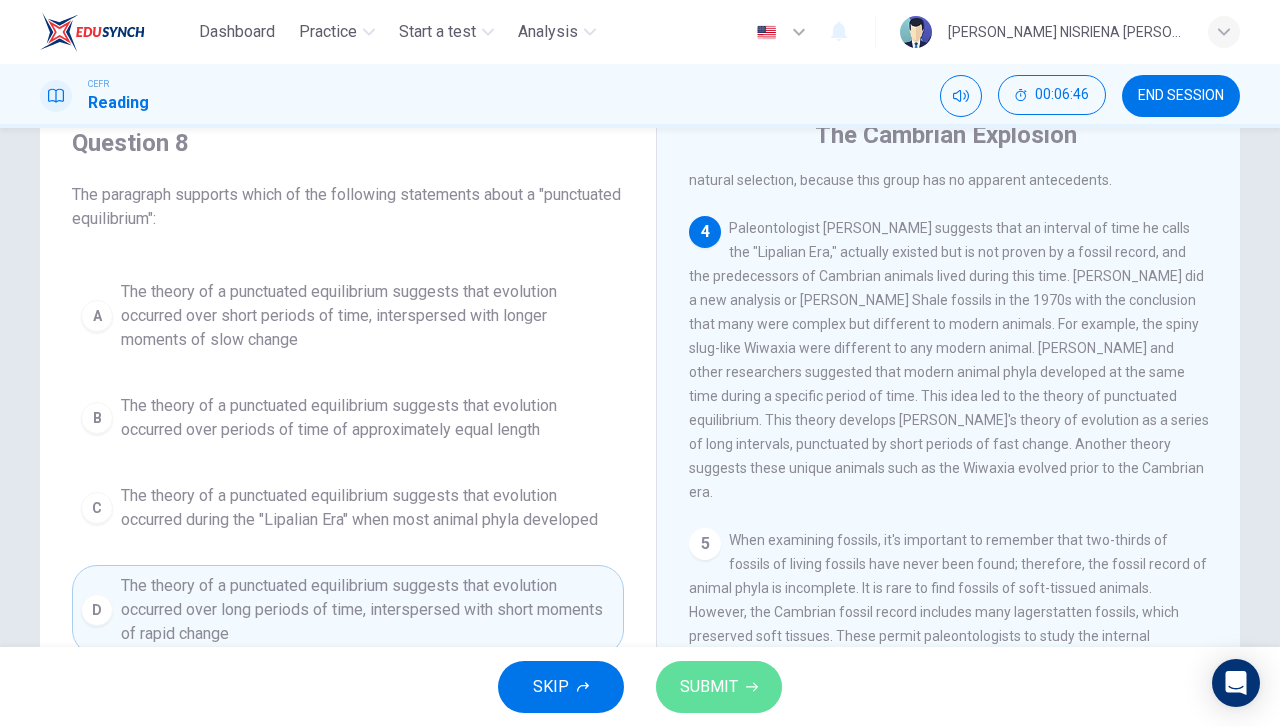 click on "SUBMIT" at bounding box center [709, 687] 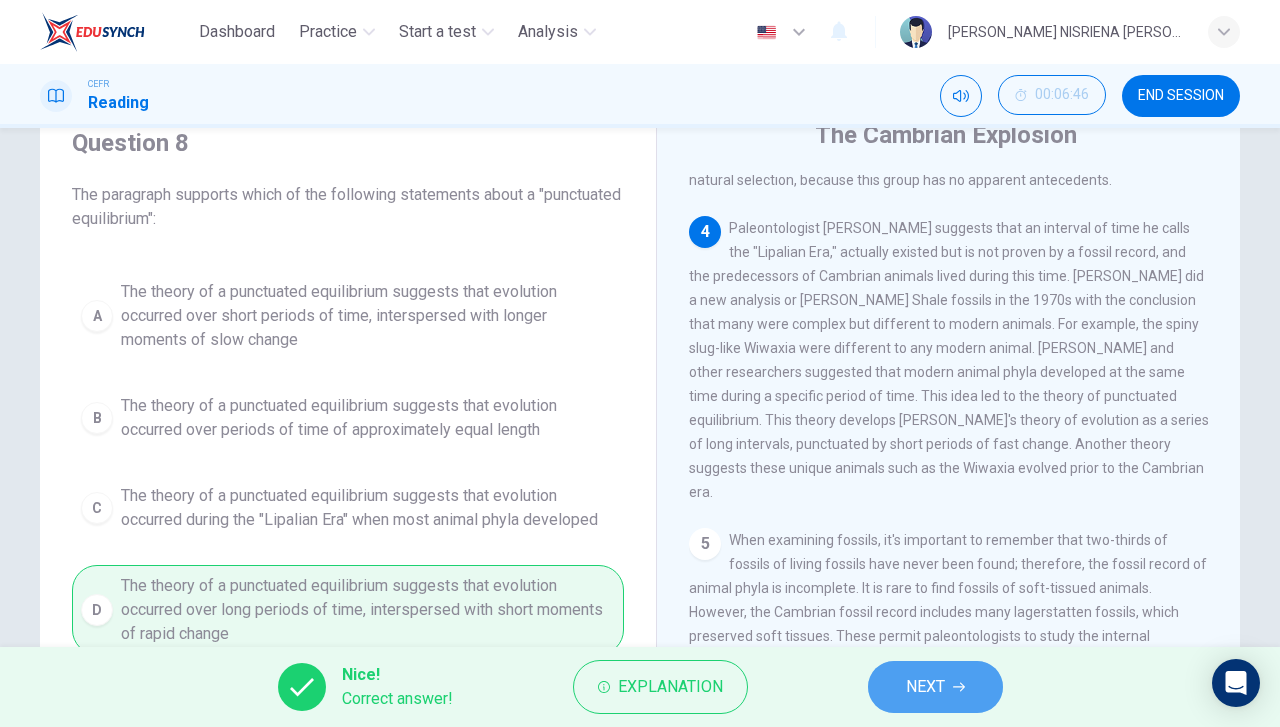 click on "NEXT" at bounding box center [935, 687] 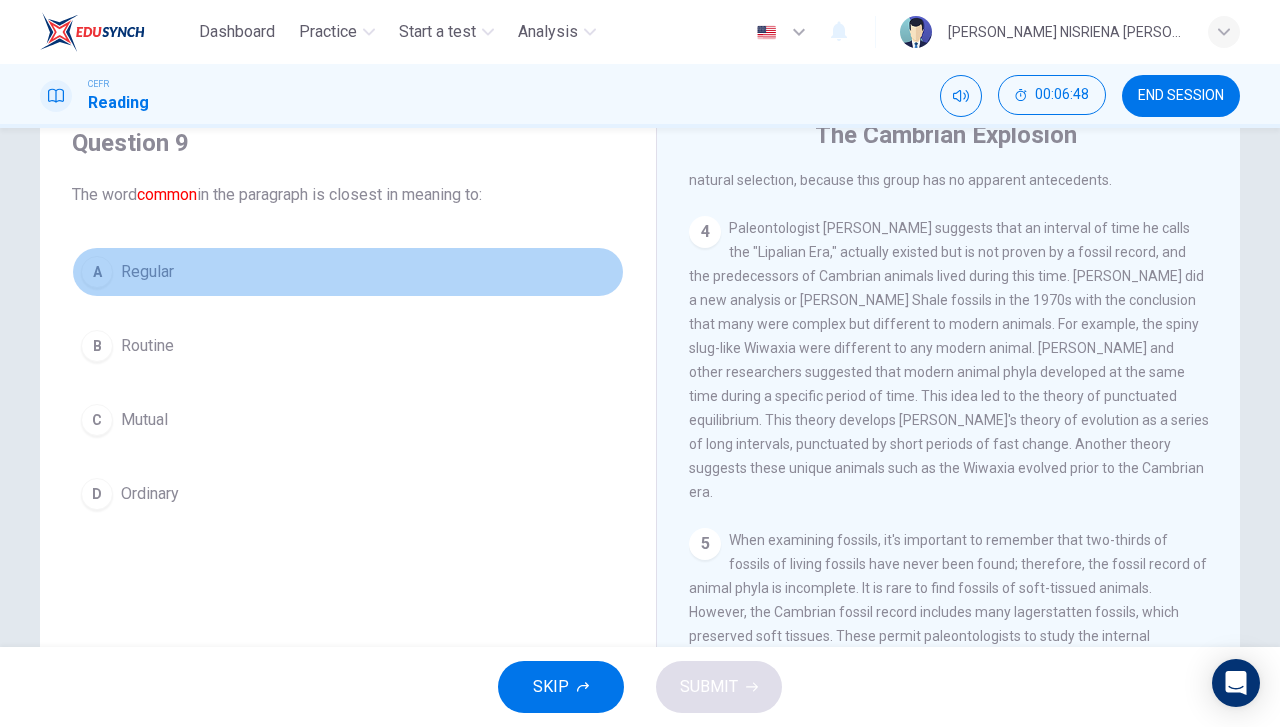 click on "A Regular" at bounding box center (348, 272) 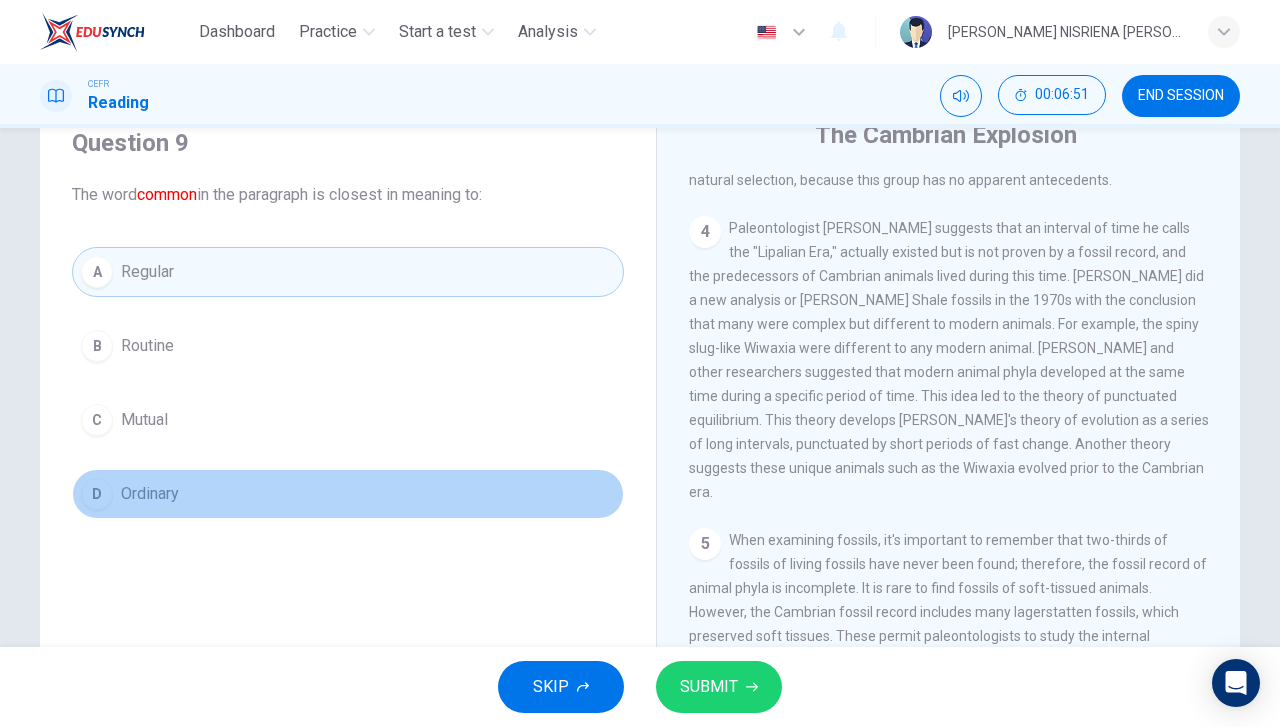 click on "D Ordinary" at bounding box center [348, 494] 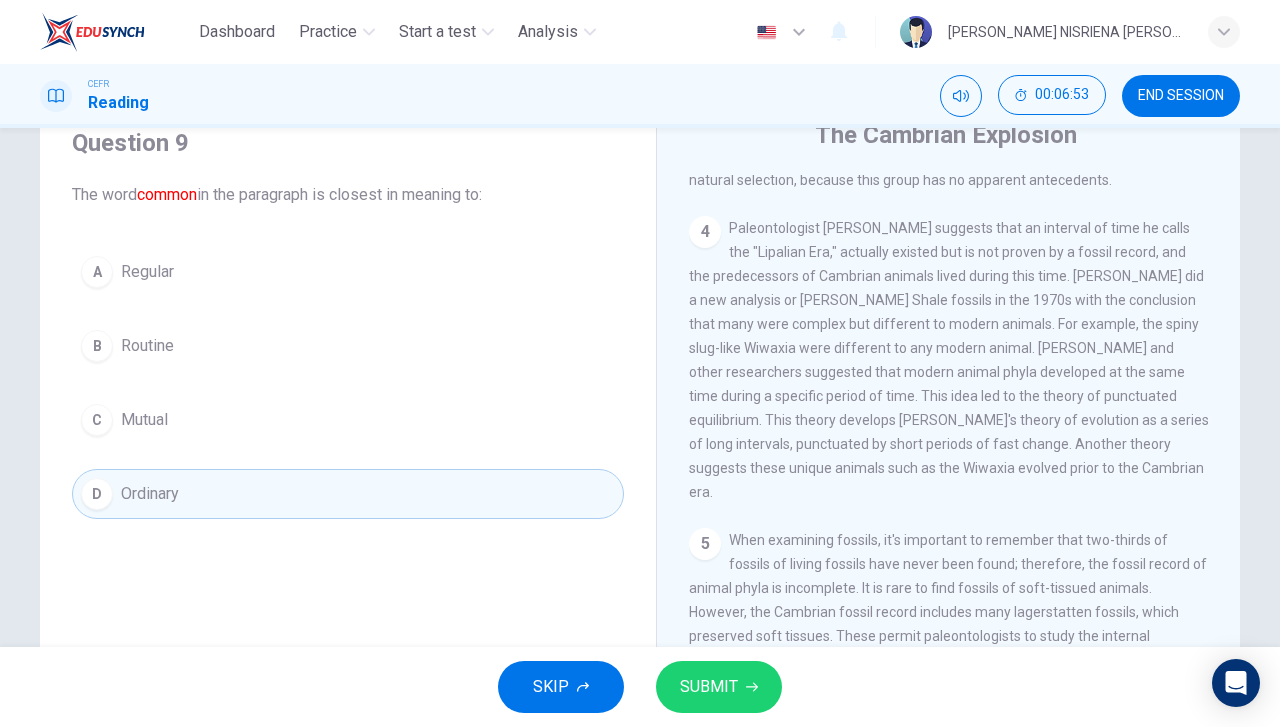 click on "A Regular B Routine C Mutual D Ordinary" at bounding box center (348, 383) 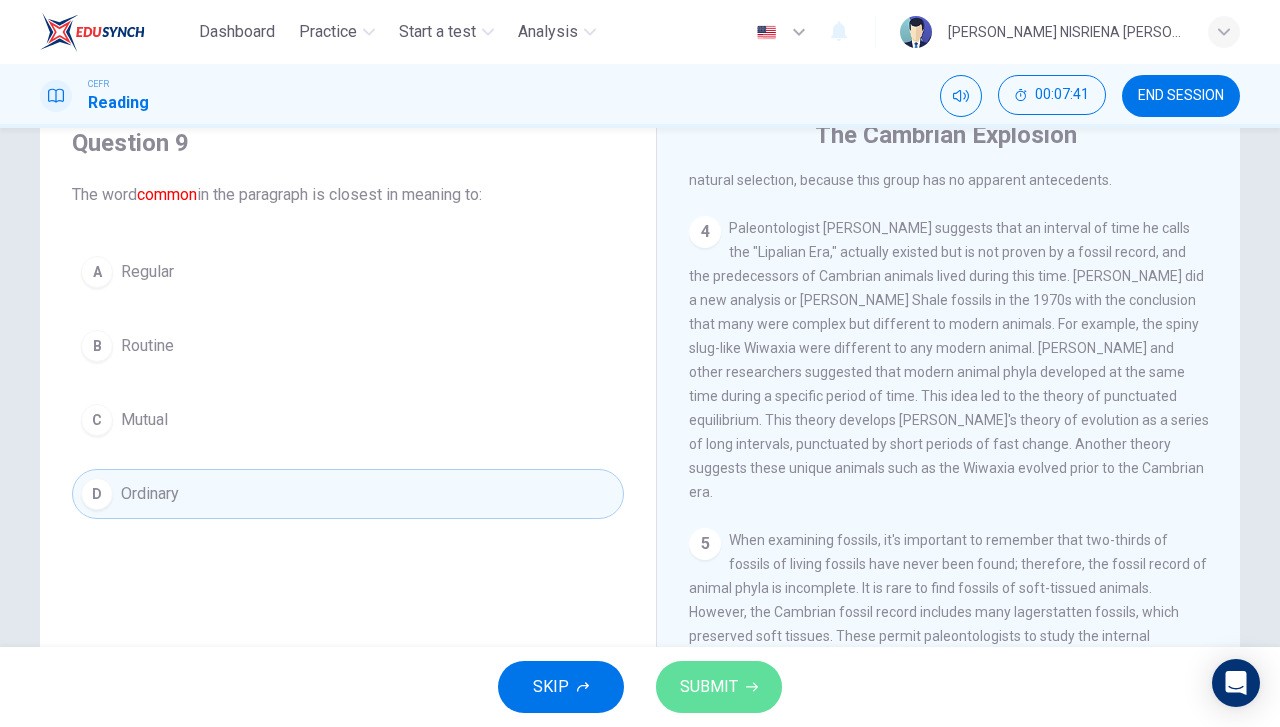 click on "SUBMIT" at bounding box center [719, 687] 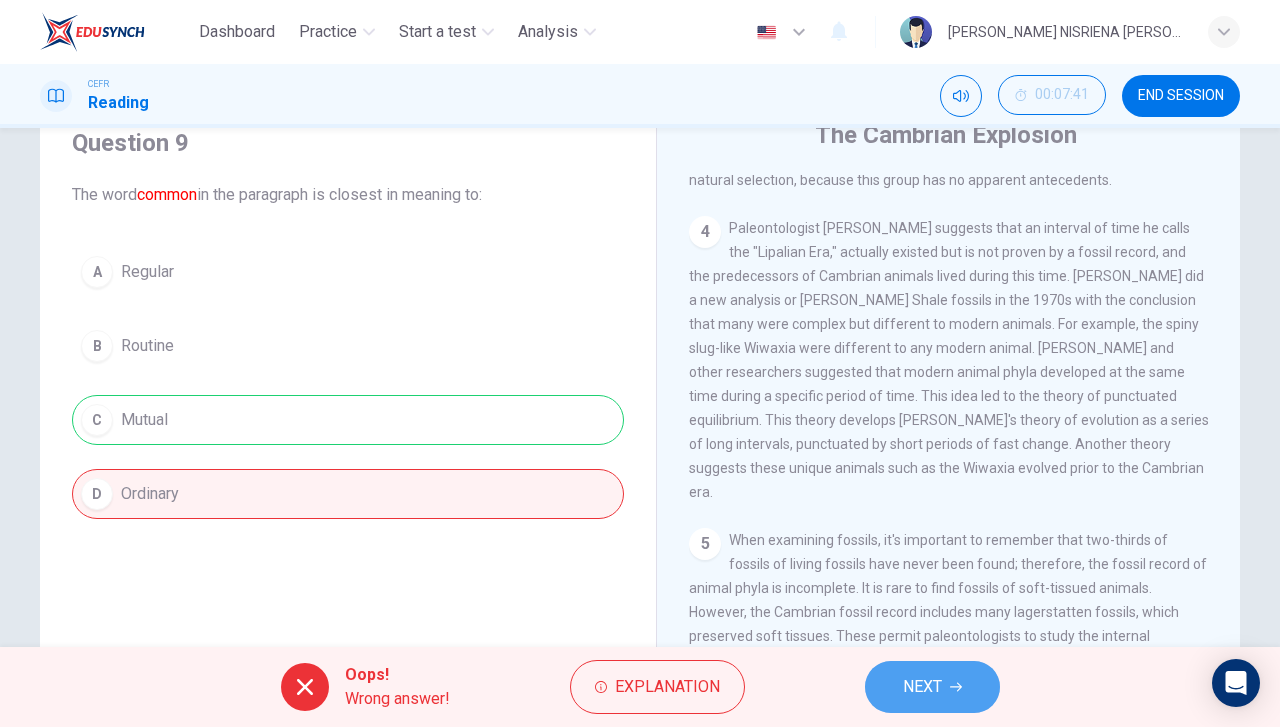 click 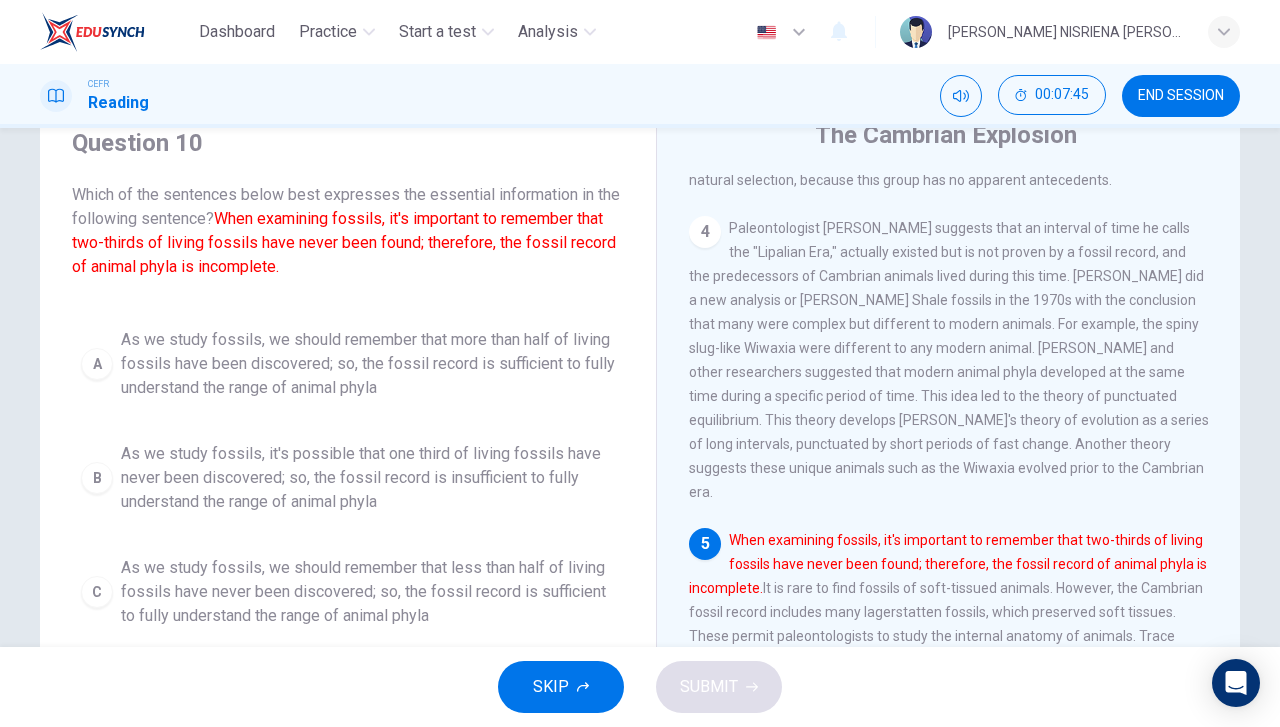 scroll, scrollTop: 6, scrollLeft: 0, axis: vertical 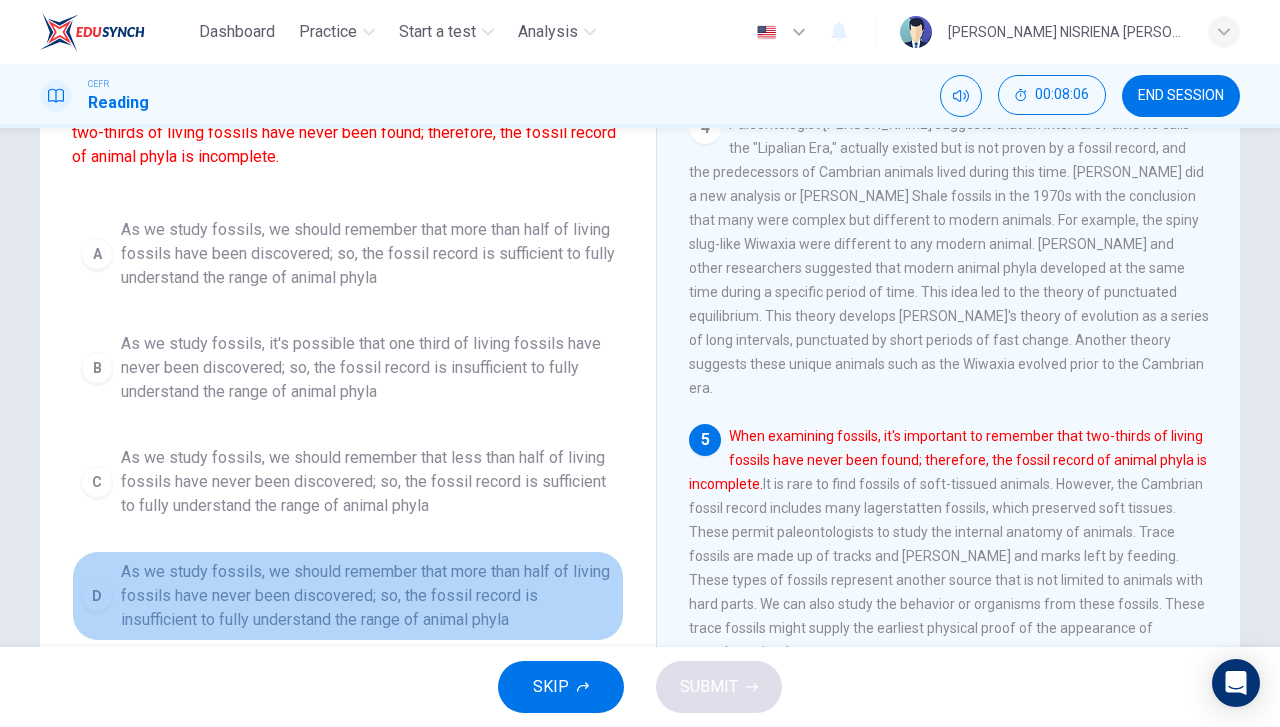 click on "As we study fossils, we should remember that more than half of living fossils have never been discovered; so, the fossil record is insufficient to fully understand the range of animal phyla" at bounding box center [368, 596] 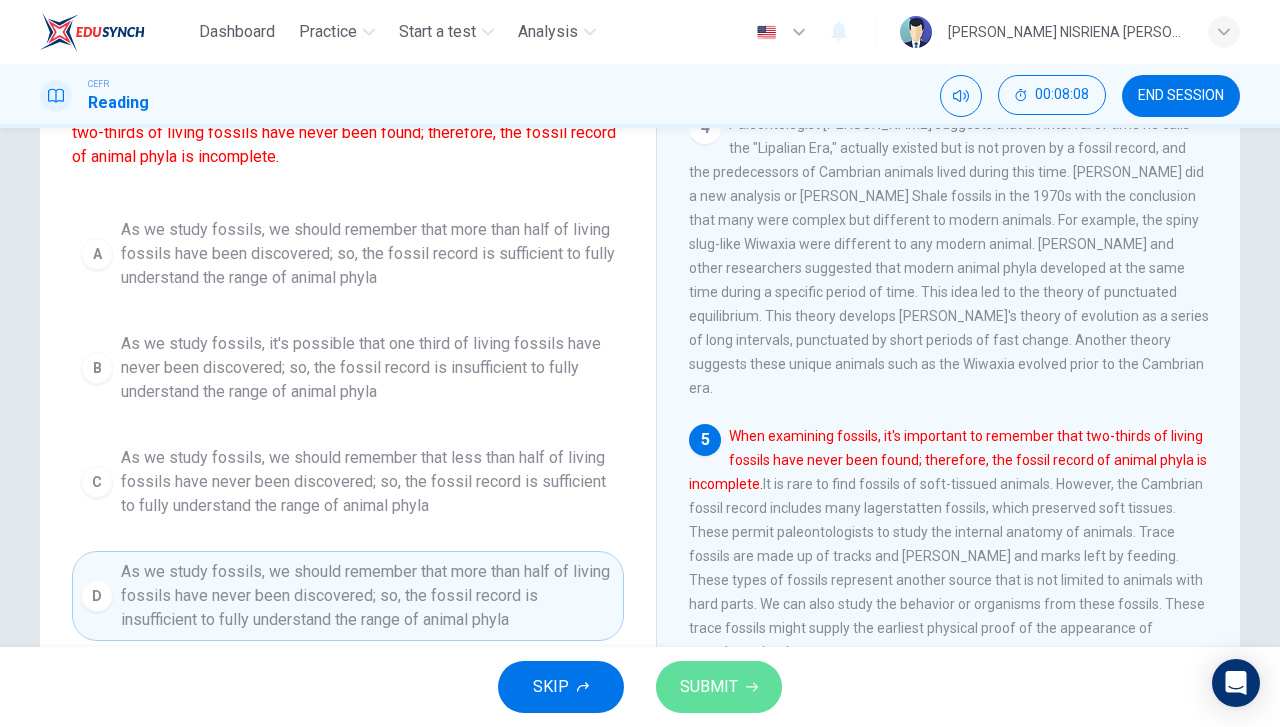 click on "SUBMIT" at bounding box center [709, 687] 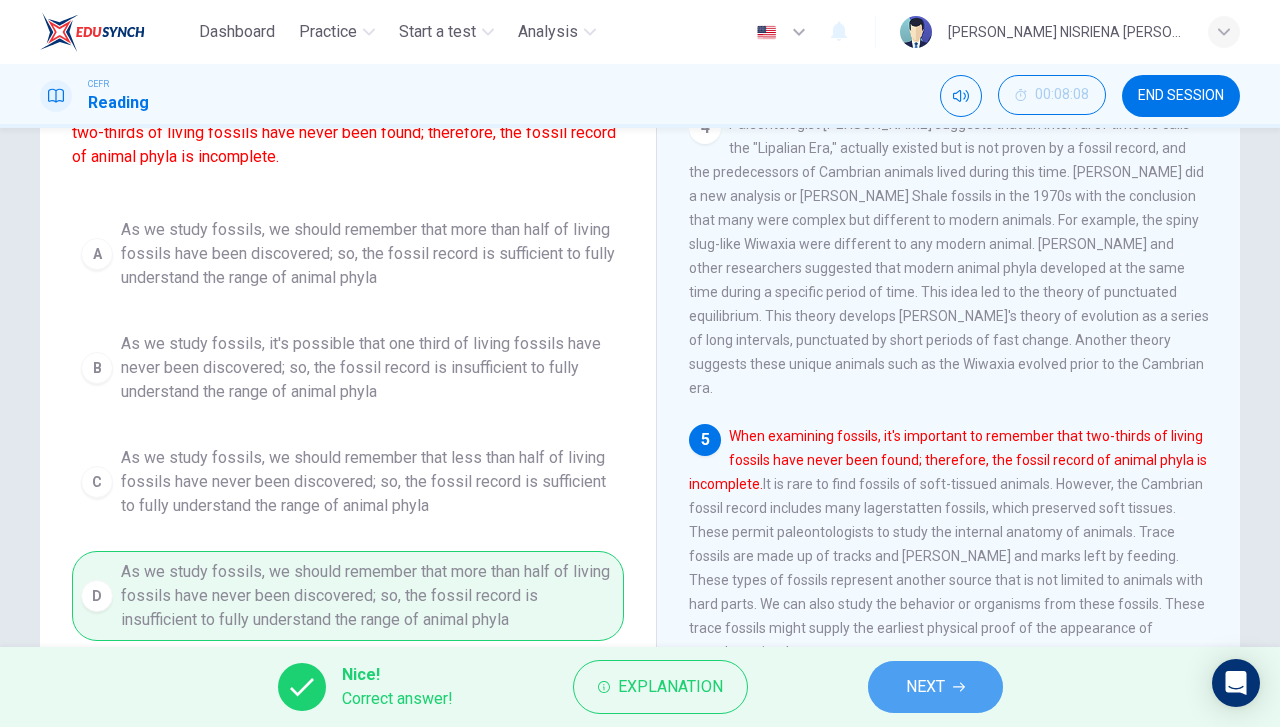 click on "NEXT" at bounding box center [925, 687] 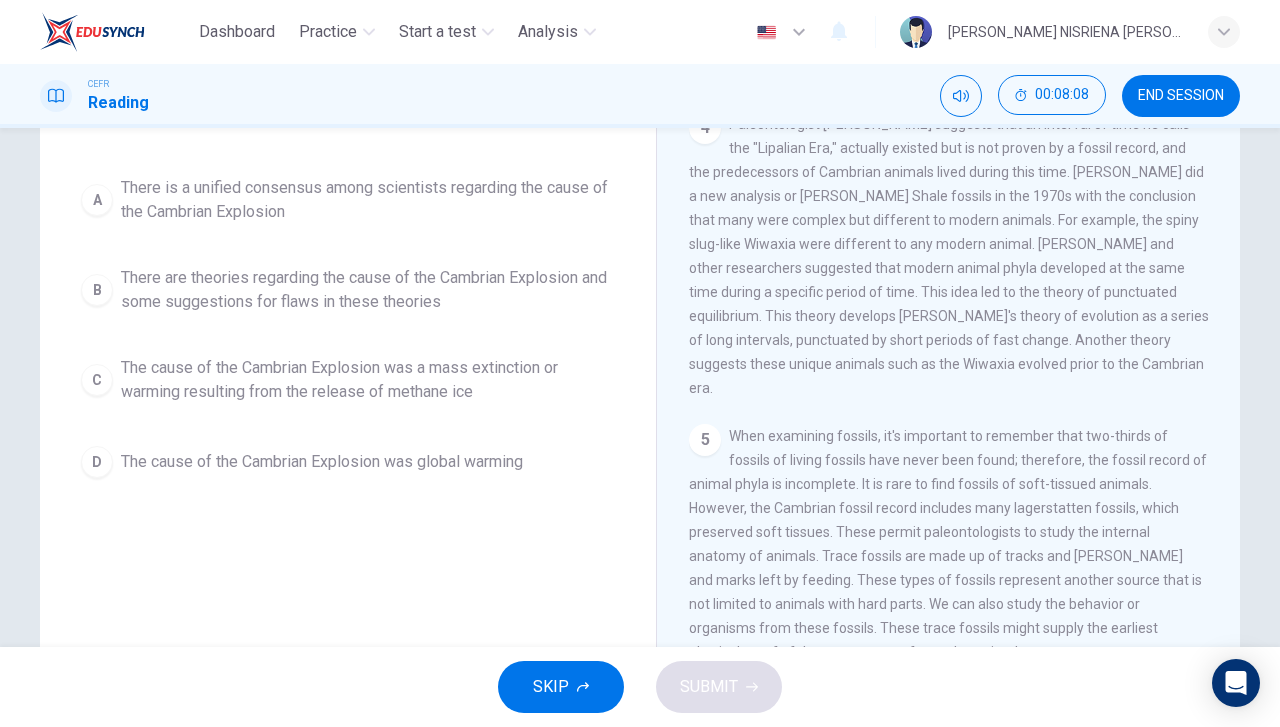 scroll, scrollTop: 0, scrollLeft: 0, axis: both 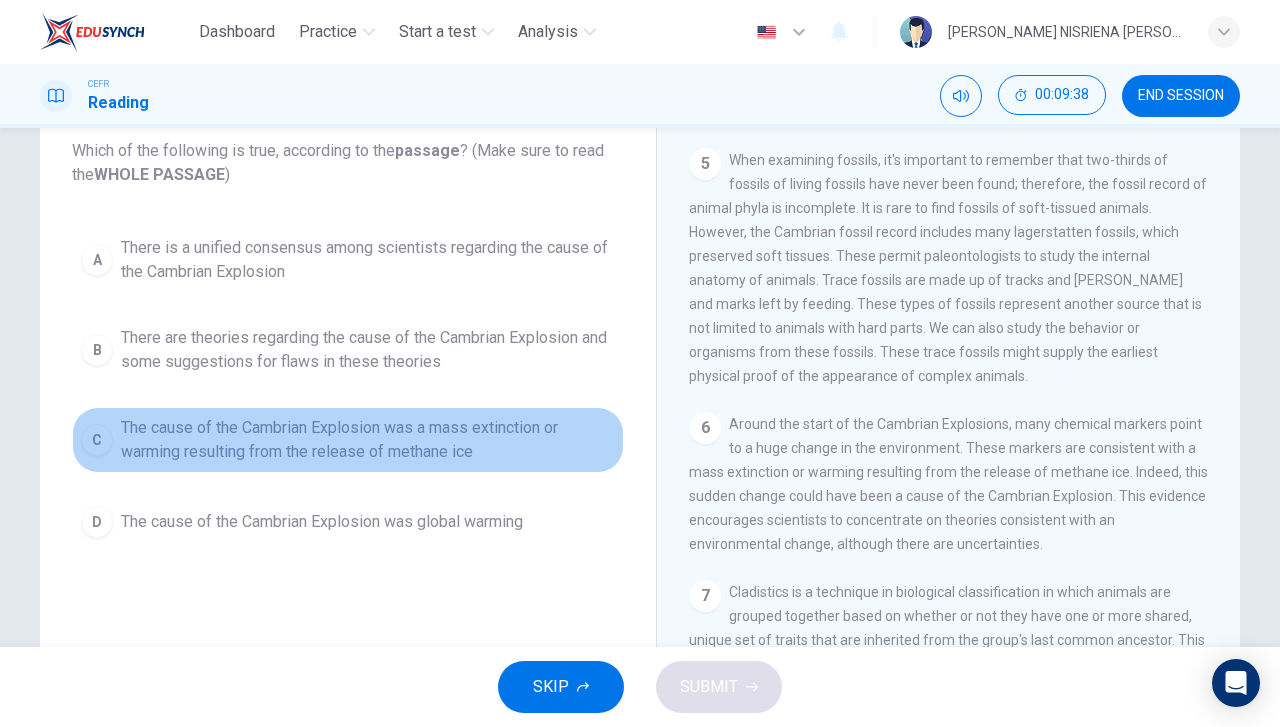 click on "The cause of the Cambrian Explosion was a mass extinction or warming resulting from the release of methane ice" at bounding box center (368, 440) 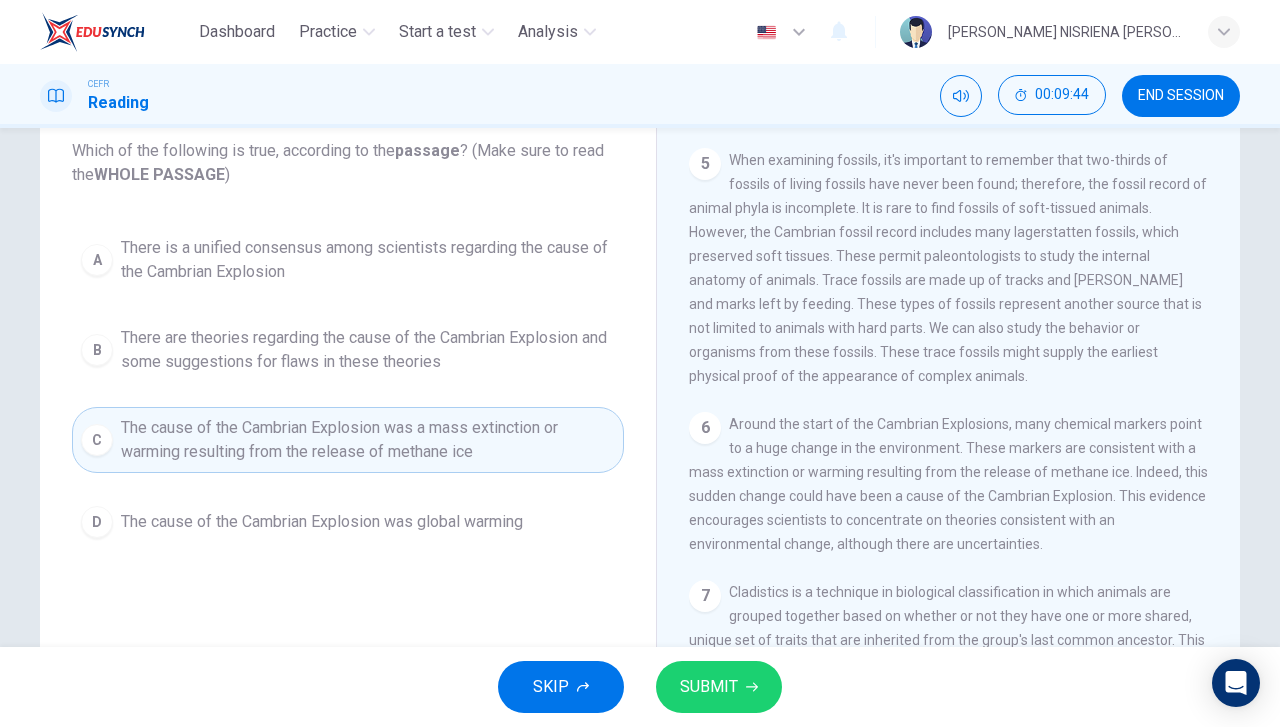 click on "SUBMIT" at bounding box center (719, 687) 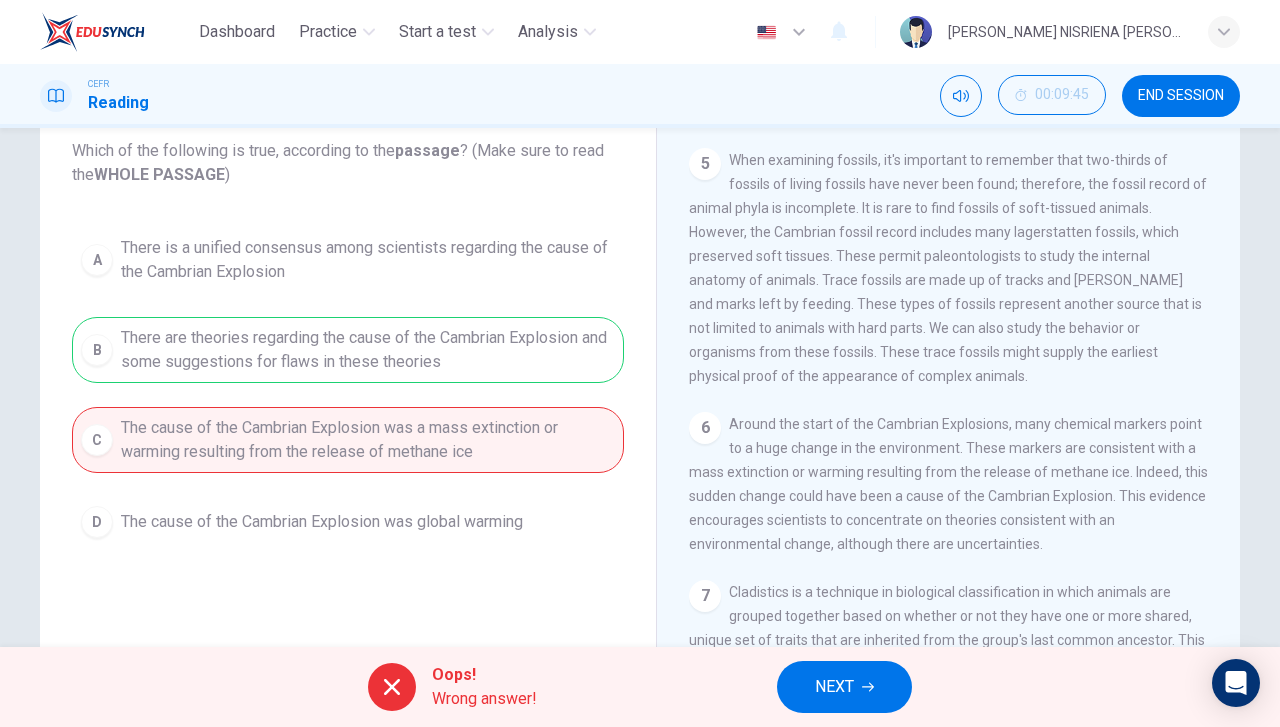 click on "NEXT" at bounding box center [834, 687] 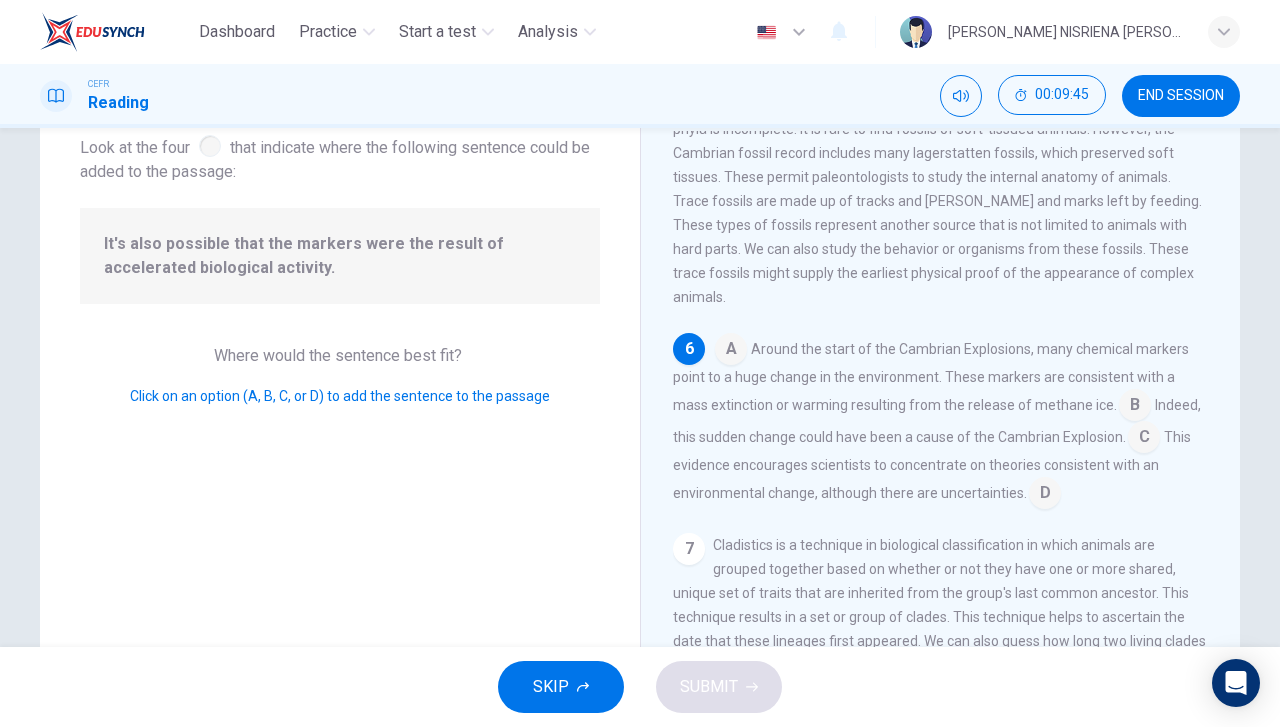 scroll, scrollTop: 982, scrollLeft: 0, axis: vertical 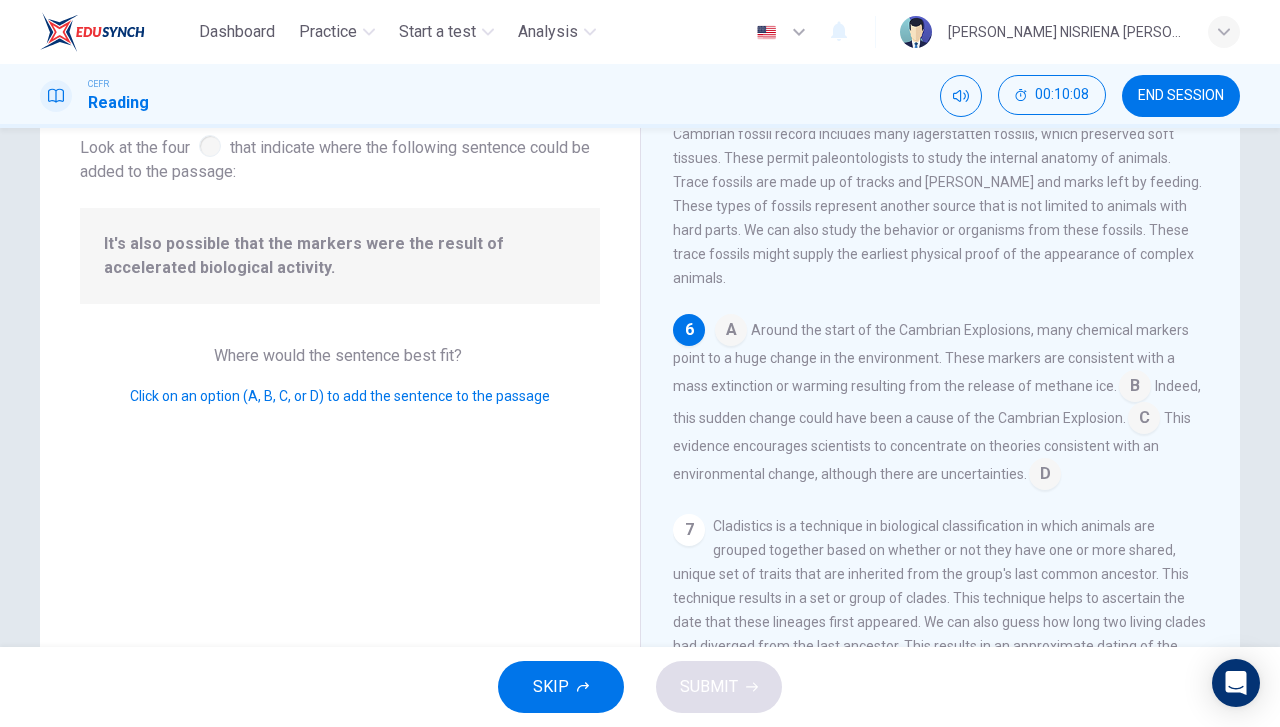 click at bounding box center [1144, 420] 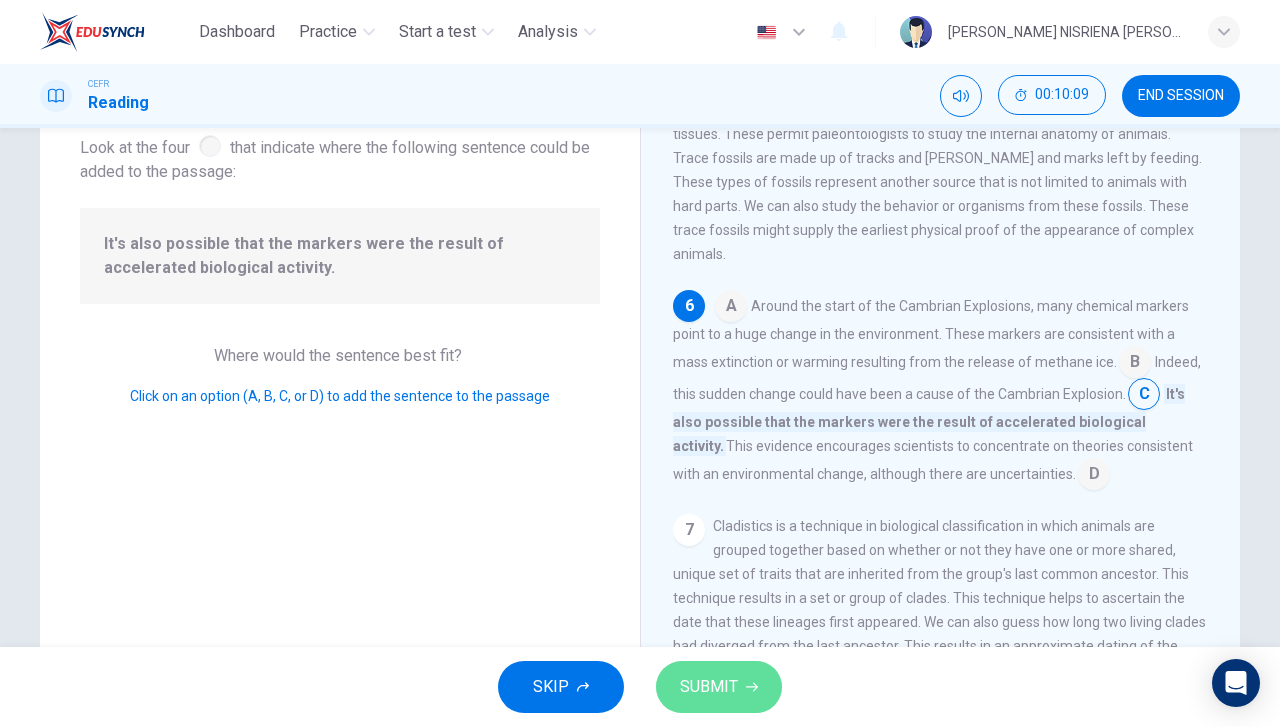 click on "SUBMIT" at bounding box center [719, 687] 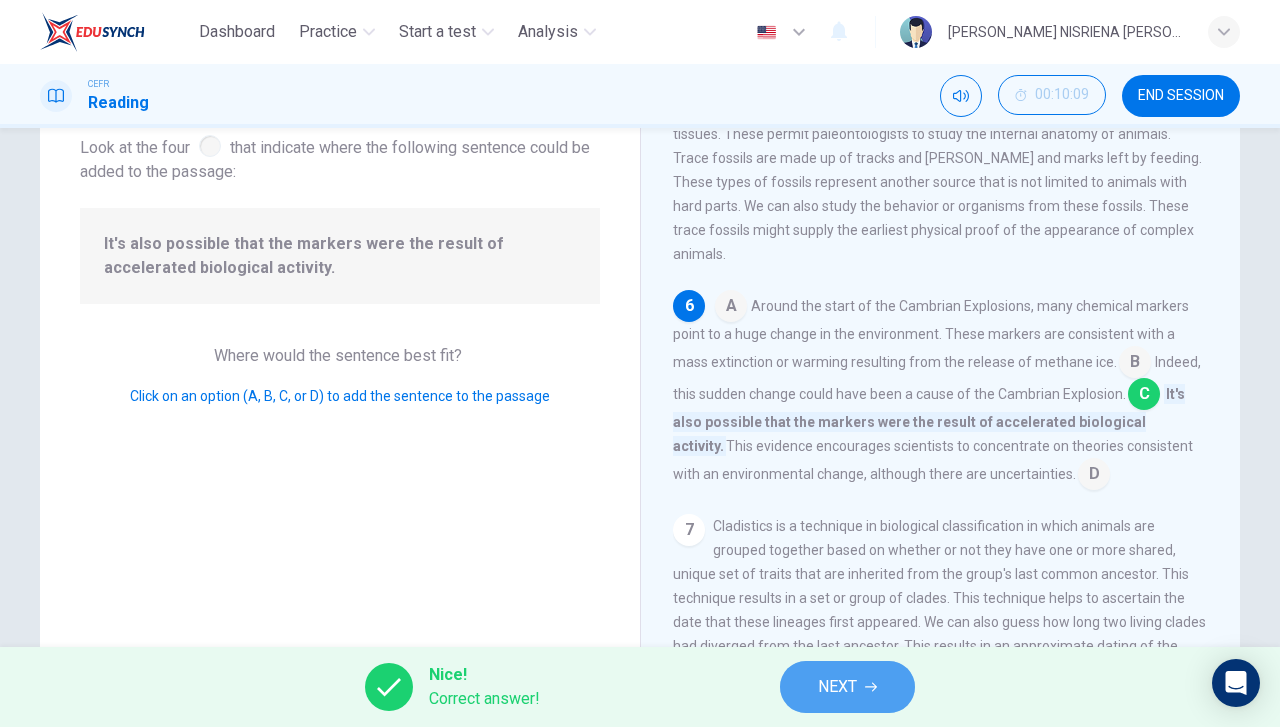 click on "NEXT" at bounding box center [837, 687] 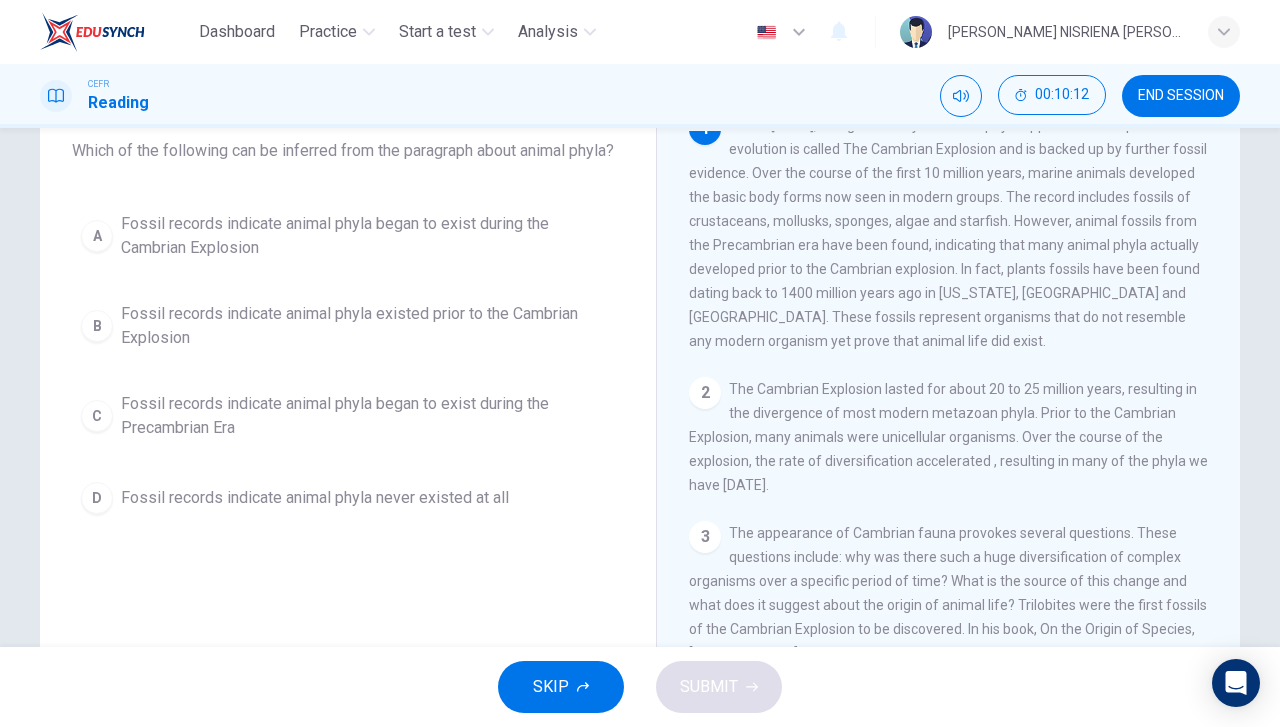 scroll, scrollTop: 0, scrollLeft: 0, axis: both 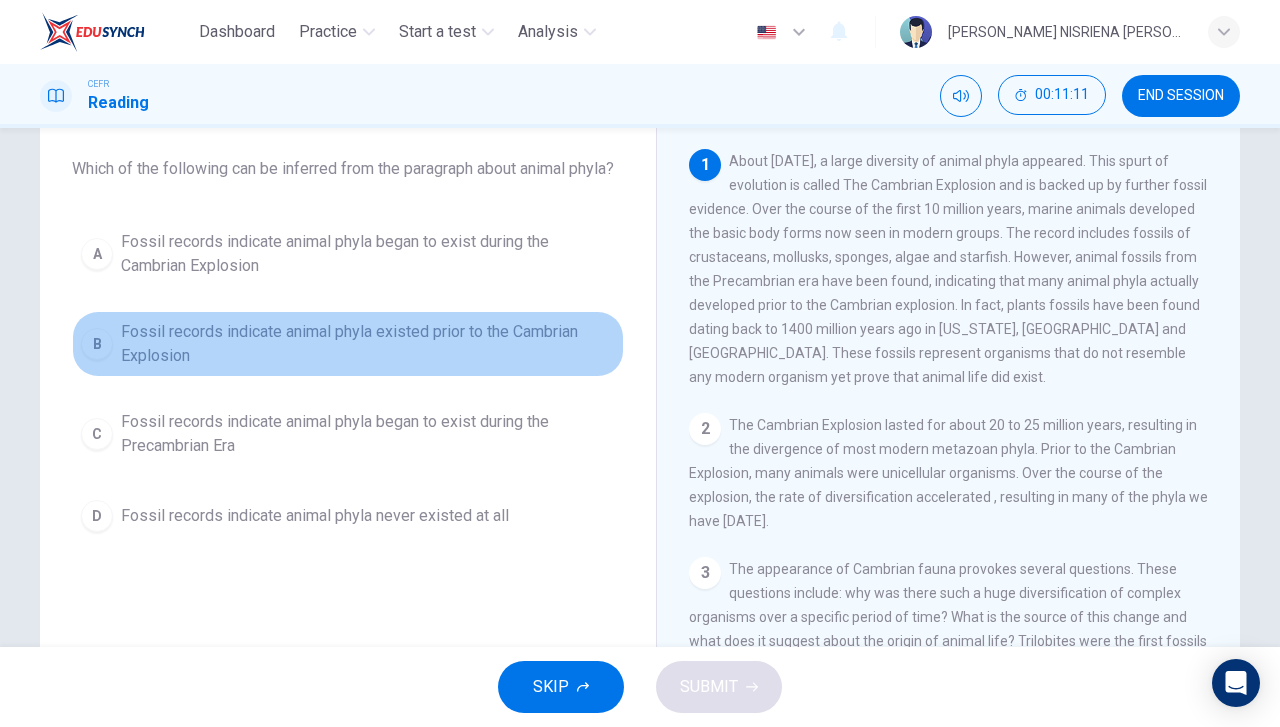 click on "Fossil records indicate animal phyla existed prior to the Cambrian Explosion" at bounding box center (368, 344) 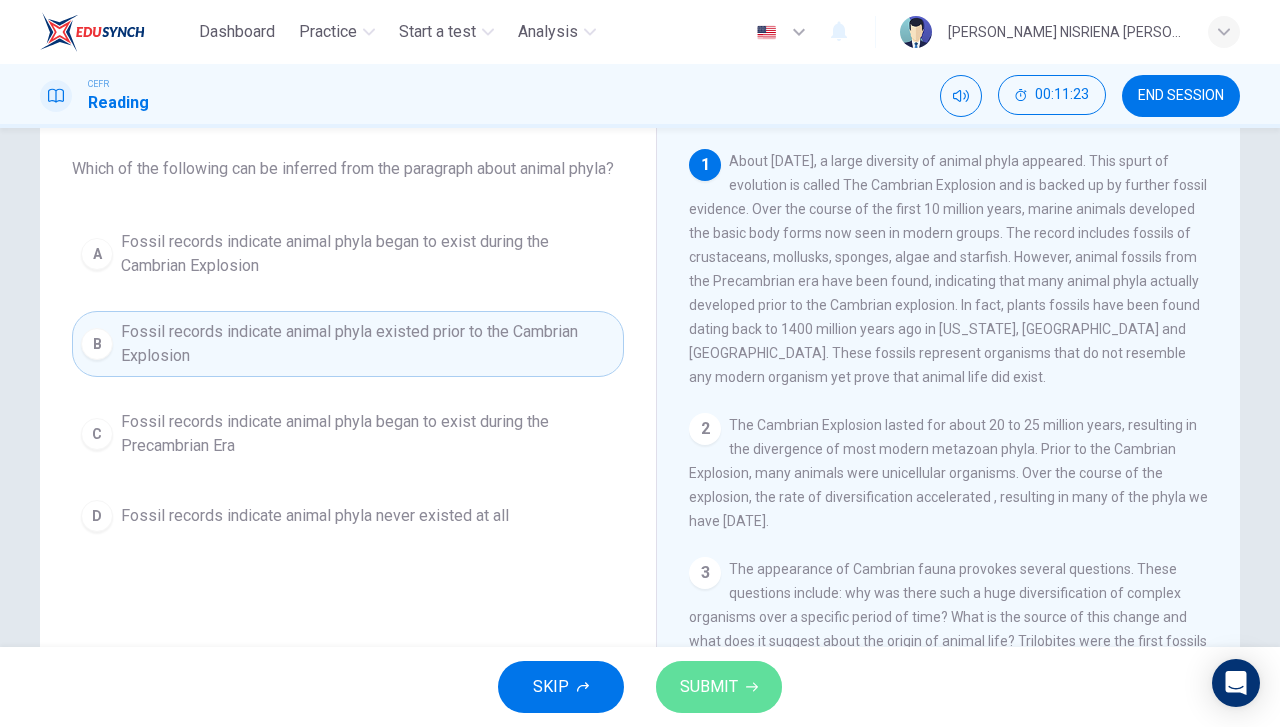 click on "SUBMIT" at bounding box center [709, 687] 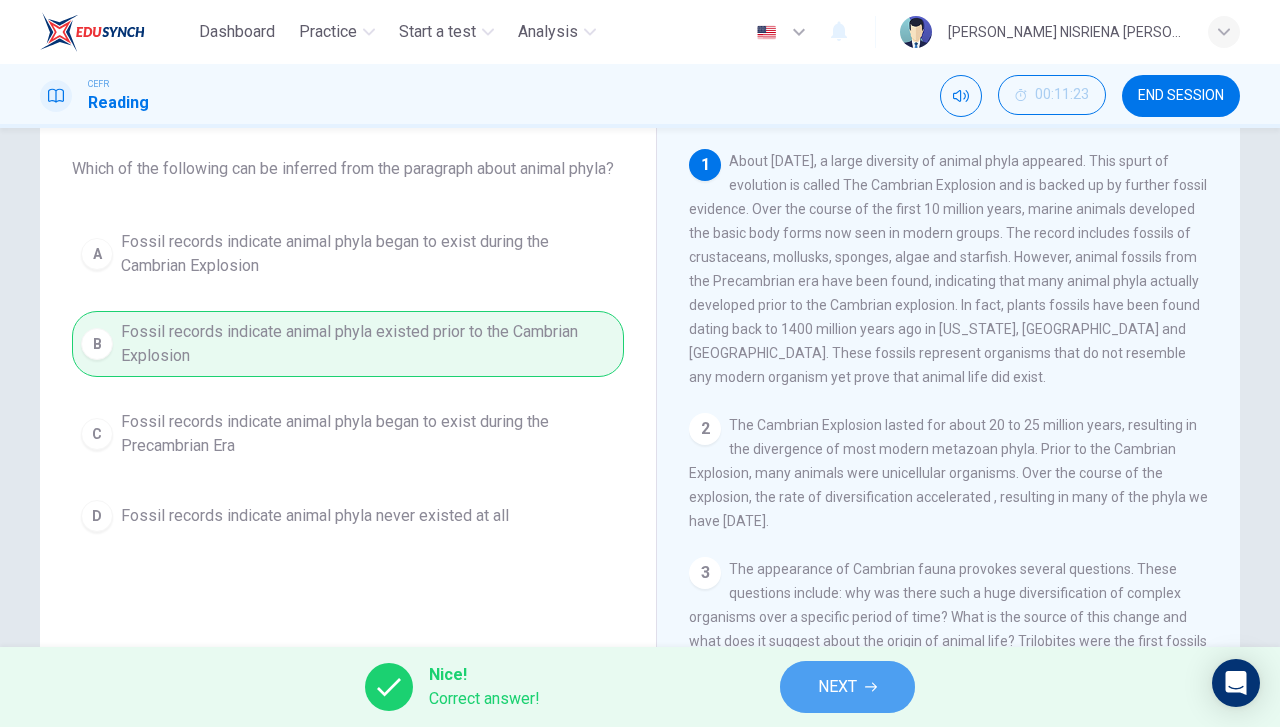 click on "NEXT" at bounding box center (837, 687) 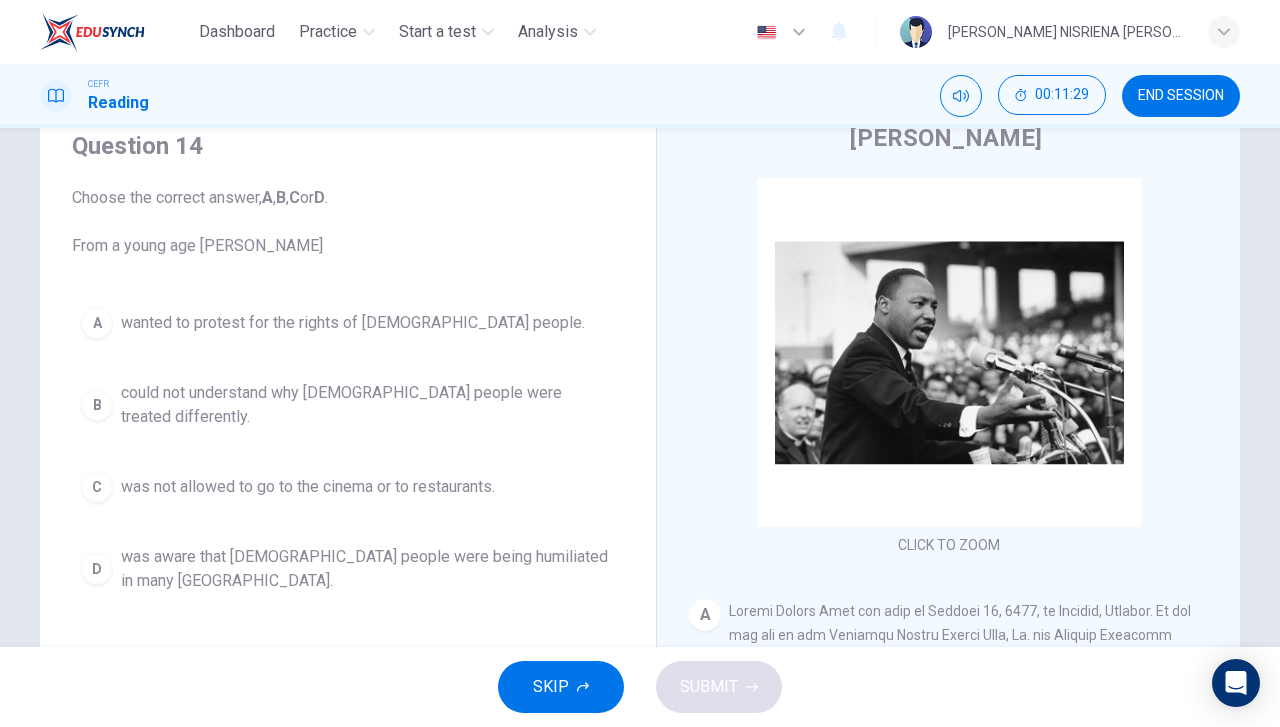 scroll, scrollTop: 80, scrollLeft: 0, axis: vertical 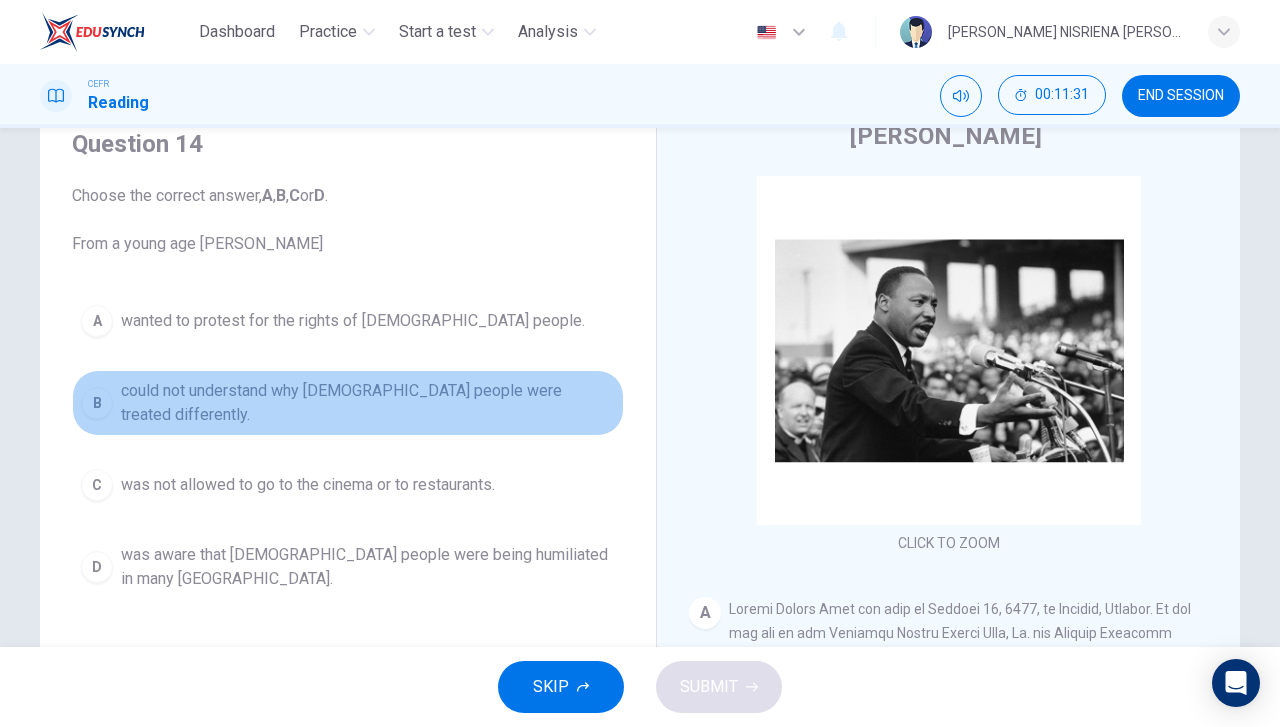click on "could not understand why [DEMOGRAPHIC_DATA] people were treated differently." at bounding box center (368, 403) 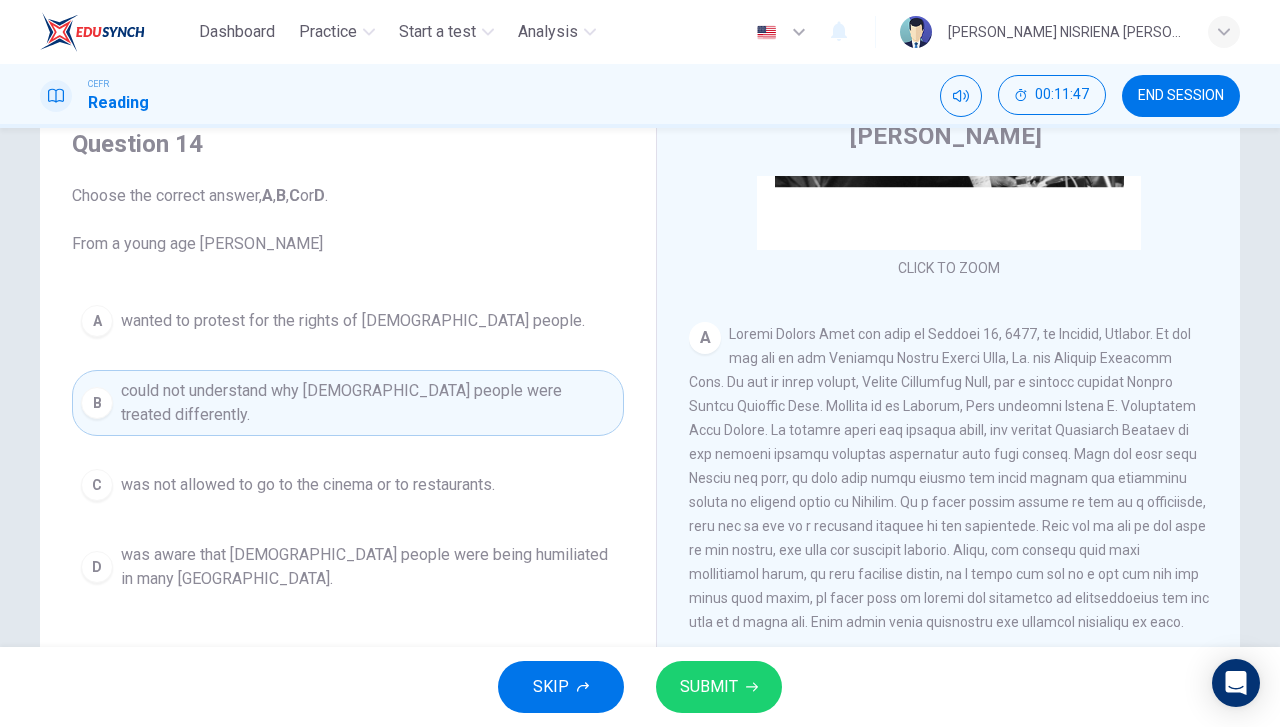 scroll, scrollTop: 276, scrollLeft: 0, axis: vertical 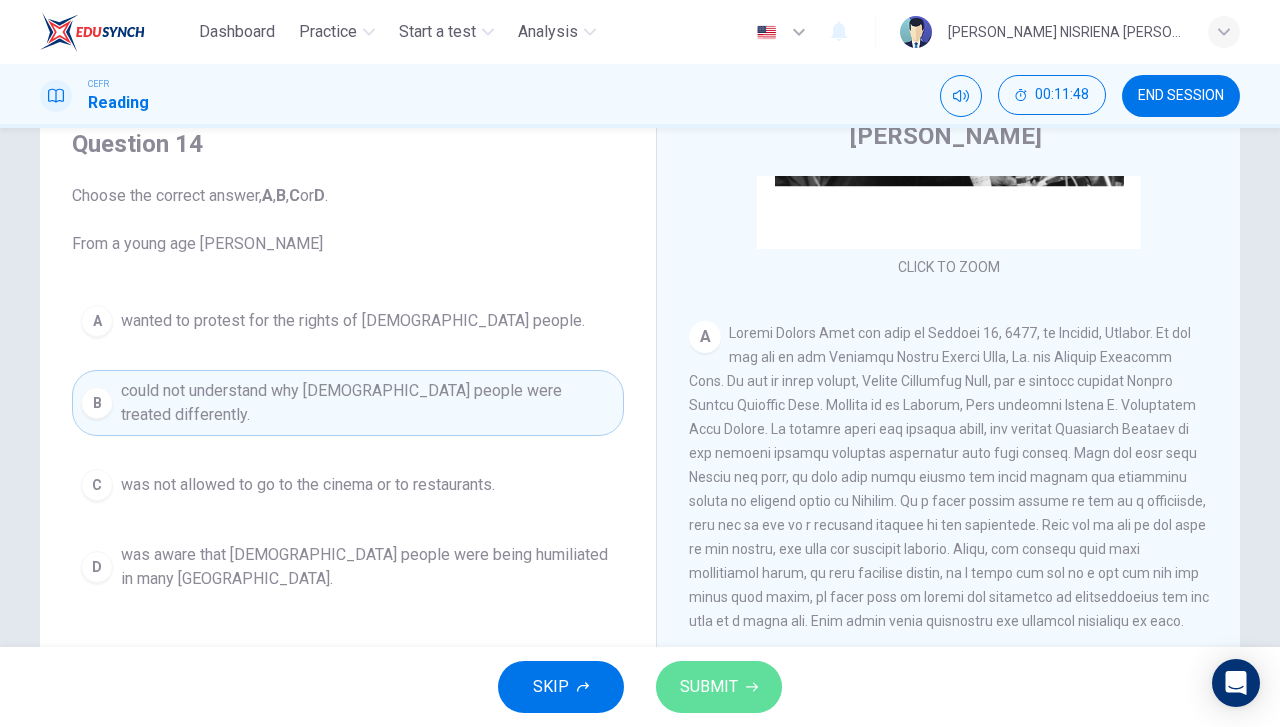 click on "SUBMIT" at bounding box center [709, 687] 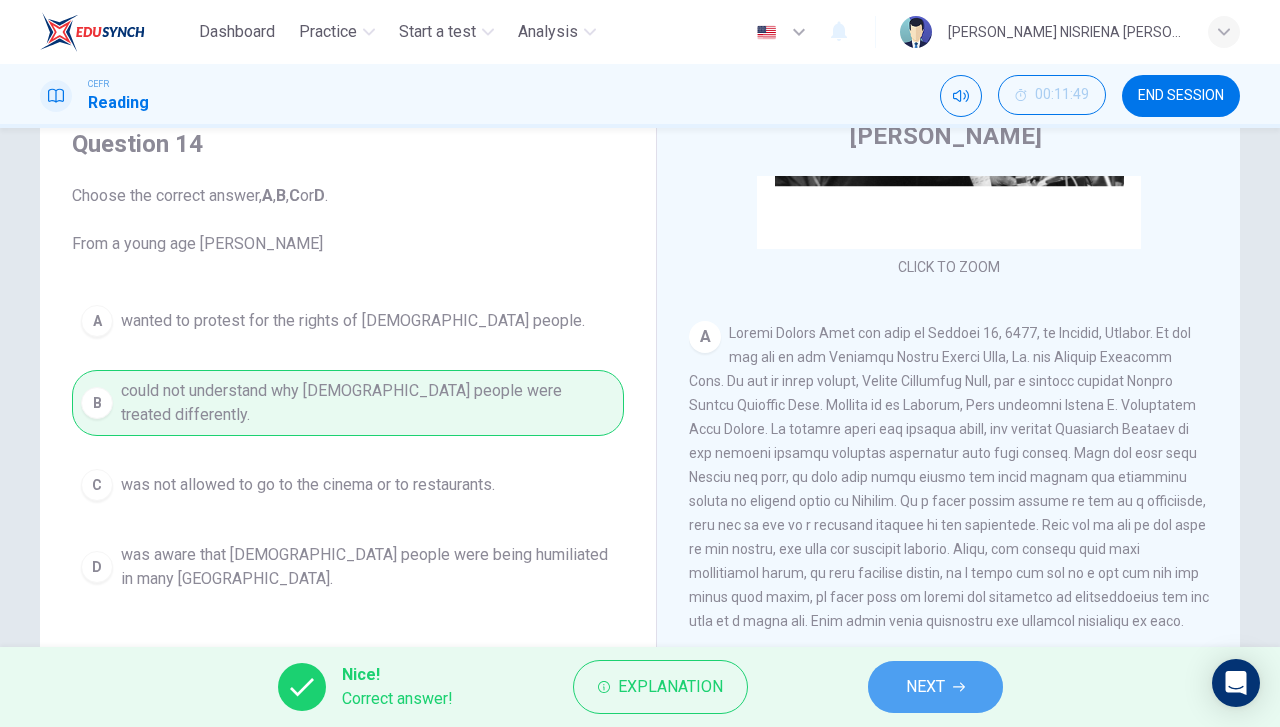 click on "NEXT" at bounding box center (925, 687) 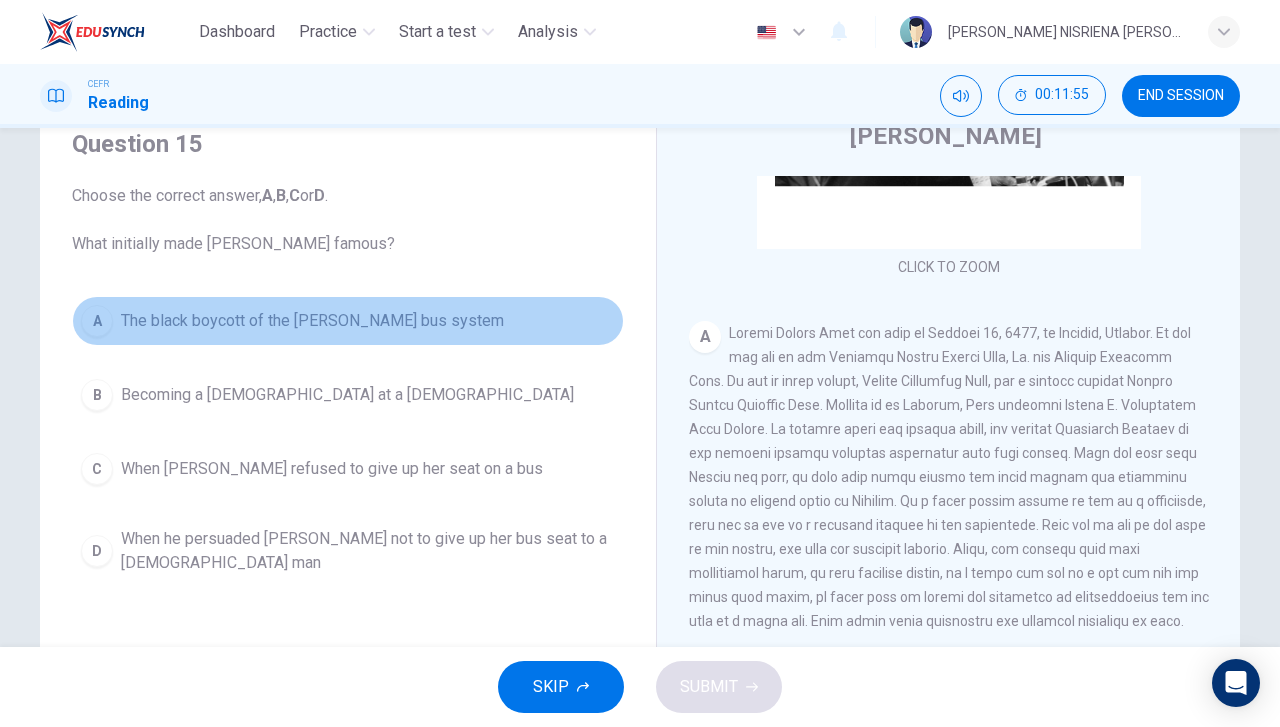 click on "A The black boycott of the [PERSON_NAME] bus system" at bounding box center [348, 321] 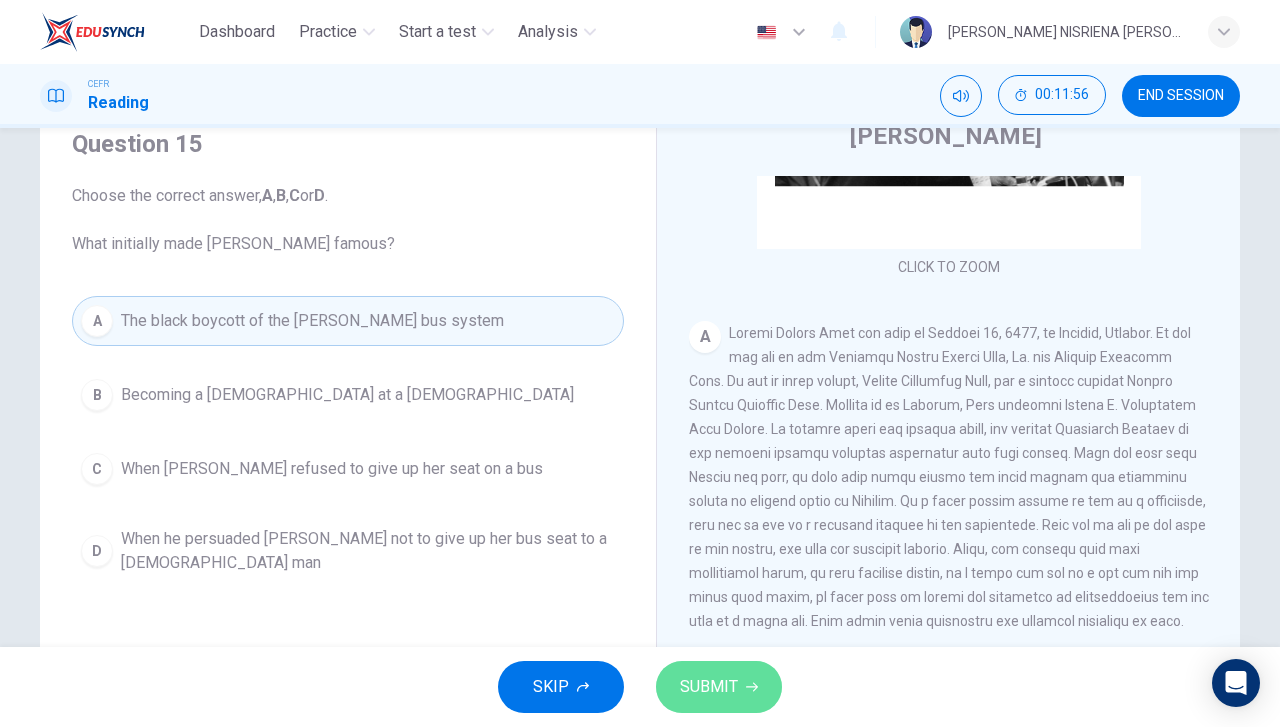 click on "SUBMIT" at bounding box center (709, 687) 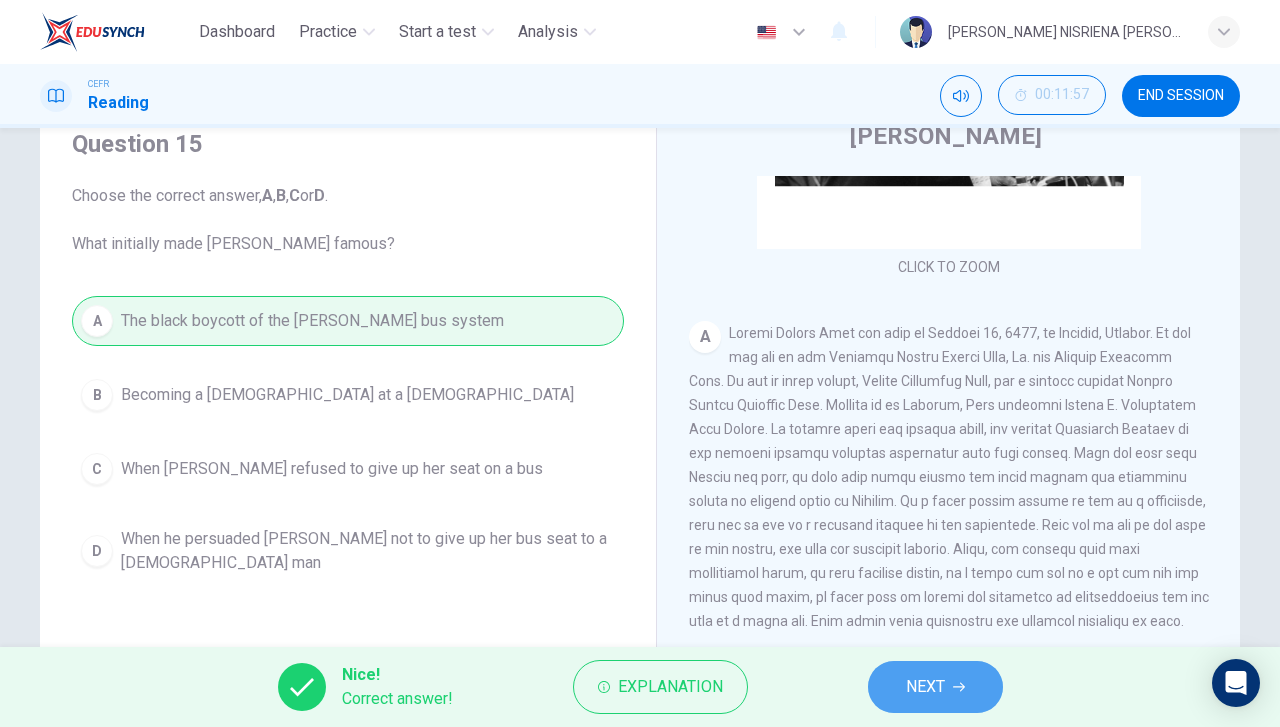 click on "NEXT" at bounding box center [925, 687] 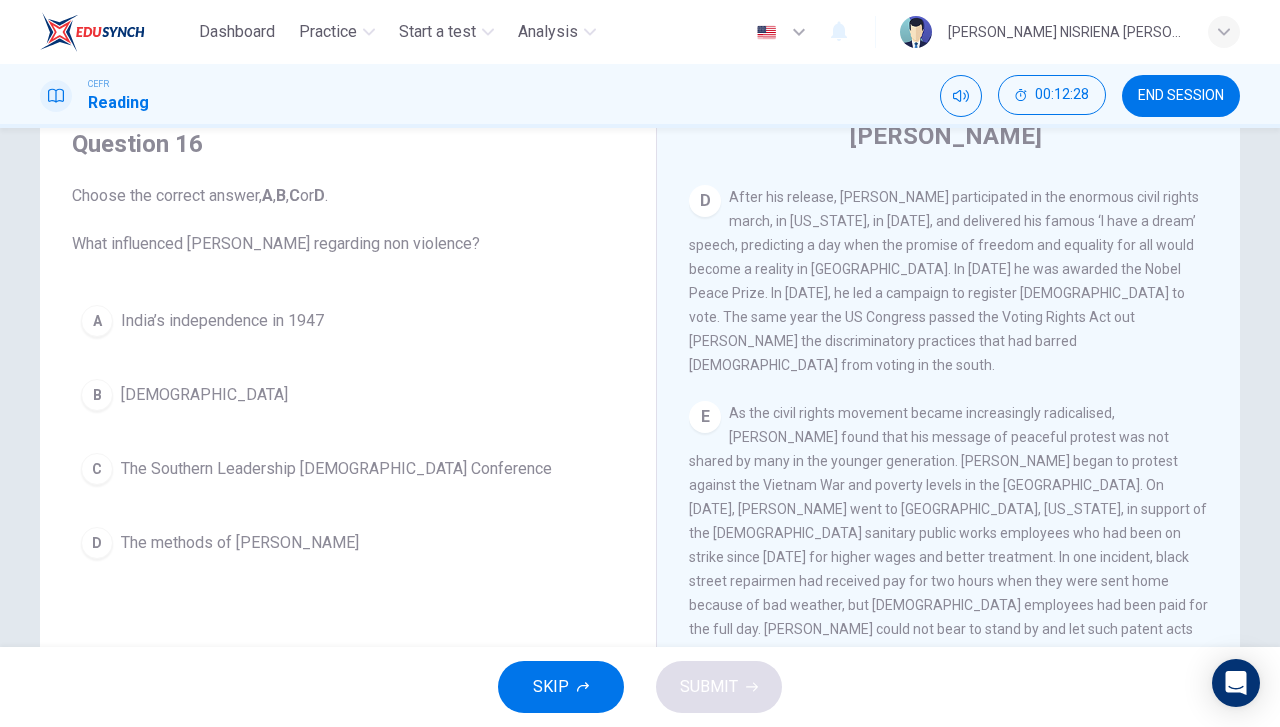 scroll, scrollTop: 1265, scrollLeft: 0, axis: vertical 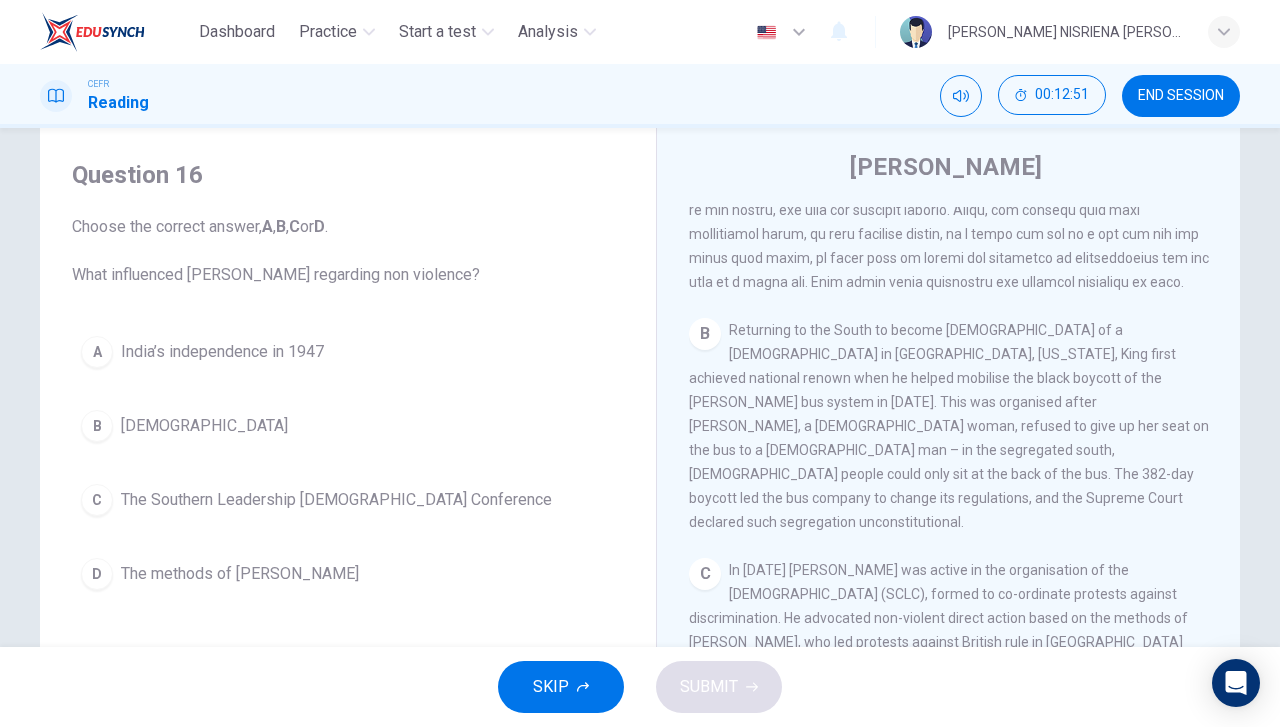click on "A India’s independence in [DATE] B [DEMOGRAPHIC_DATA] C The Southern Leadership [DEMOGRAPHIC_DATA] Conference D The methods of [PERSON_NAME]" at bounding box center [348, 463] 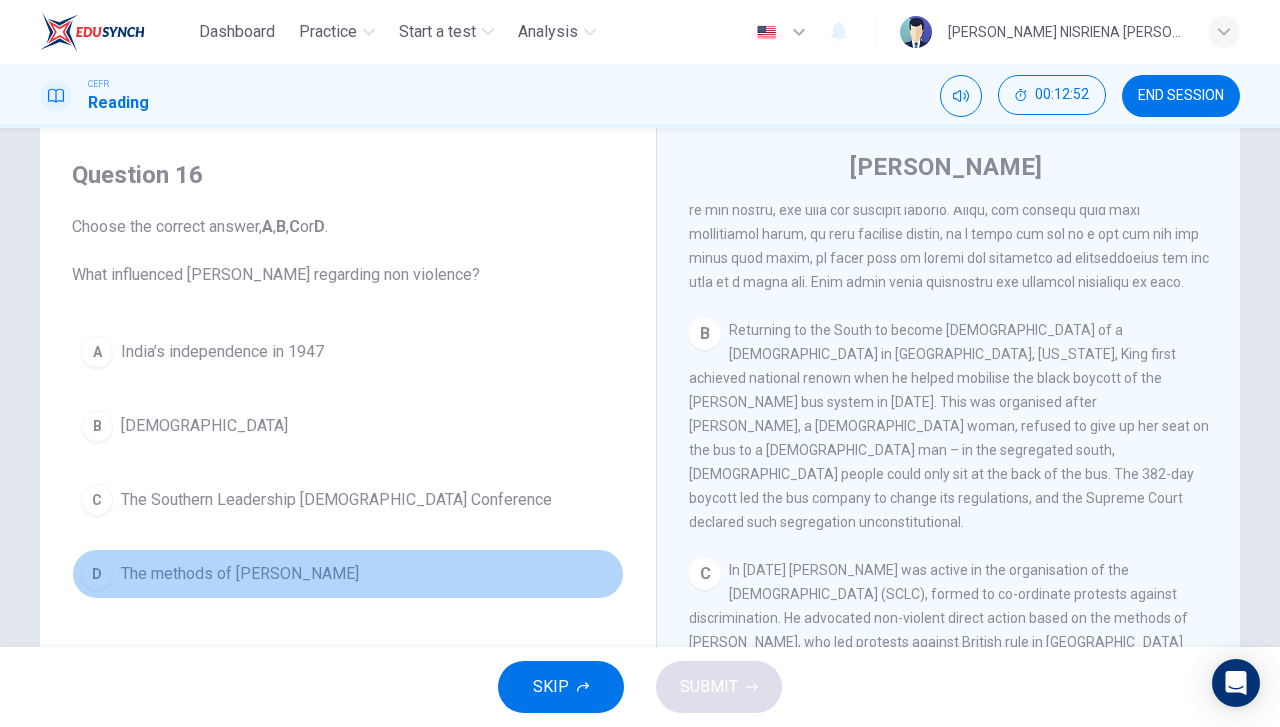 click on "The methods of [PERSON_NAME]" at bounding box center (240, 574) 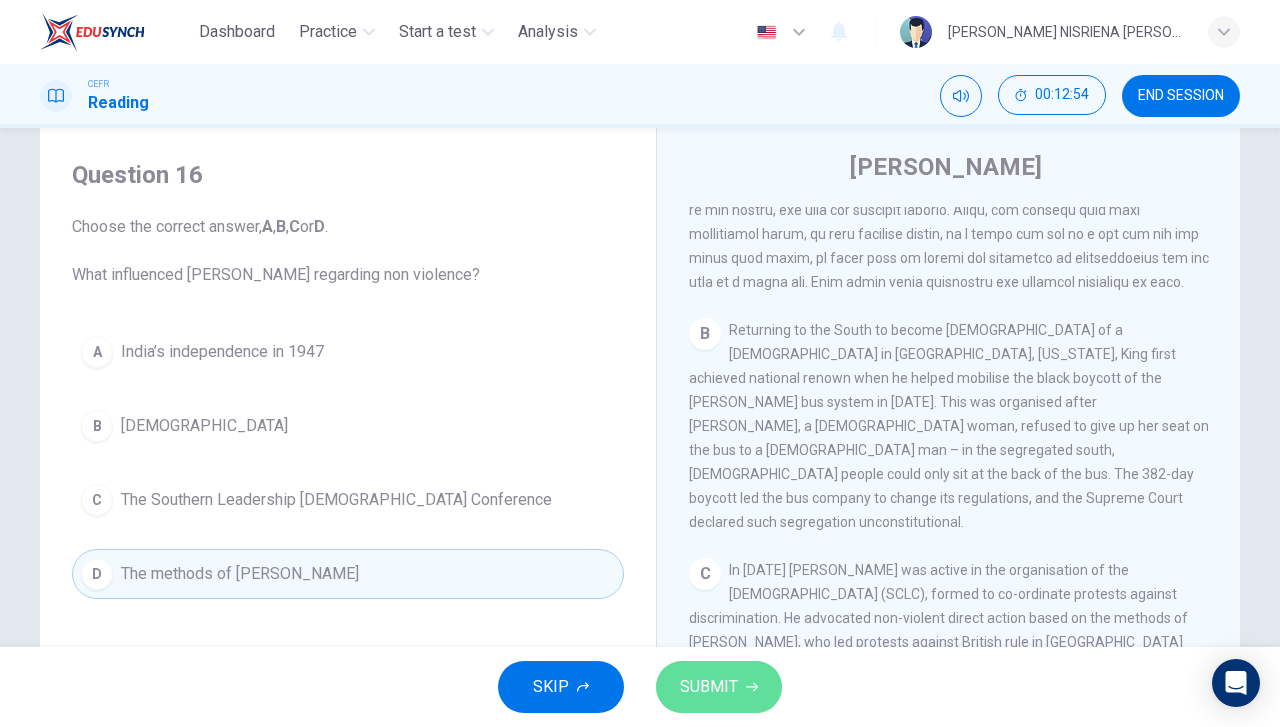 click on "SUBMIT" at bounding box center [719, 687] 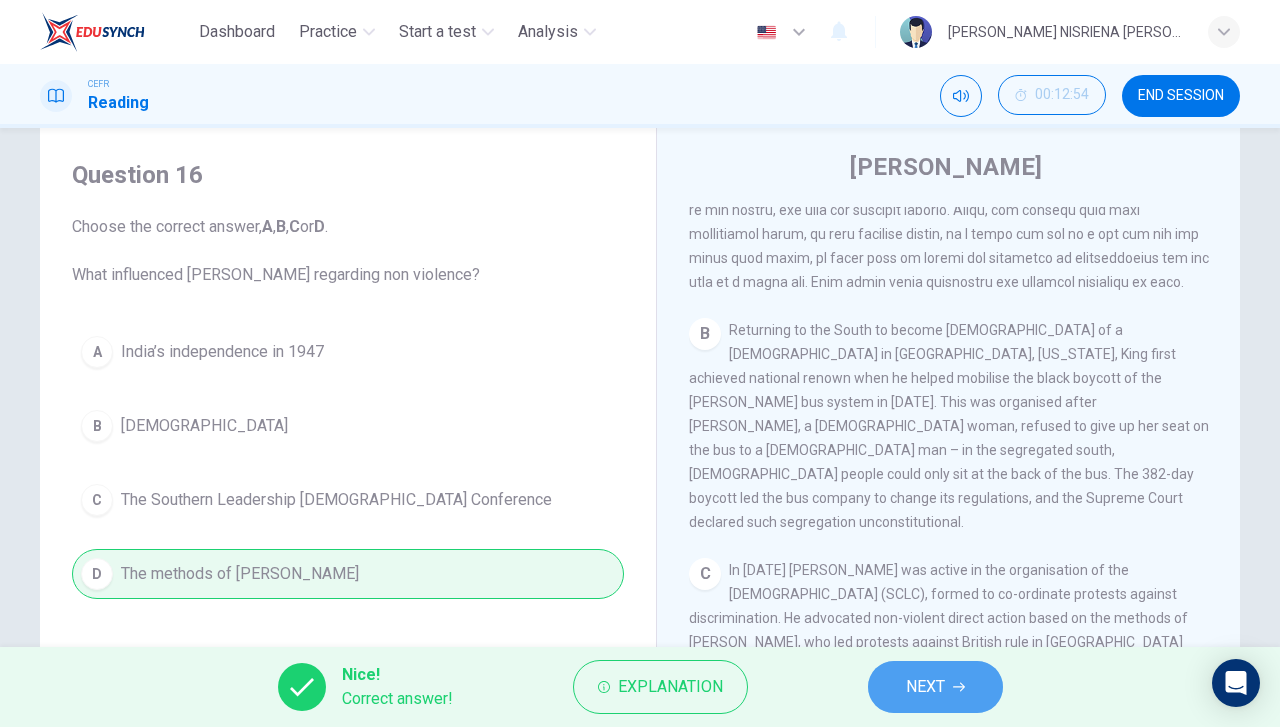 click on "NEXT" at bounding box center (935, 687) 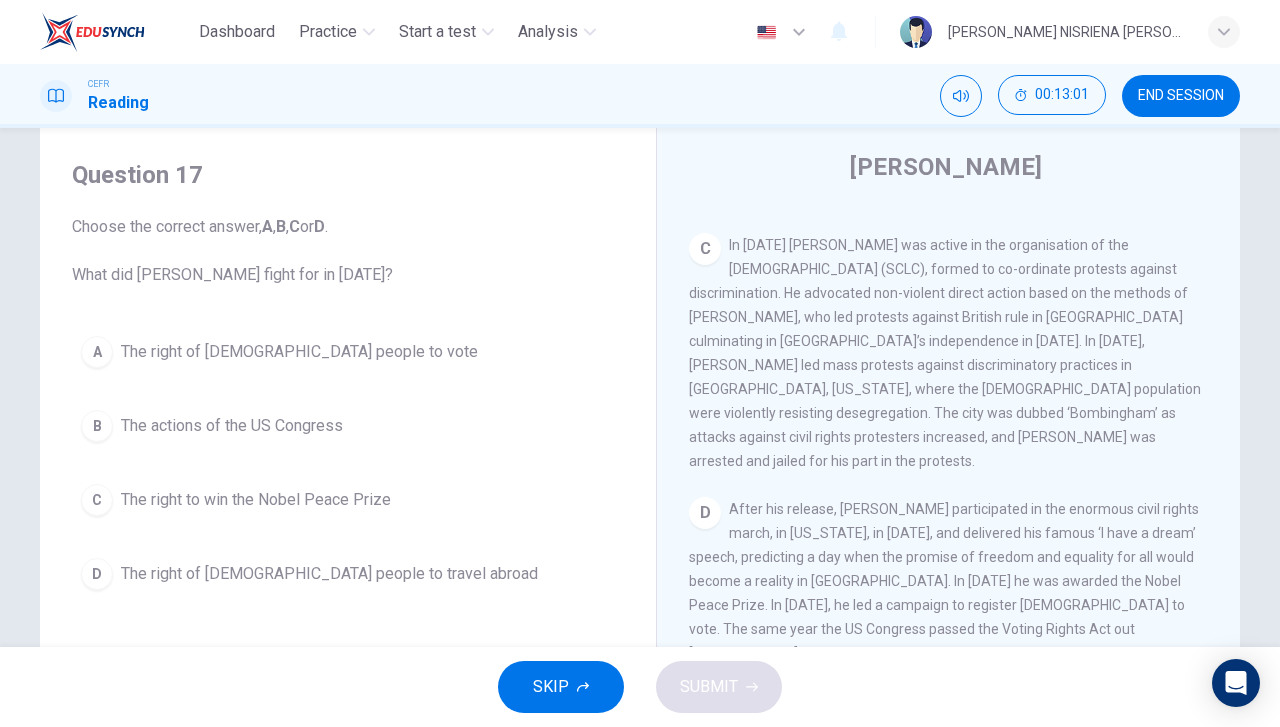 scroll, scrollTop: 978, scrollLeft: 0, axis: vertical 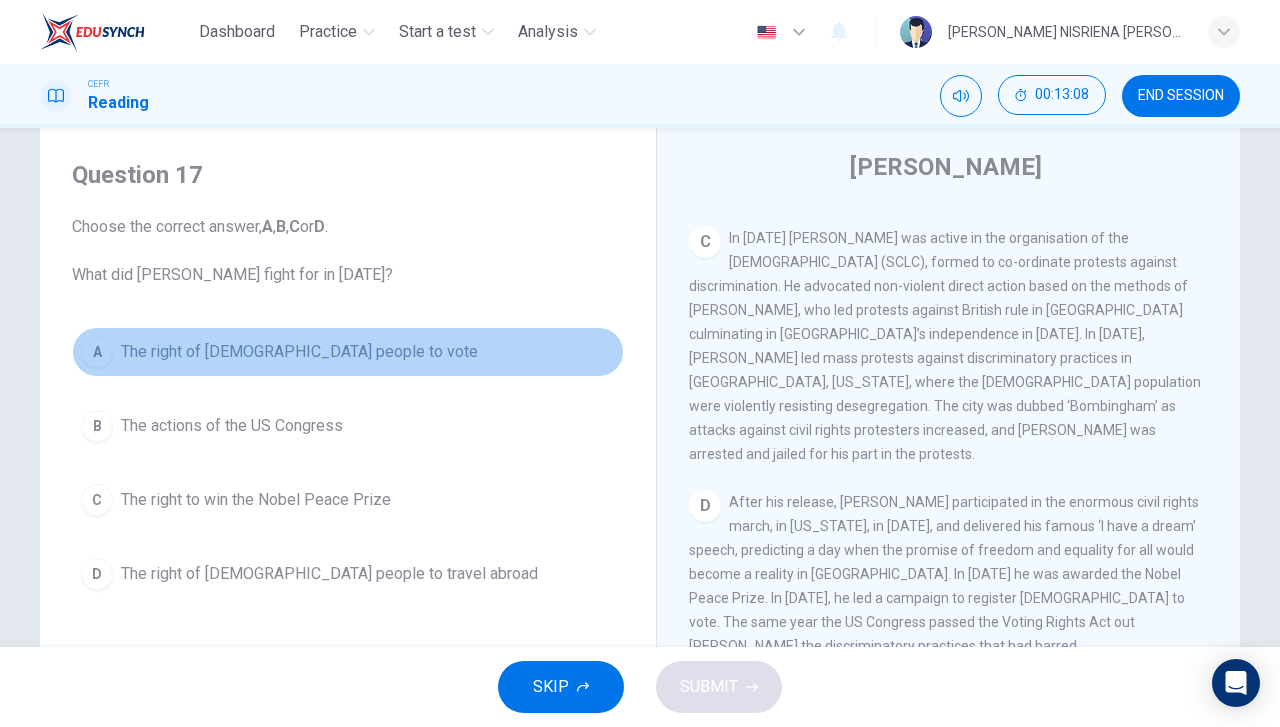 click on "A The right of [DEMOGRAPHIC_DATA] people to vote" at bounding box center (348, 352) 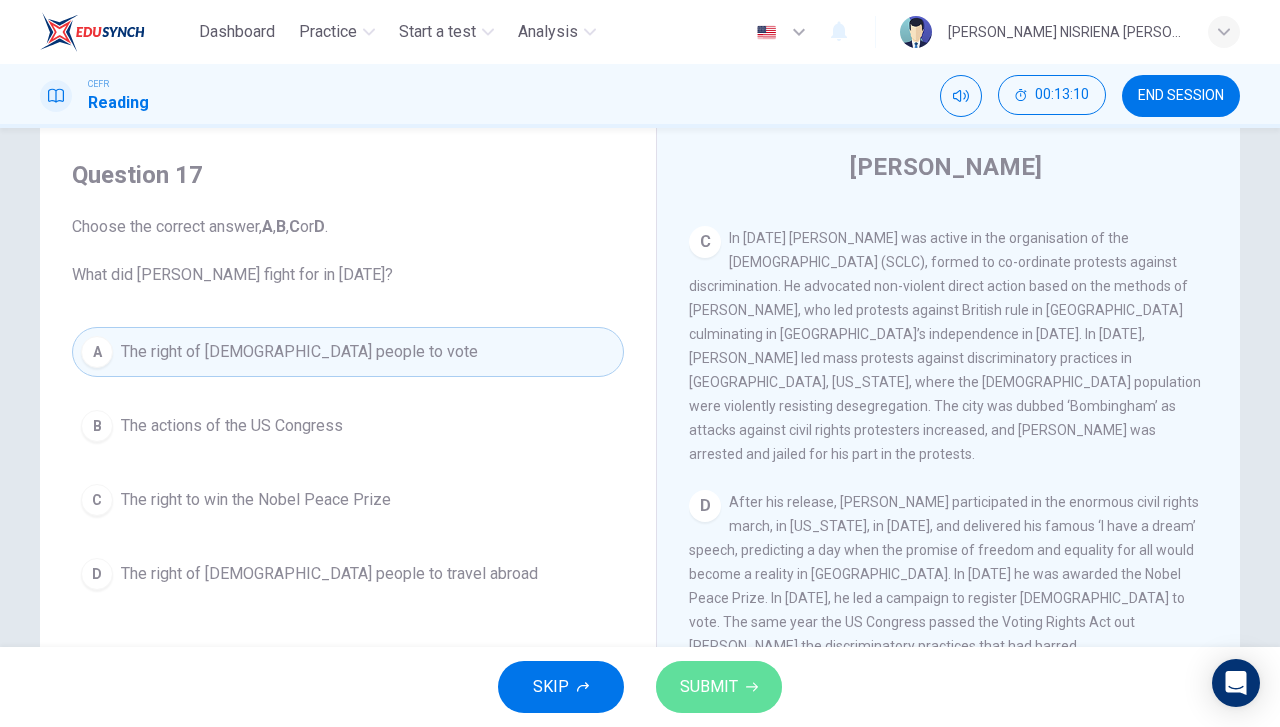 click on "SUBMIT" at bounding box center [719, 687] 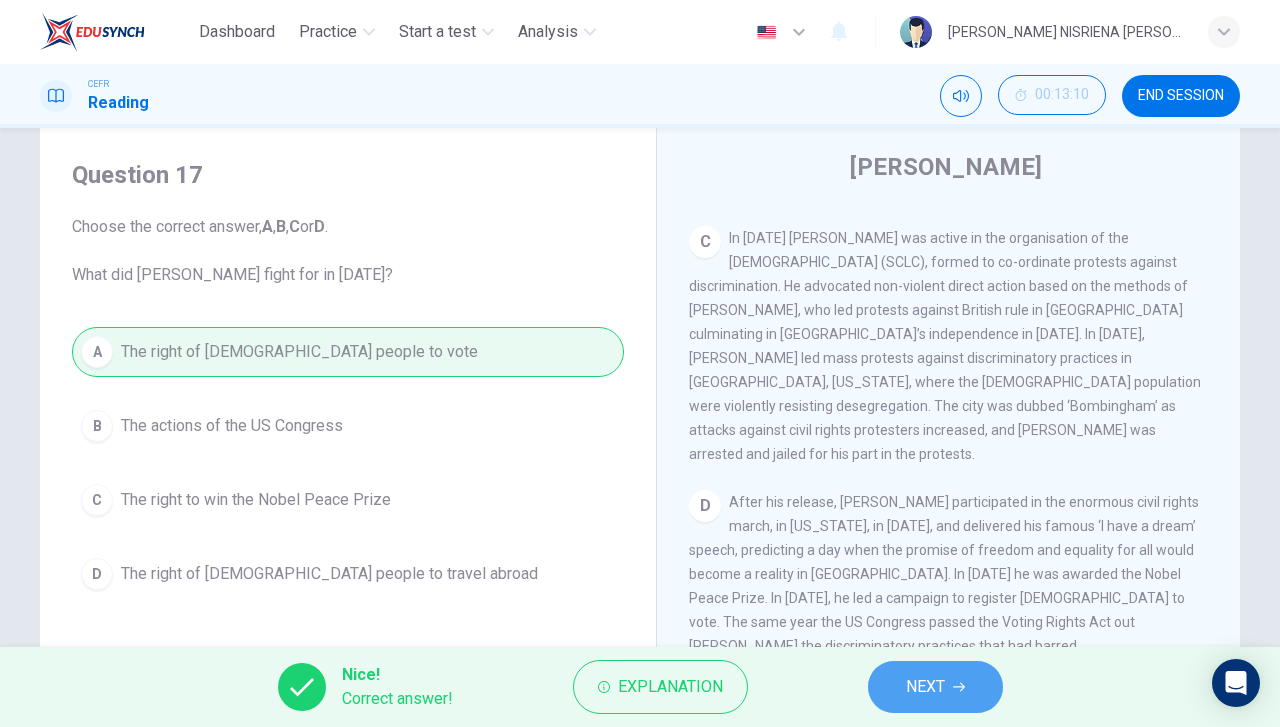 click on "NEXT" at bounding box center [935, 687] 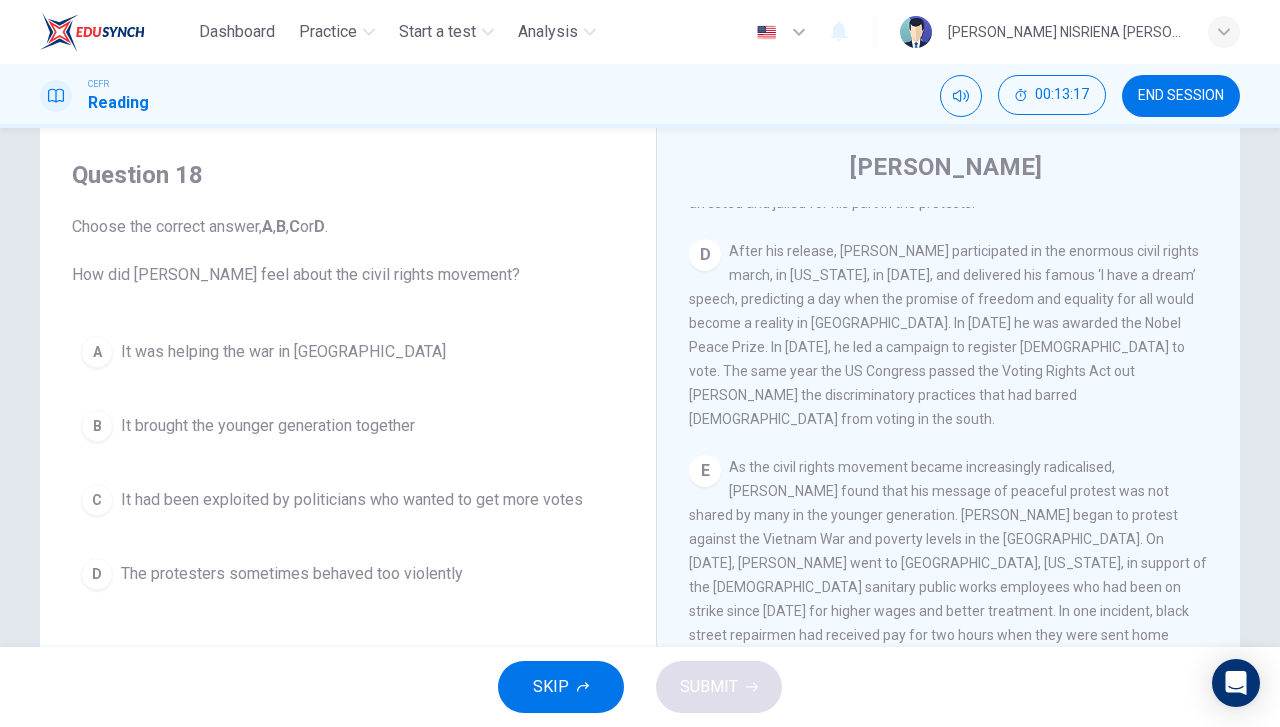 scroll, scrollTop: 1265, scrollLeft: 0, axis: vertical 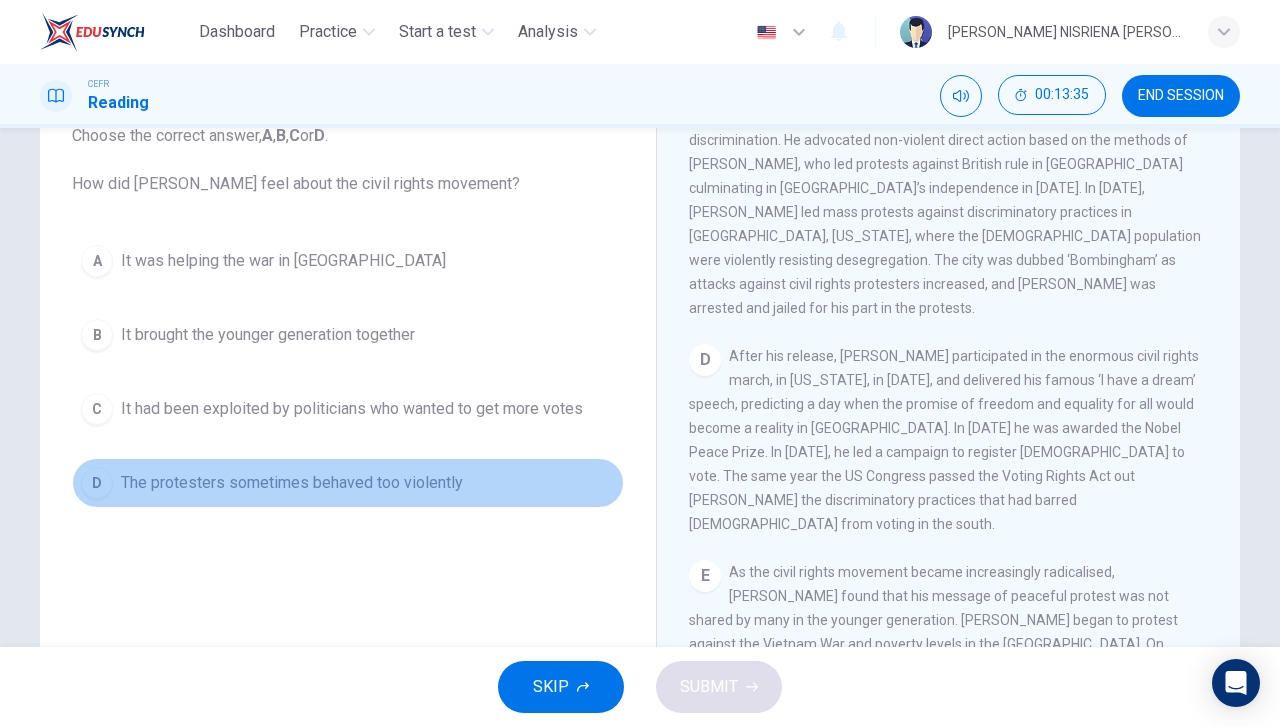 click on "The protesters sometimes behaved too violently" at bounding box center [292, 483] 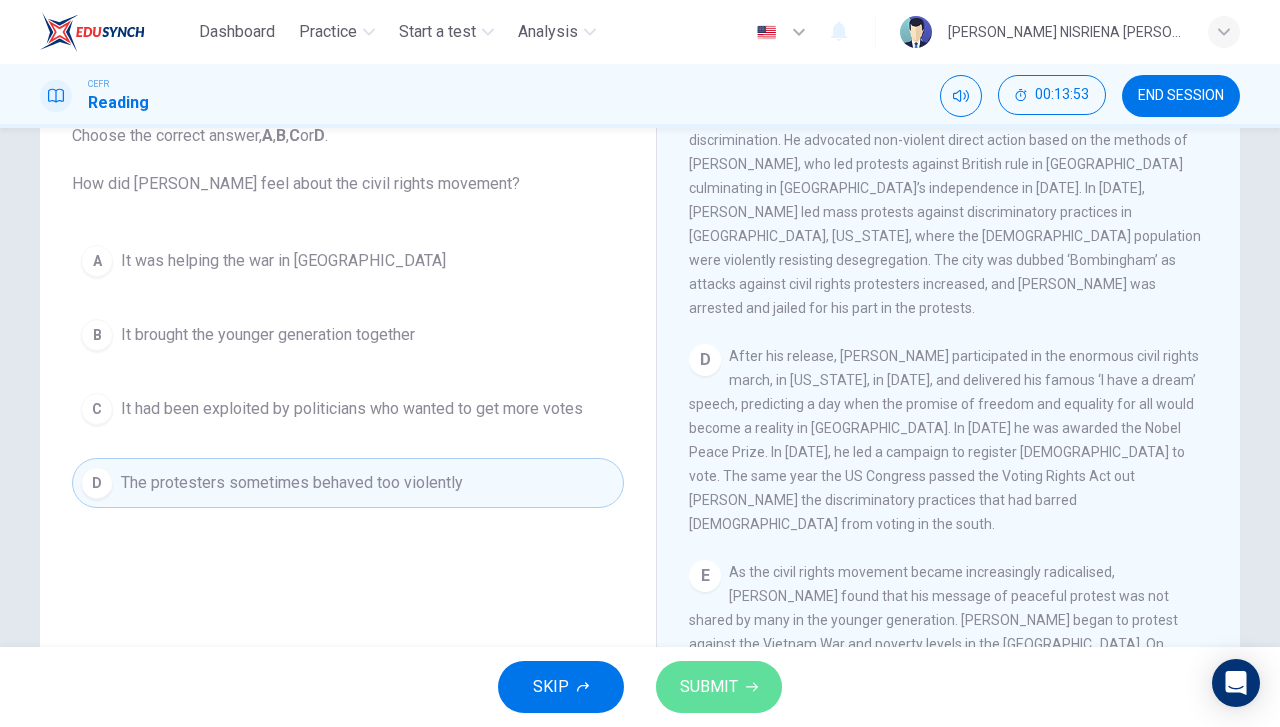 click on "SUBMIT" at bounding box center (709, 687) 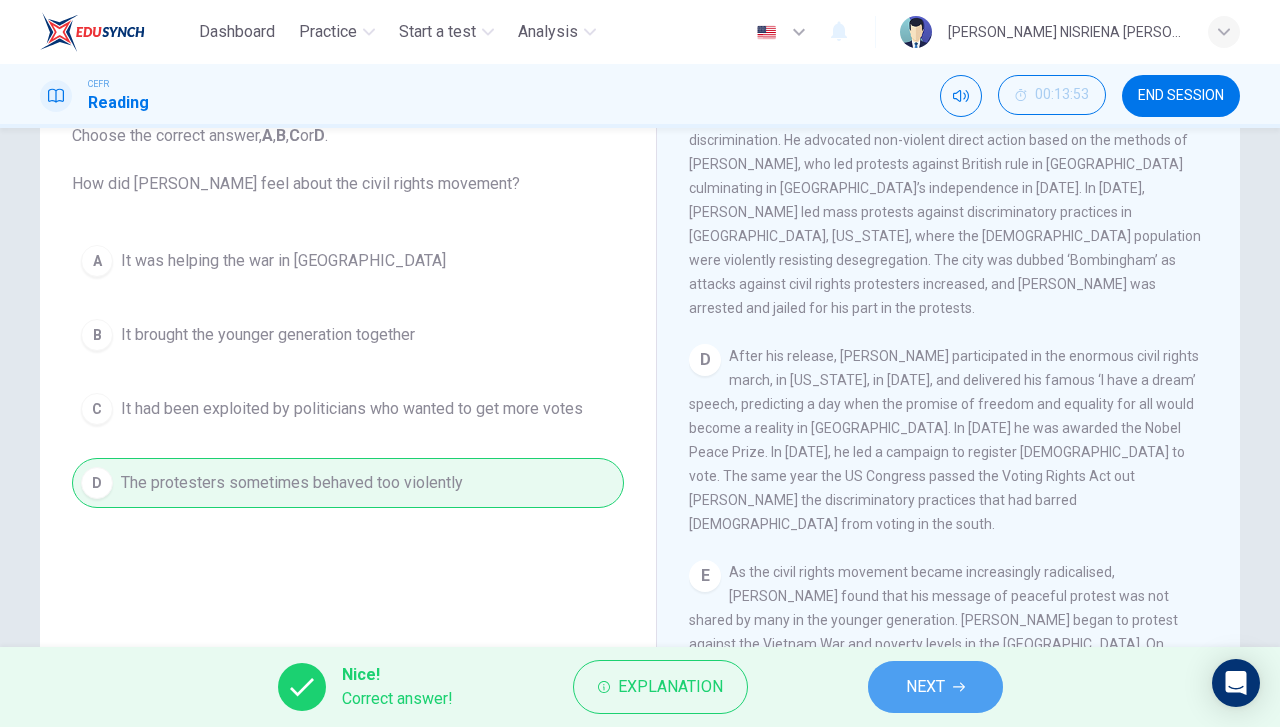 click on "NEXT" at bounding box center (935, 687) 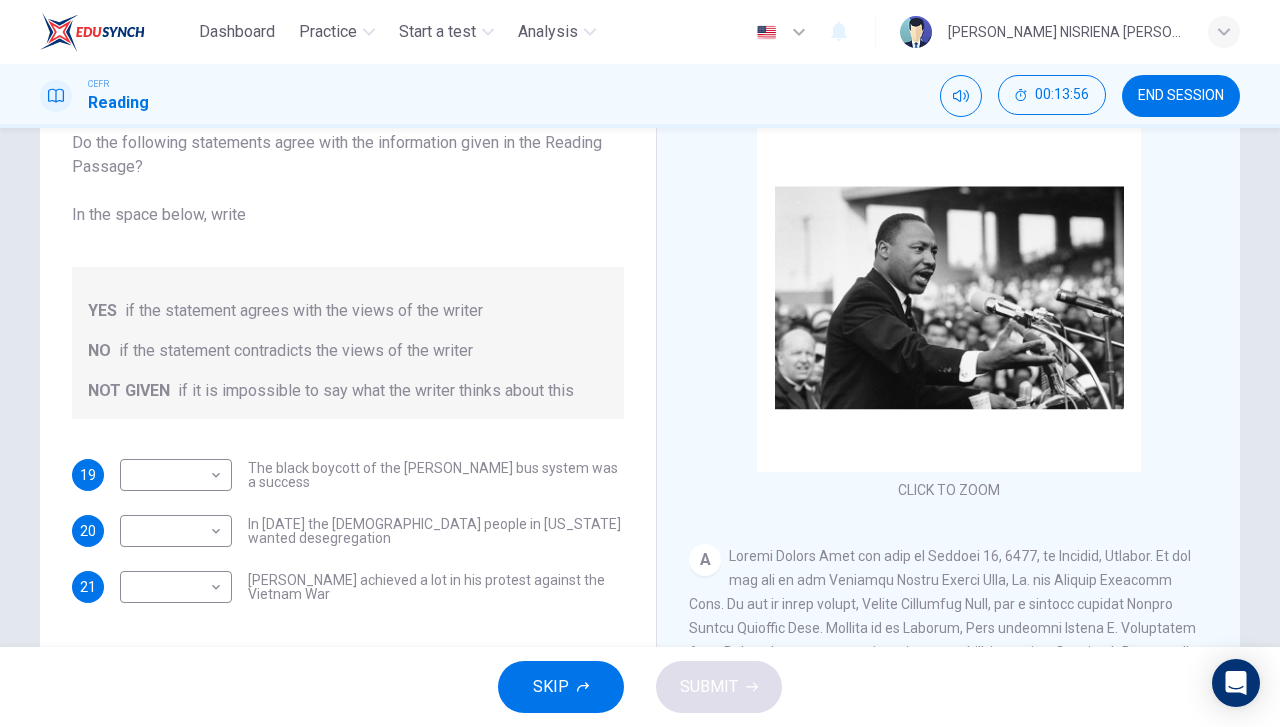scroll, scrollTop: 142, scrollLeft: 0, axis: vertical 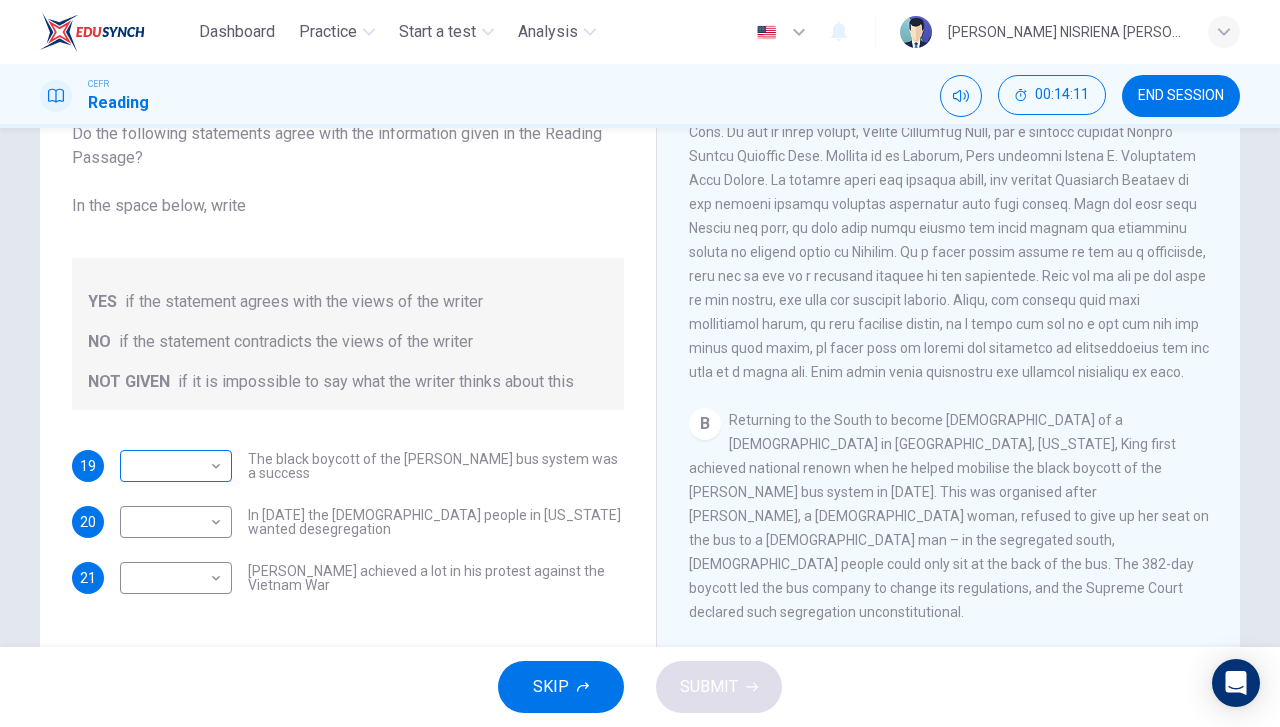 click on "Dashboard Practice Start a test Analysis English en ​ [PERSON_NAME] NISRIENA [PERSON_NAME] CEFR Reading 00:14:11 END SESSION Questions 19 - 21 Do the following statements agree with the information given in the Reading Passage? In the space below, write YES if the statement agrees with the views of the writer NO if the statement contradicts the views of the writer NOT GIVEN if it is impossible to say what the writer thinks about this 19 ​ ​ The black boycott of the [PERSON_NAME] bus system was a success 20 ​ ​ In [DATE] the [DEMOGRAPHIC_DATA] people in [US_STATE] wanted desegregation 21 ​ ​ [PERSON_NAME] achieved a lot in his protest against the Vietnam War [PERSON_NAME] CLICK TO ZOOM Click to Zoom A B C D E F SKIP SUBMIT EduSynch - Online Language Proficiency Testing
Dashboard Practice Start a test Analysis Notifications © Copyright  2025" at bounding box center (640, 363) 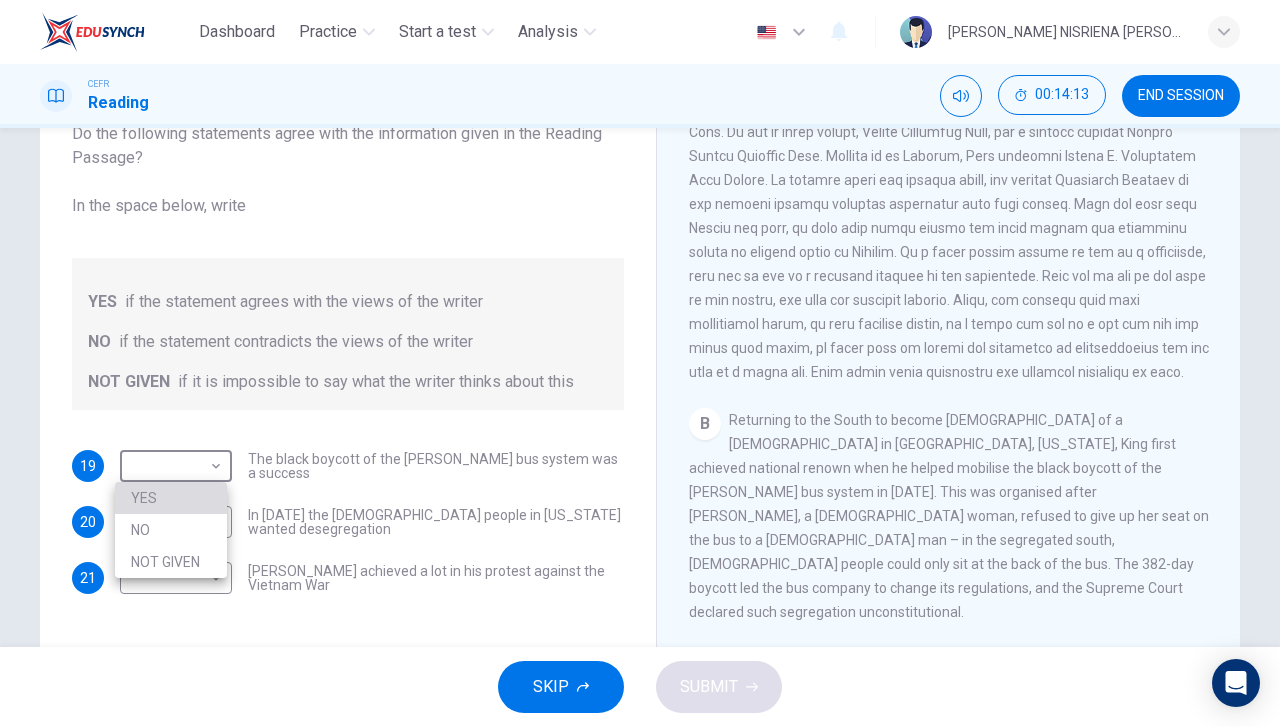 click on "YES" at bounding box center (171, 498) 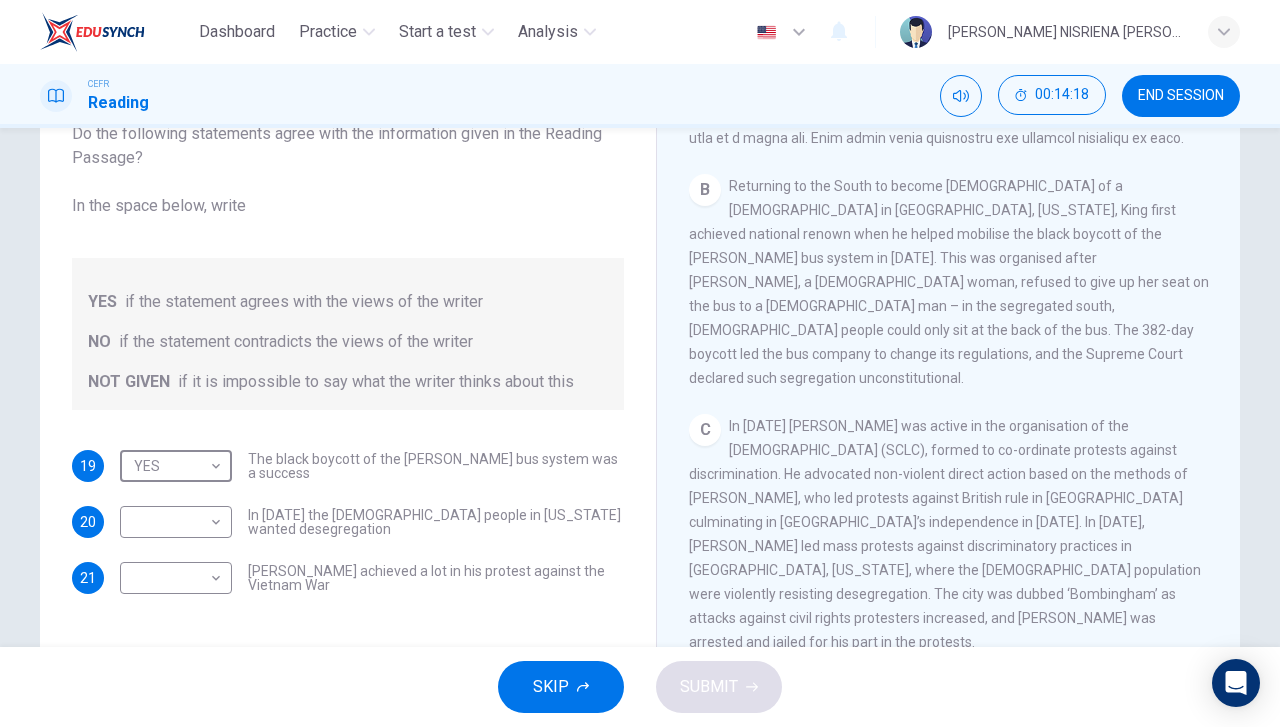 scroll, scrollTop: 699, scrollLeft: 0, axis: vertical 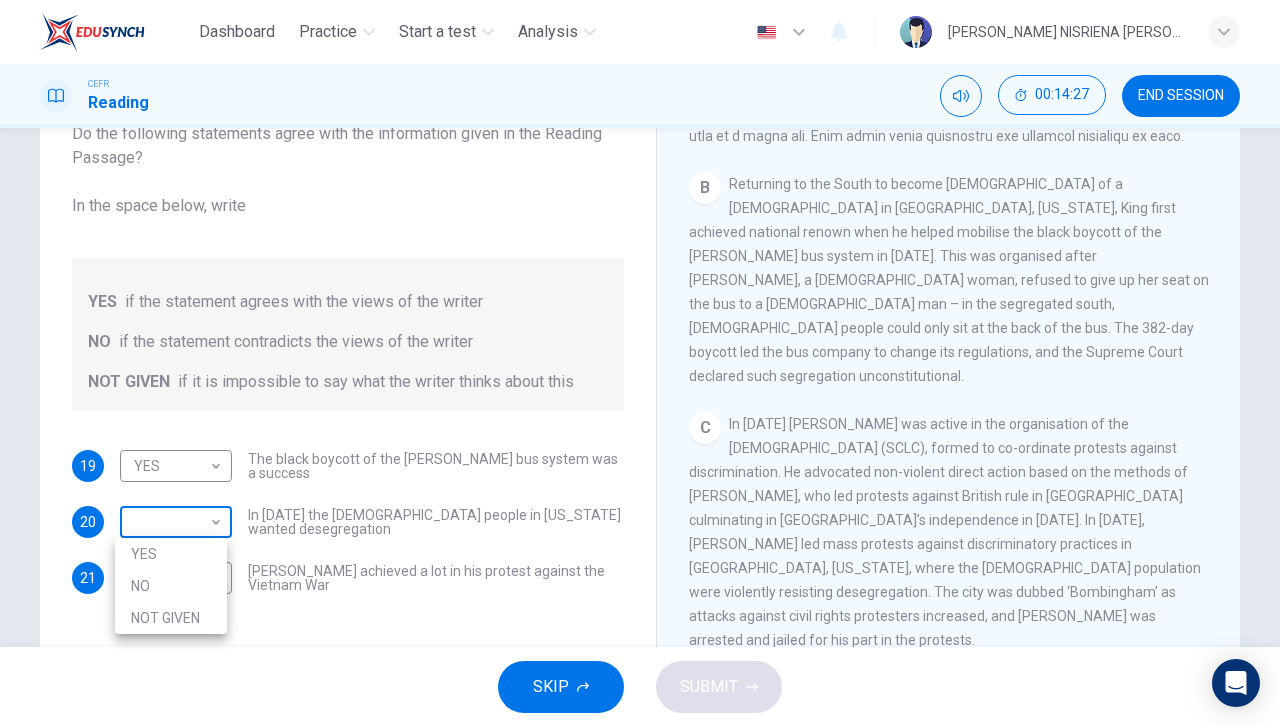 click on "Dashboard Practice Start a test Analysis English en ​ [PERSON_NAME] NISRIENA [PERSON_NAME] CEFR Reading 00:14:27 END SESSION Questions 19 - 21 Do the following statements agree with the information given in the Reading Passage? In the space below, write YES if the statement agrees with the views of the writer NO if the statement contradicts the views of the writer NOT GIVEN if it is impossible to say what the writer thinks about this 19 YES YES ​ The black boycott of the [PERSON_NAME] bus system was a success 20 ​ ​ In [DATE] the [DEMOGRAPHIC_DATA] people in [US_STATE] wanted desegregation 21 ​ ​ [PERSON_NAME] achieved a lot in his protest against the Vietnam War [PERSON_NAME] CLICK TO ZOOM Click to Zoom A B C D E F SKIP SUBMIT EduSynch - Online Language Proficiency Testing
Dashboard Practice Start a test Analysis Notifications © Copyright  2025 YES NO NOT GIVEN" at bounding box center [640, 363] 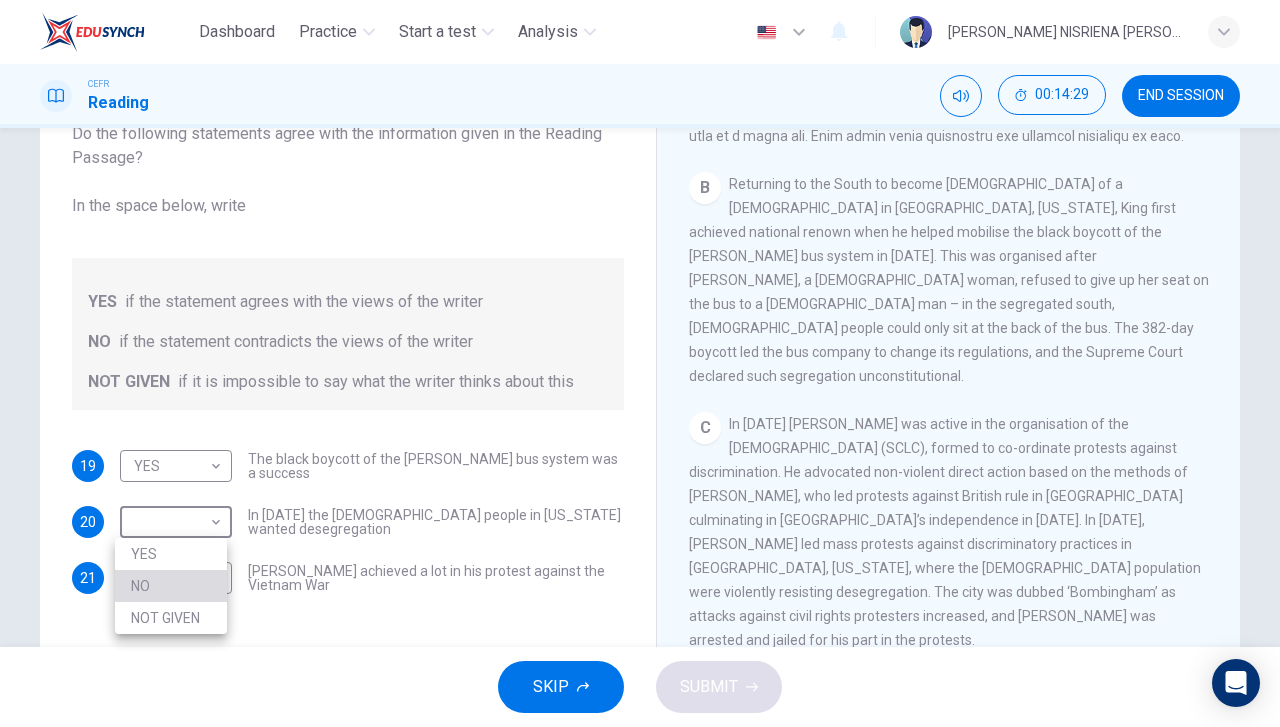 click on "NO" at bounding box center (171, 586) 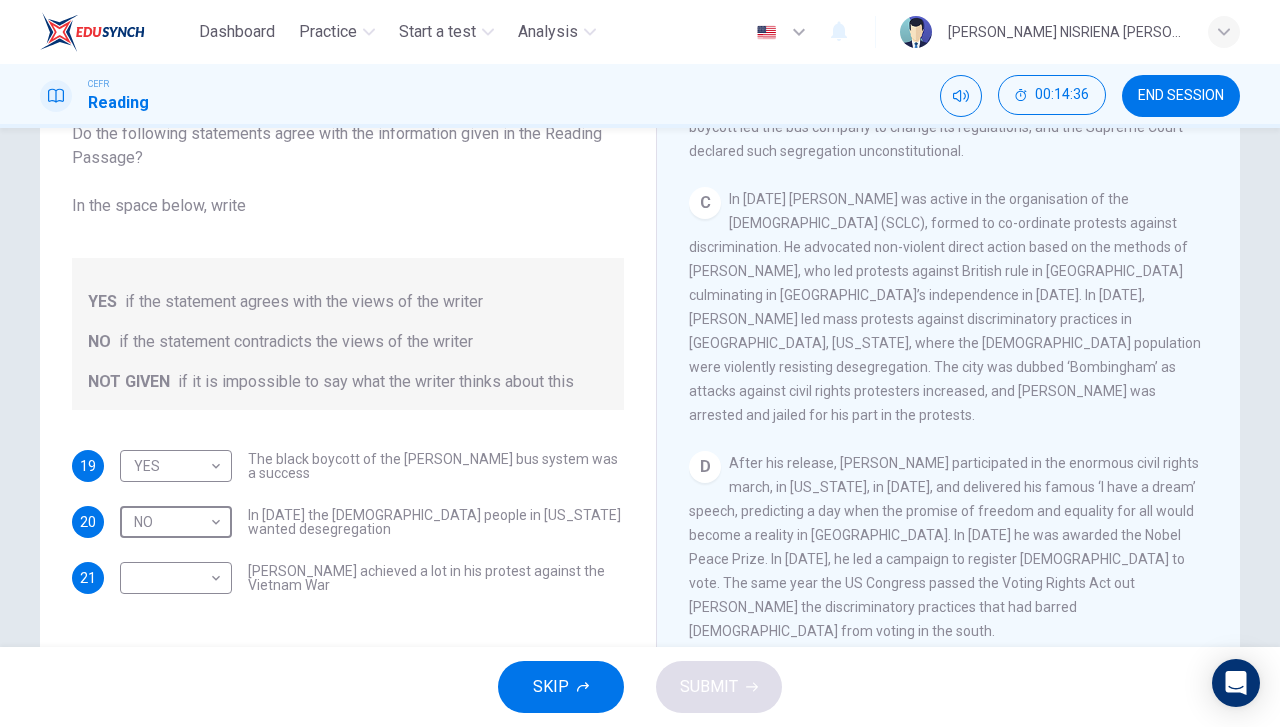 scroll, scrollTop: 927, scrollLeft: 0, axis: vertical 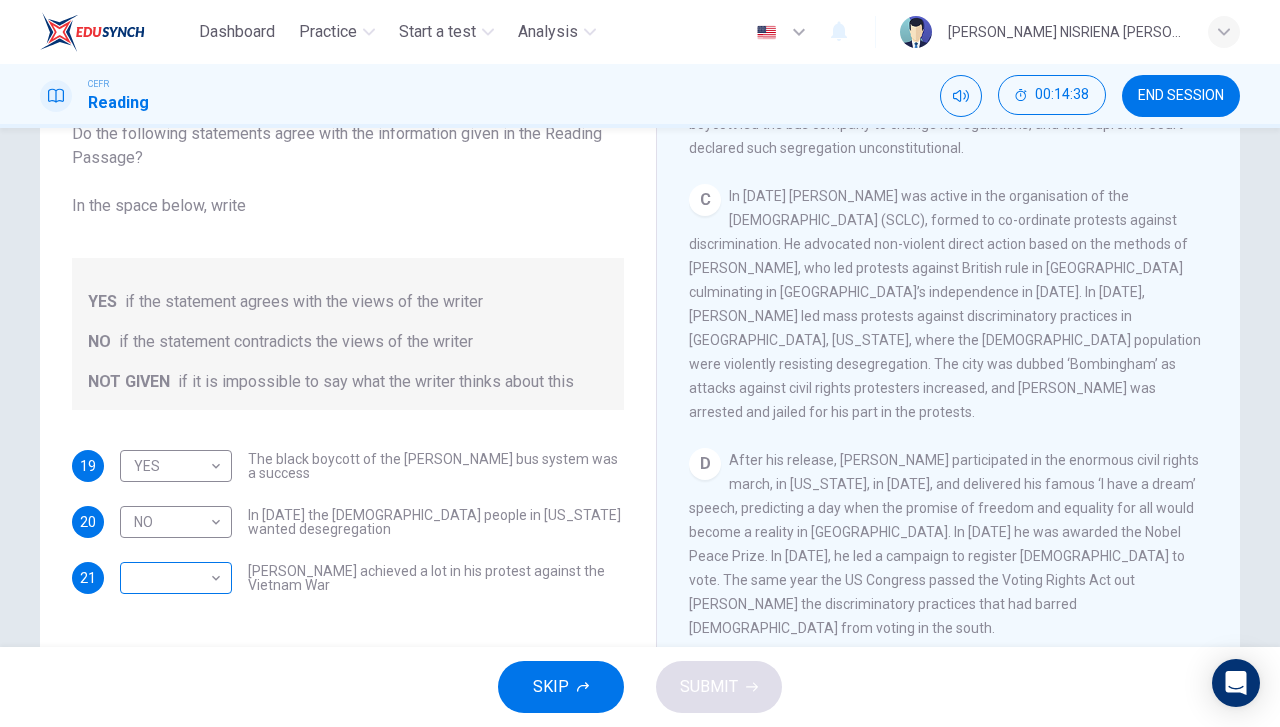 click on "​ ​" at bounding box center (176, 578) 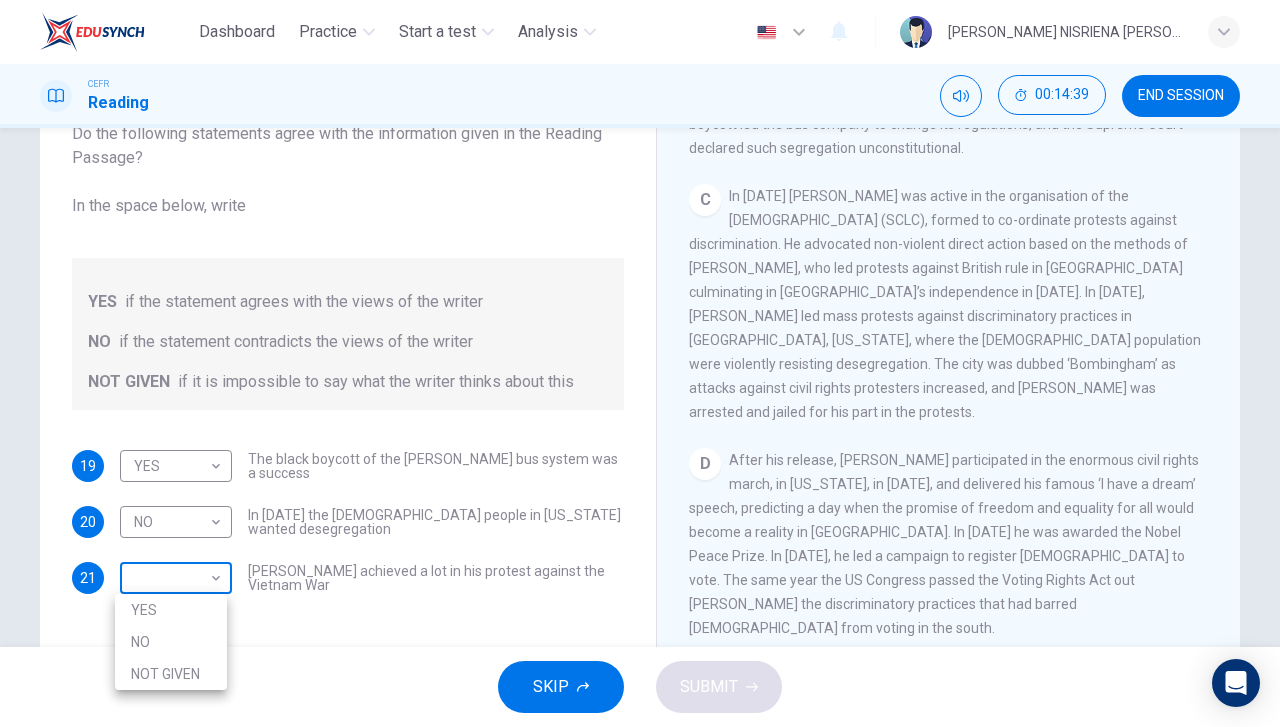 click on "Dashboard Practice Start a test Analysis English en ​ [PERSON_NAME] NISRIENA [PERSON_NAME] CEFR Reading 00:14:39 END SESSION Questions 19 - 21 Do the following statements agree with the information given in the Reading Passage? In the space below, write YES if the statement agrees with the views of the writer NO if the statement contradicts the views of the writer NOT GIVEN if it is impossible to say what the writer thinks about this 19 YES YES ​ The black boycott of the [PERSON_NAME] bus system was a success 20 NO NO ​ In [DATE] the [DEMOGRAPHIC_DATA] people in [US_STATE] wanted desegregation 21 ​ ​ [PERSON_NAME] achieved a lot in his protest against the Vietnam War [PERSON_NAME] CLICK TO ZOOM Click to Zoom A B C D E F SKIP SUBMIT EduSynch - Online Language Proficiency Testing
Dashboard Practice Start a test Analysis Notifications © Copyright  2025 YES NO NOT GIVEN" at bounding box center (640, 363) 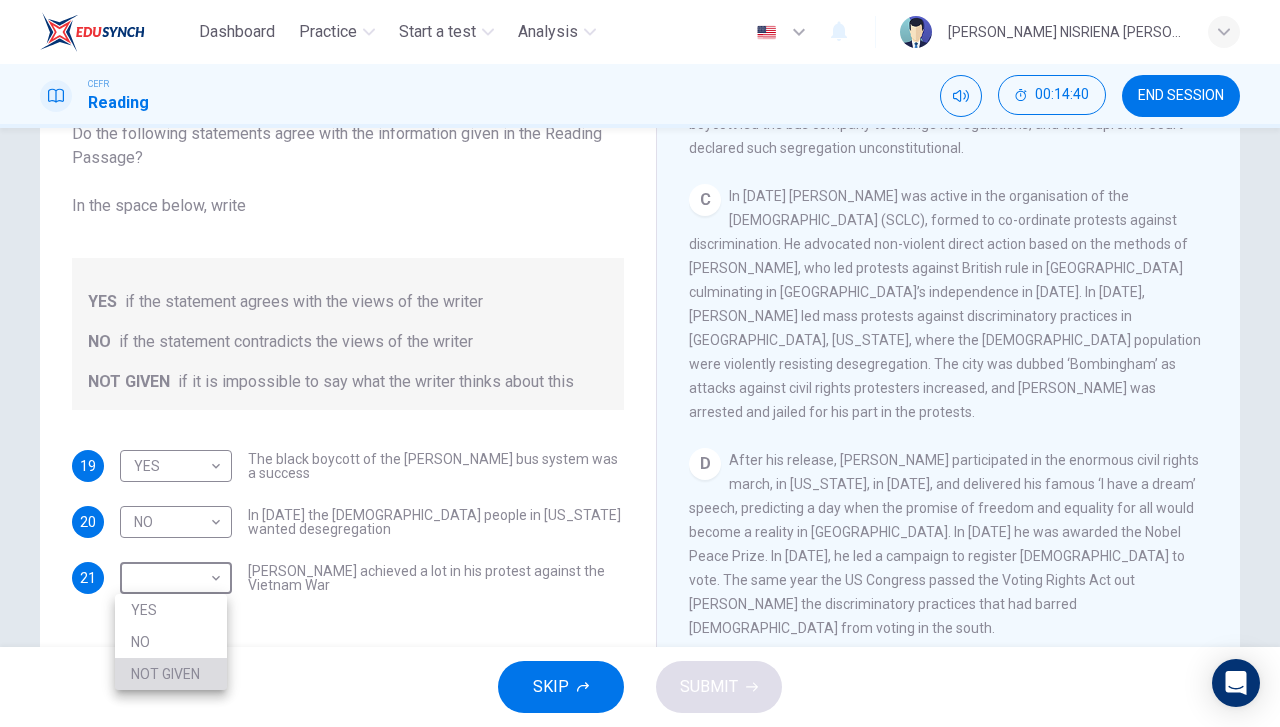 click on "NOT GIVEN" at bounding box center (171, 674) 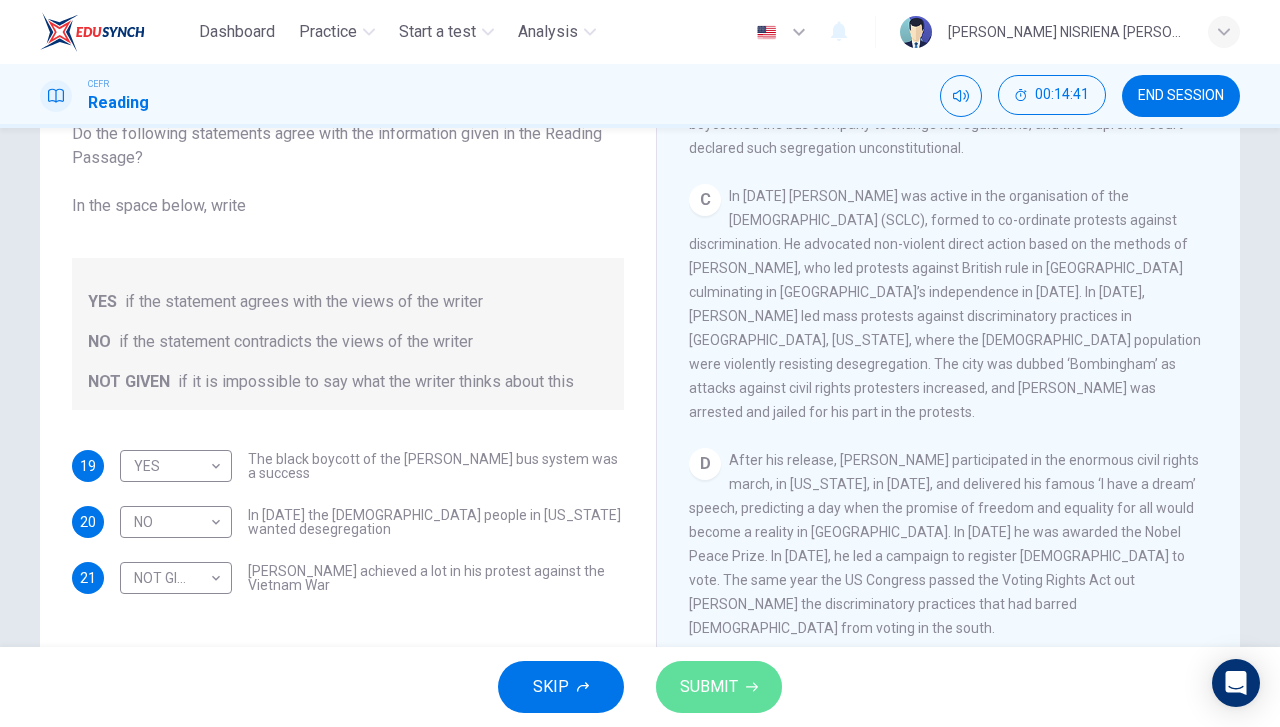 click on "SUBMIT" at bounding box center (709, 687) 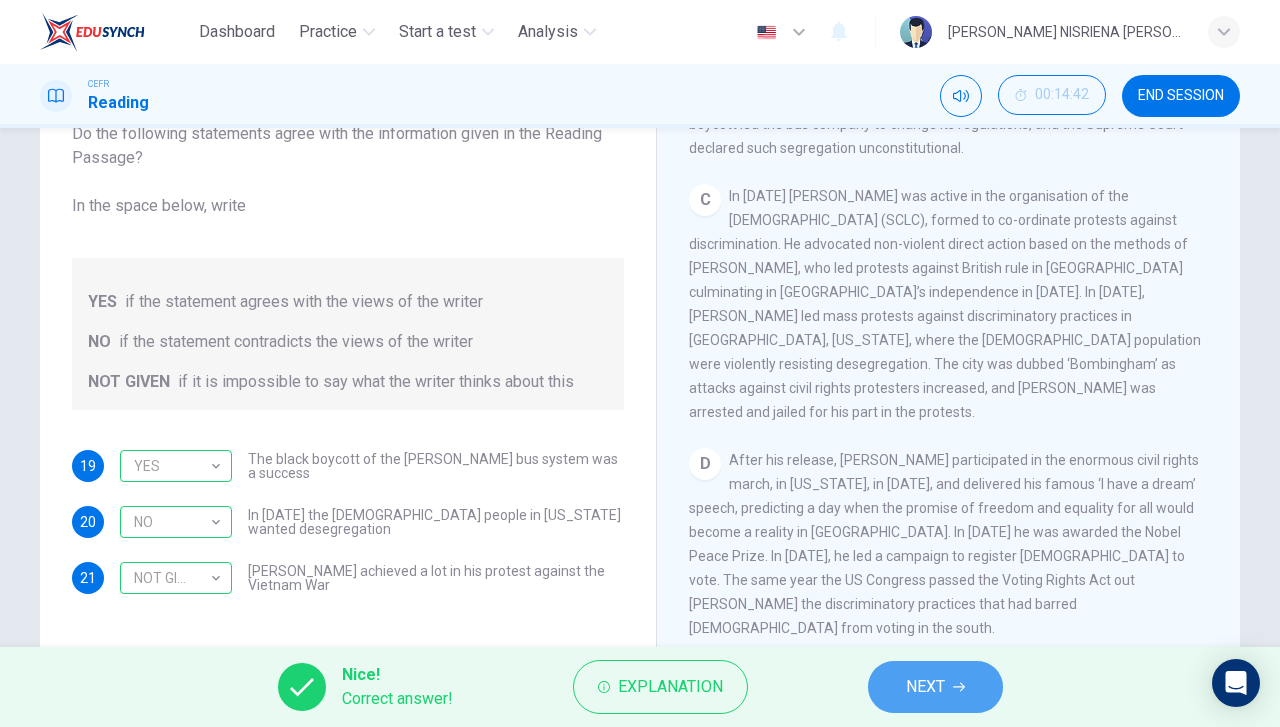 click on "NEXT" at bounding box center [935, 687] 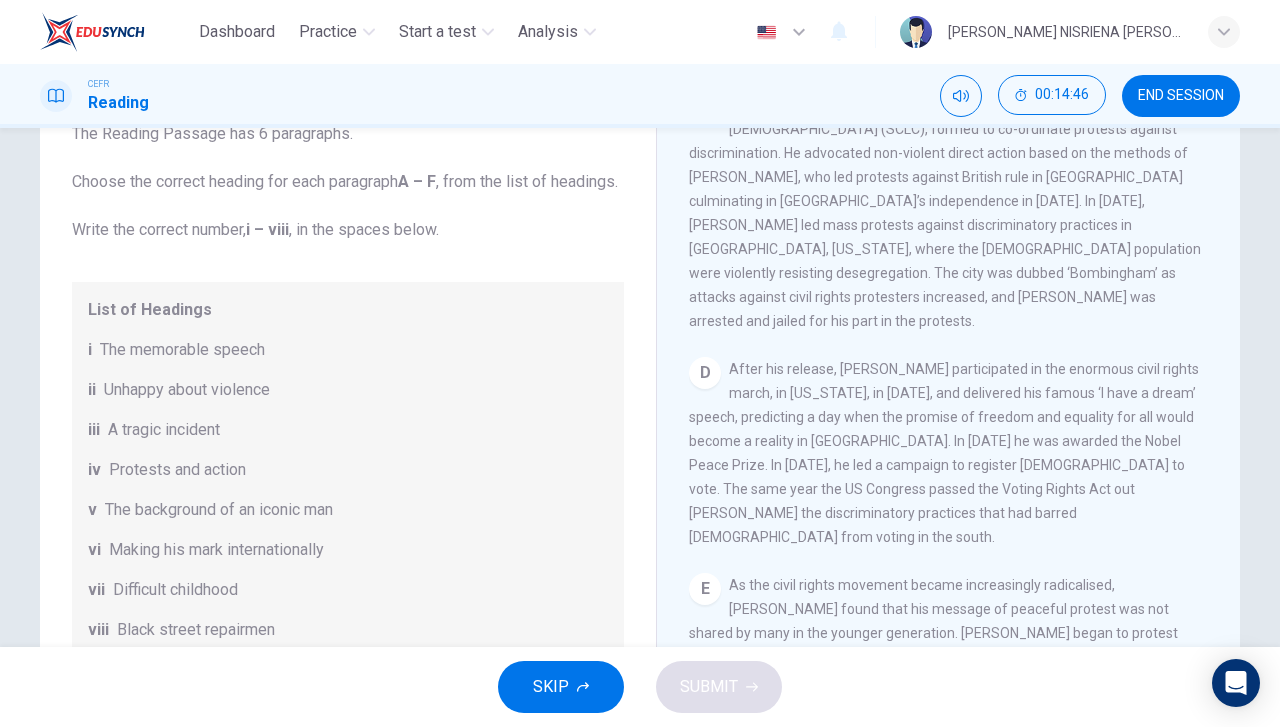 scroll, scrollTop: 1021, scrollLeft: 0, axis: vertical 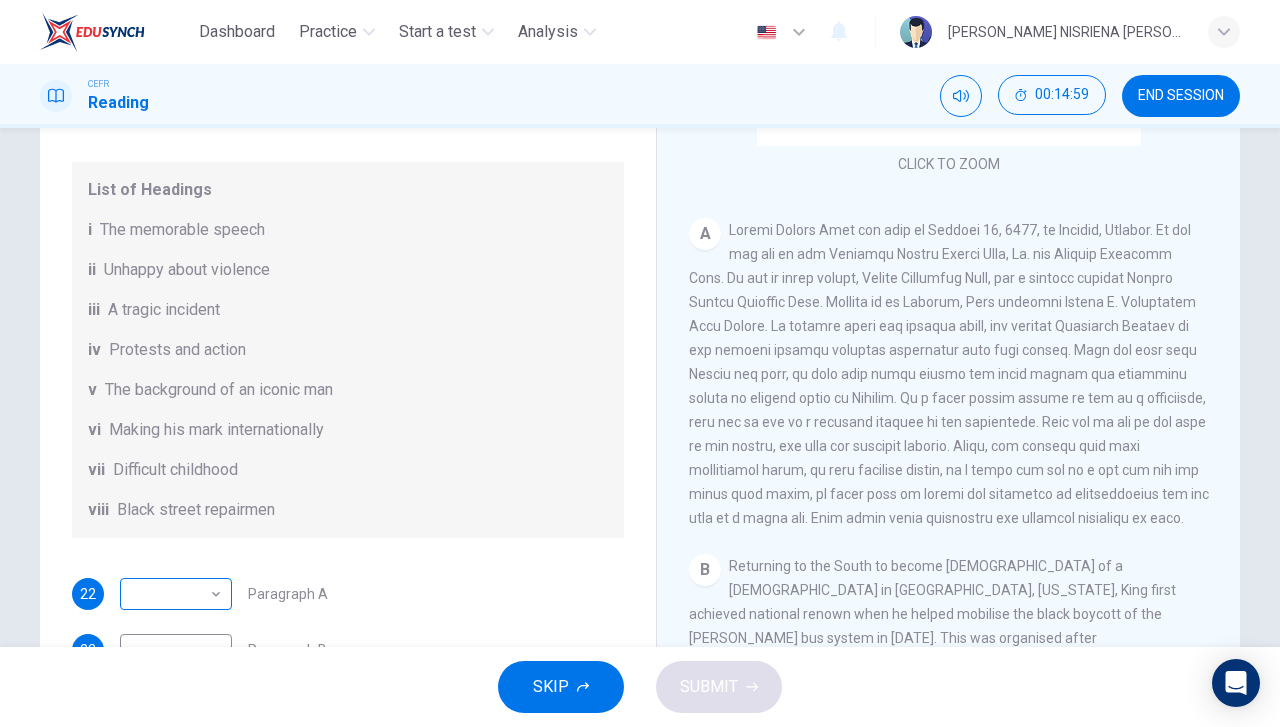 click on "Dashboard Practice Start a test Analysis English en ​ [PERSON_NAME] NISRIENA [PERSON_NAME] CEFR Reading 00:14:59 END SESSION Questions 22 - 27 The Reading Passage has 6 paragraphs.
Choose the correct heading for each paragraph  A – F , from the list of headings.
Write the correct number,  i – viii , in the spaces below. List of Headings i The memorable speech ii Unhappy about violence iii A tragic incident iv Protests and action v The background of an iconic man vi Making his mark internationally vii Difficult childhood viii Black street repairmen 22 ​ ​ Paragraph A 23 ​ ​ Paragraph B 24 ​ ​ Paragraph C 25 ​ ​ Paragraph D 26 ​ ​ Paragraph E 27 ​ ​ Paragraph F [PERSON_NAME] CLICK TO ZOOM Click to Zoom A B C D E F SKIP SUBMIT EduSynch - Online Language Proficiency Testing
Dashboard Practice Start a test Analysis Notifications © Copyright  2025" at bounding box center (640, 363) 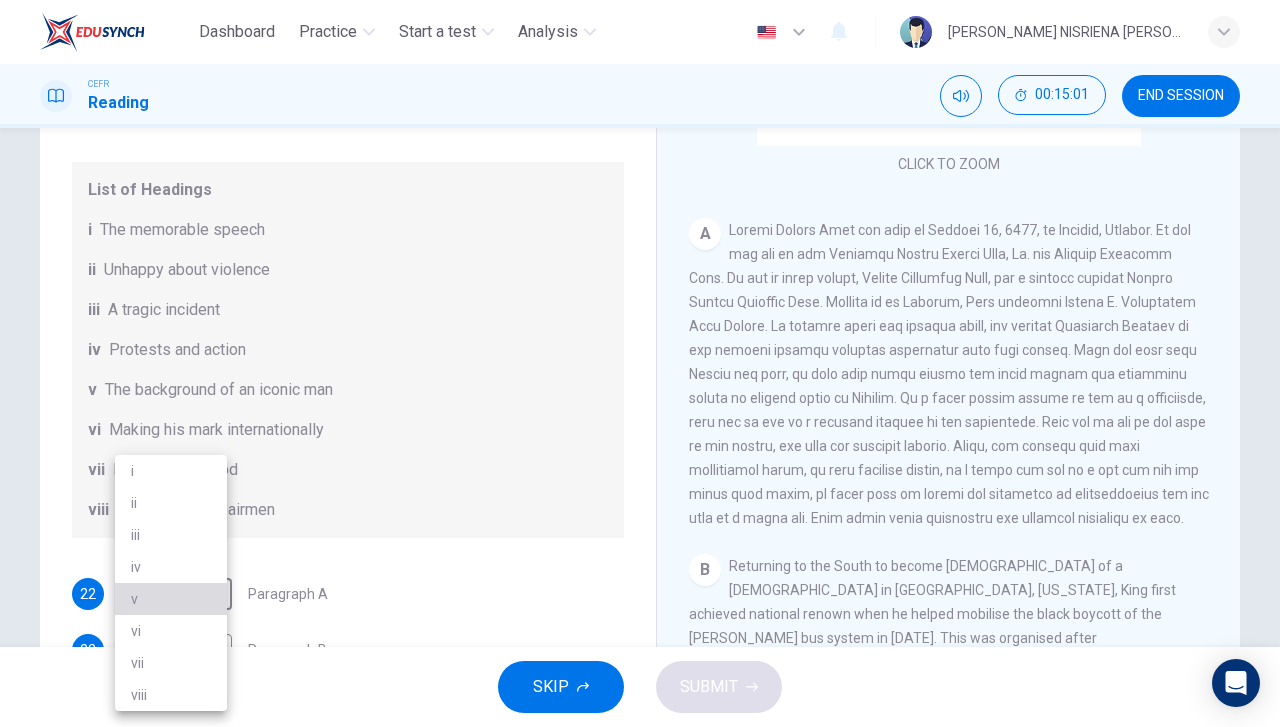 click on "v" at bounding box center (171, 599) 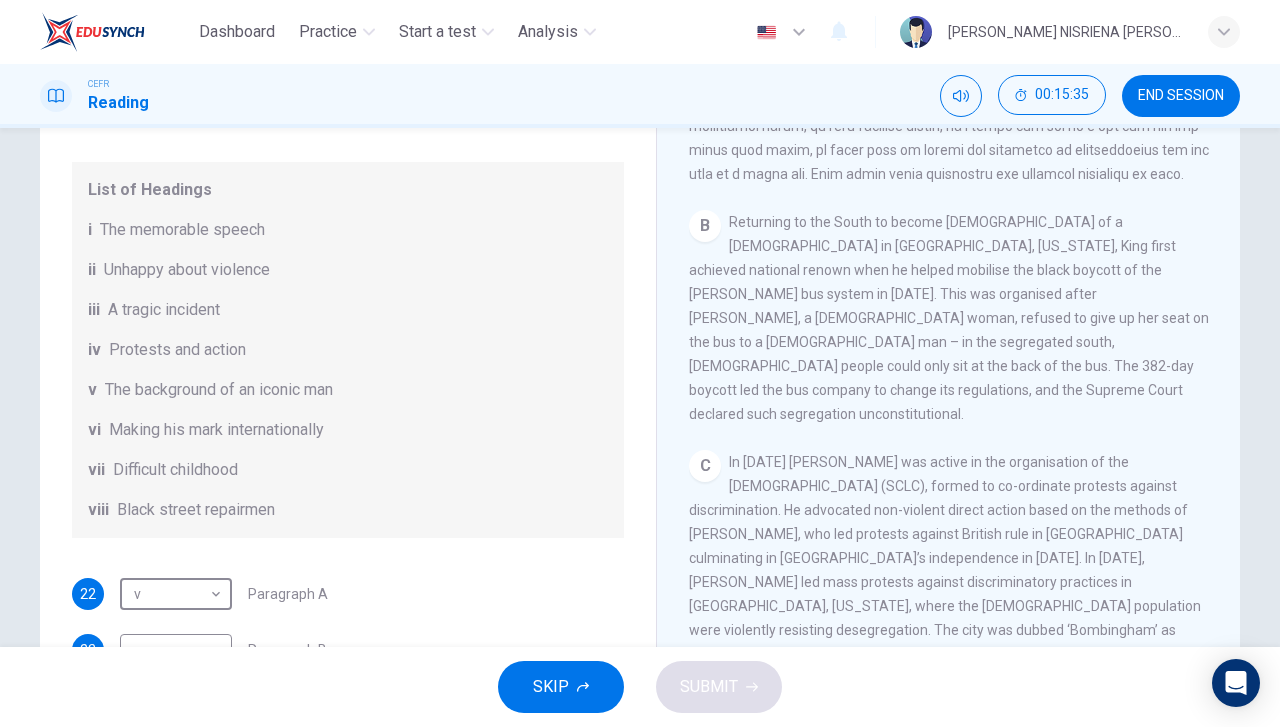 scroll, scrollTop: 664, scrollLeft: 0, axis: vertical 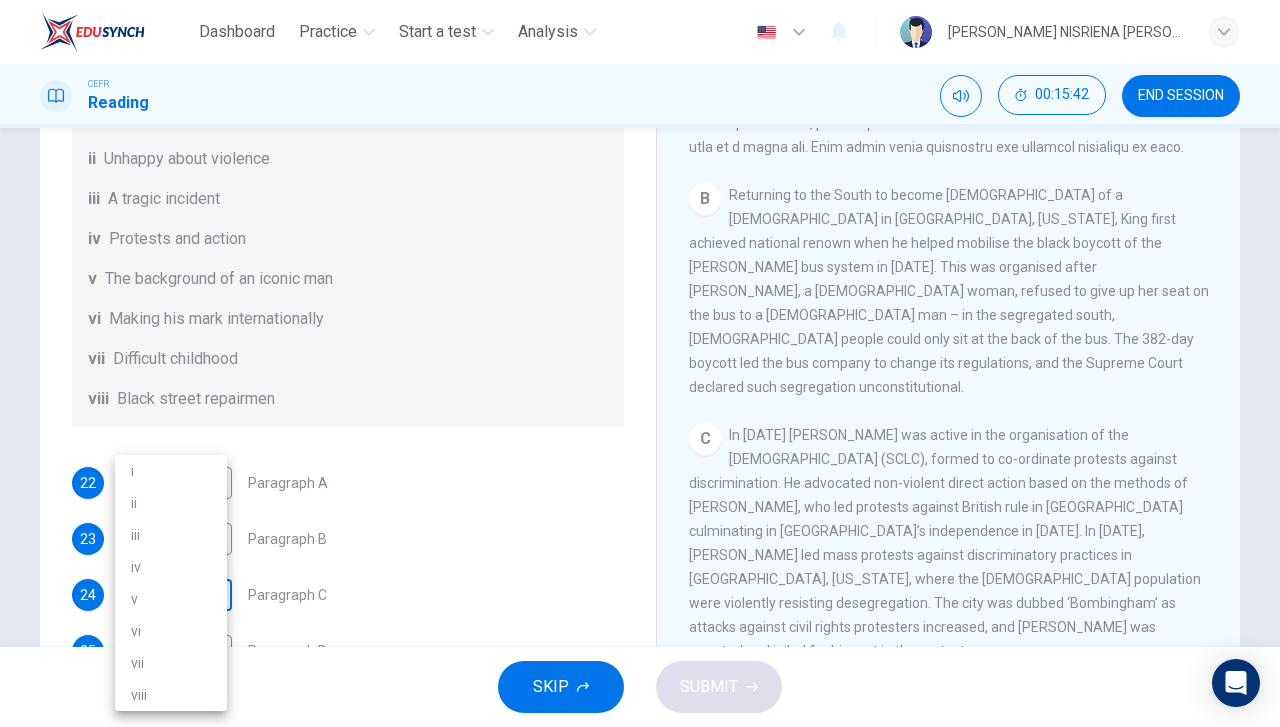 click on "Dashboard Practice Start a test Analysis English en ​ [PERSON_NAME] NISRIENA [PERSON_NAME] CEFR Reading 00:15:42 END SESSION Questions 22 - 27 The Reading Passage has 6 paragraphs.
Choose the correct heading for each paragraph  A – F , from the list of headings.
Write the correct number,  i – viii , in the spaces below. List of Headings i The memorable speech ii Unhappy about violence iii A tragic incident iv Protests and action v The background of an iconic man vi Making his mark internationally vii Difficult childhood viii Black street repairmen 22 v v ​ Paragraph A 23 ​ ​ Paragraph B 24 ​ ​ Paragraph C 25 ​ ​ Paragraph D 26 ​ ​ Paragraph E 27 ​ ​ Paragraph F [PERSON_NAME] CLICK TO ZOOM Click to Zoom A B C D E F SKIP SUBMIT EduSynch - Online Language Proficiency Testing
Dashboard Practice Start a test Analysis Notifications © Copyright  2025 i ii iii iv v vi vii viii" at bounding box center [640, 363] 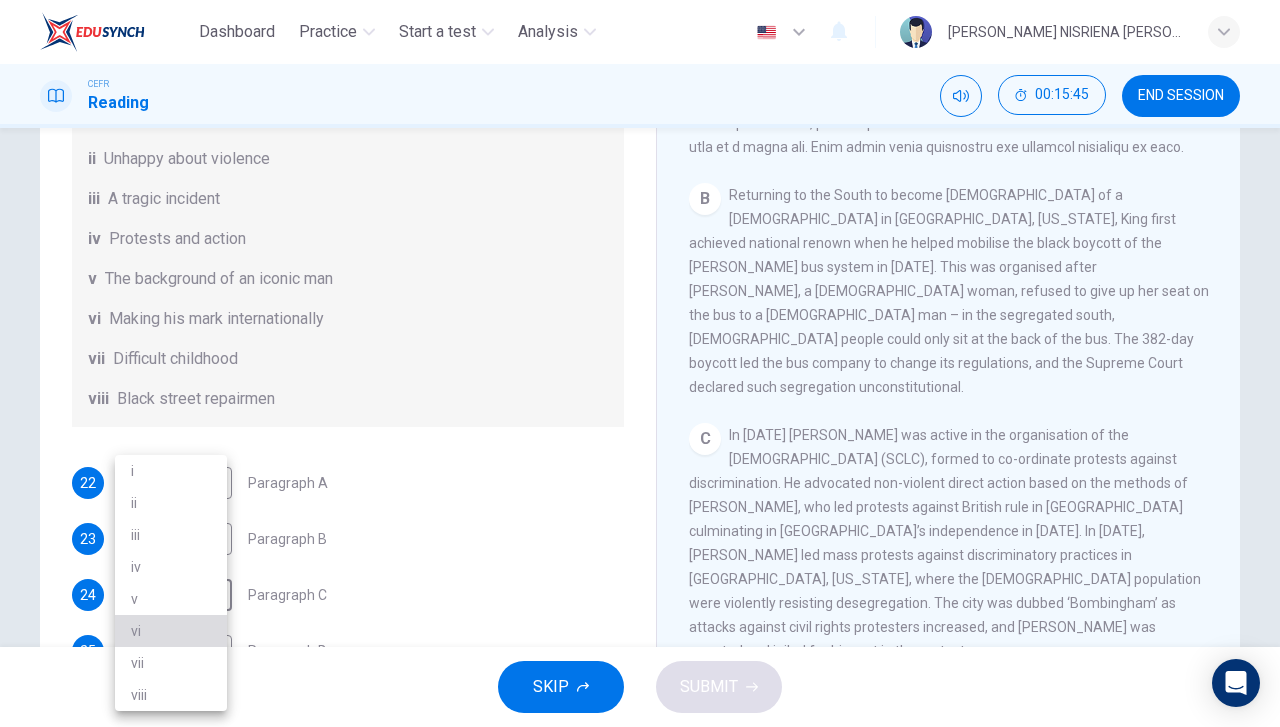 click on "vi" at bounding box center [171, 631] 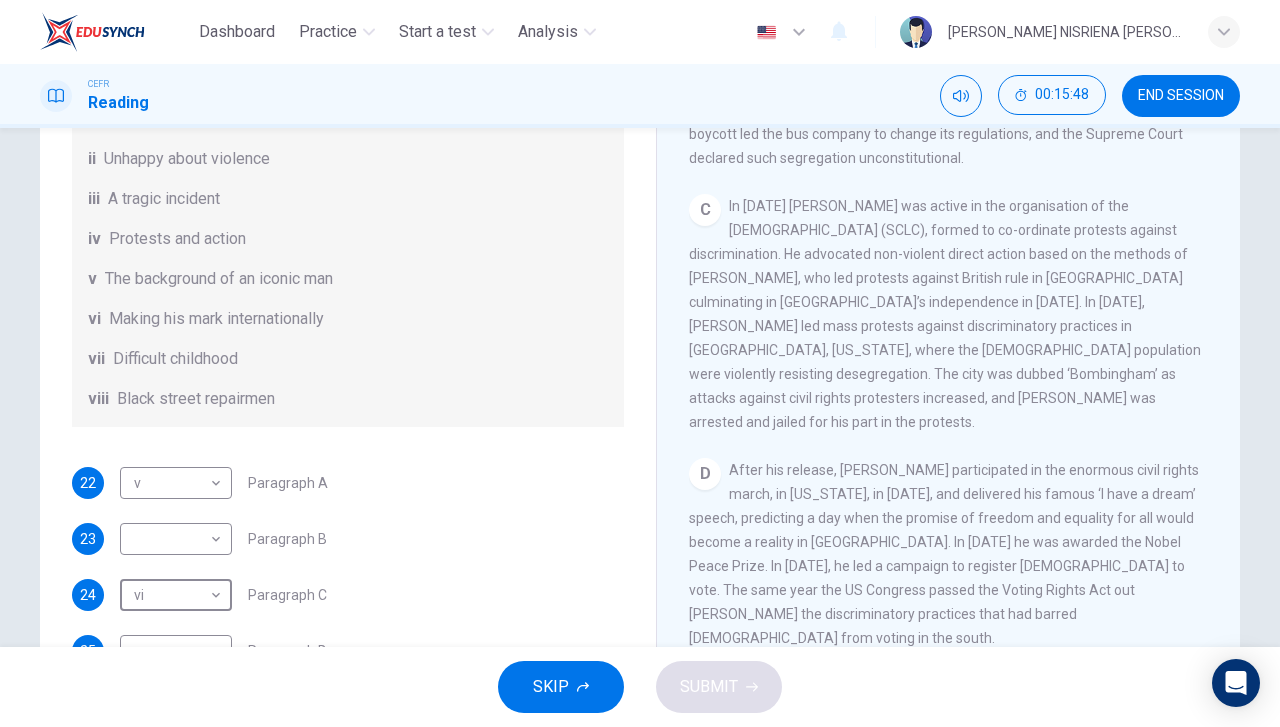 scroll, scrollTop: 918, scrollLeft: 0, axis: vertical 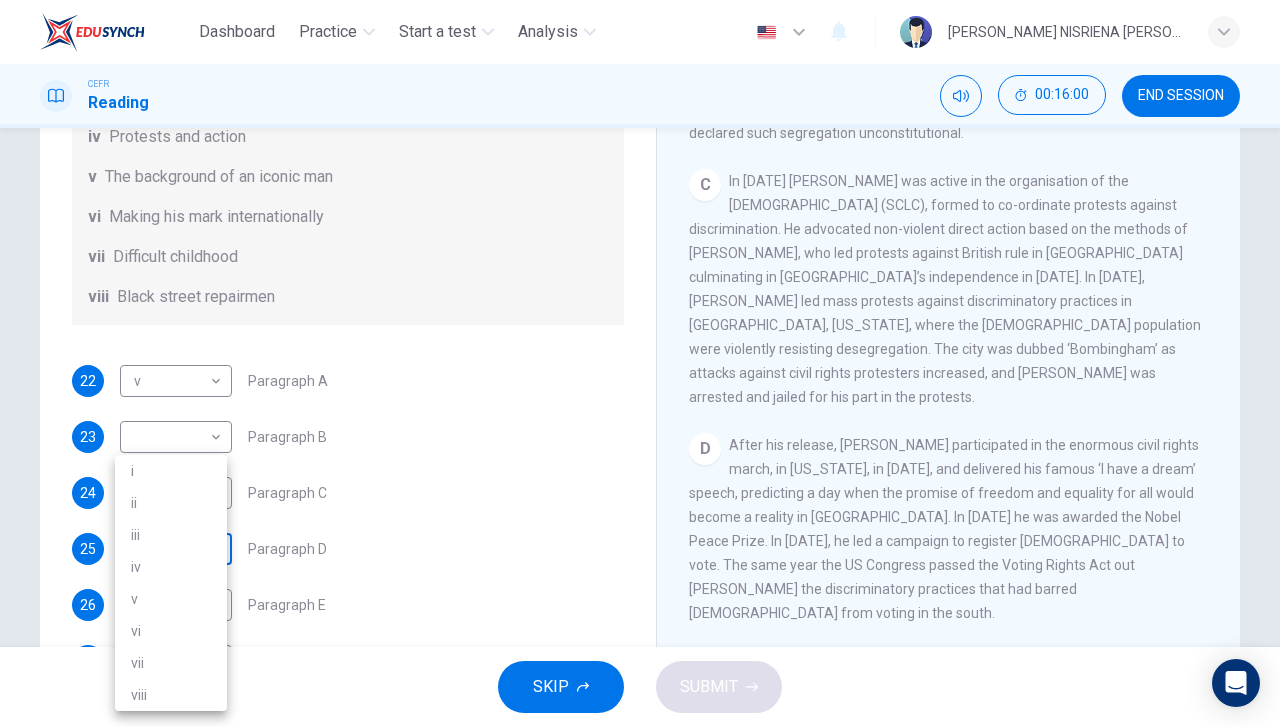 click on "Dashboard Practice Start a test Analysis English en ​ [PERSON_NAME] NISRIENA [PERSON_NAME] CEFR Reading 00:16:00 END SESSION Questions 22 - 27 The Reading Passage has 6 paragraphs.
Choose the correct heading for each paragraph  A – F , from the list of headings.
Write the correct number,  i – viii , in the spaces below. List of Headings i The memorable speech ii Unhappy about violence iii A tragic incident iv Protests and action v The background of an iconic man vi Making his mark internationally vii Difficult childhood viii Black street repairmen 22 v v ​ Paragraph A 23 ​ ​ Paragraph B 24 vi vi ​ Paragraph C 25 ​ ​ Paragraph D 26 ​ ​ Paragraph E 27 ​ ​ Paragraph F [PERSON_NAME] CLICK TO ZOOM Click to Zoom A B C D E F SKIP SUBMIT EduSynch - Online Language Proficiency Testing
Dashboard Practice Start a test Analysis Notifications © Copyright  2025 i ii iii iv v vi vii viii" at bounding box center (640, 363) 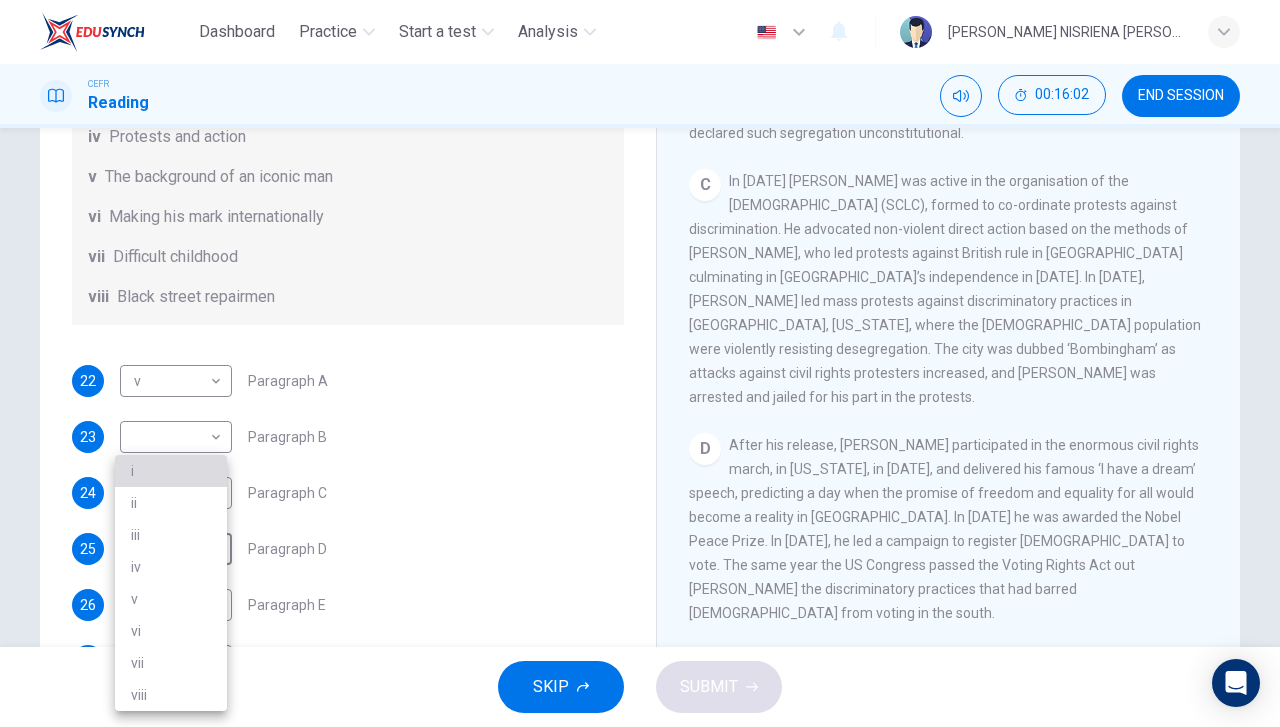 click on "i" at bounding box center [171, 471] 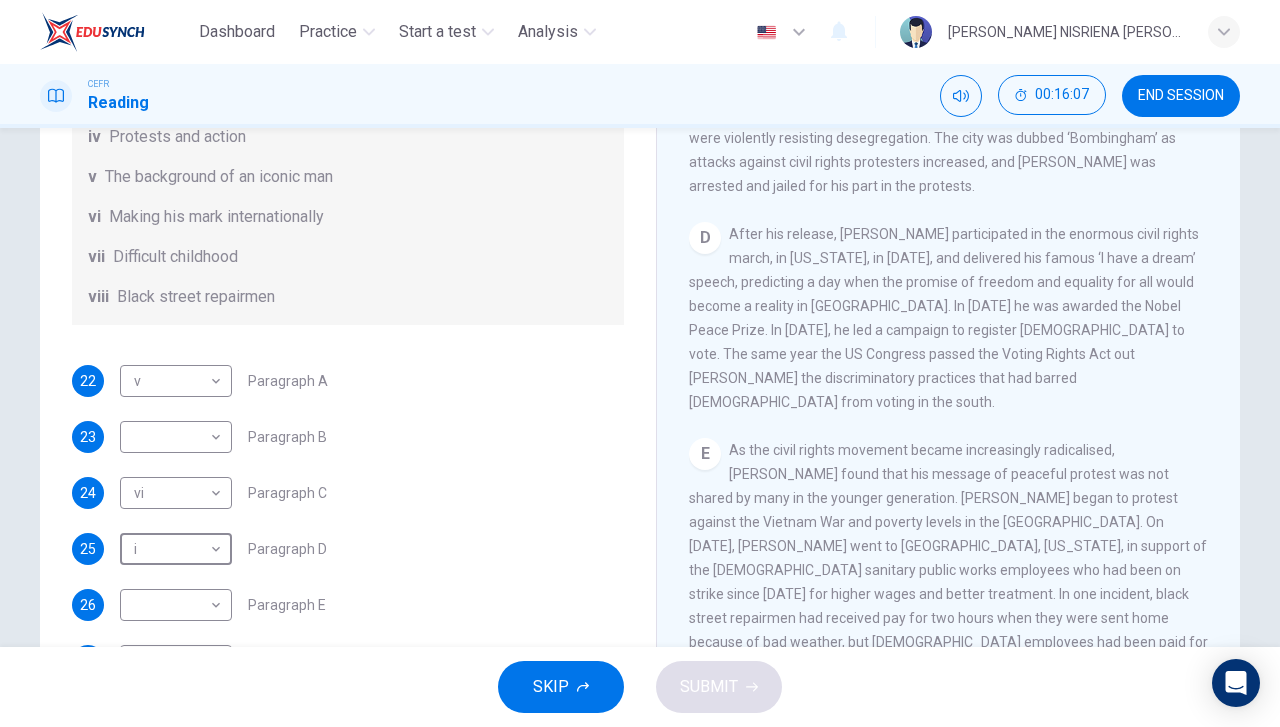 scroll, scrollTop: 1132, scrollLeft: 0, axis: vertical 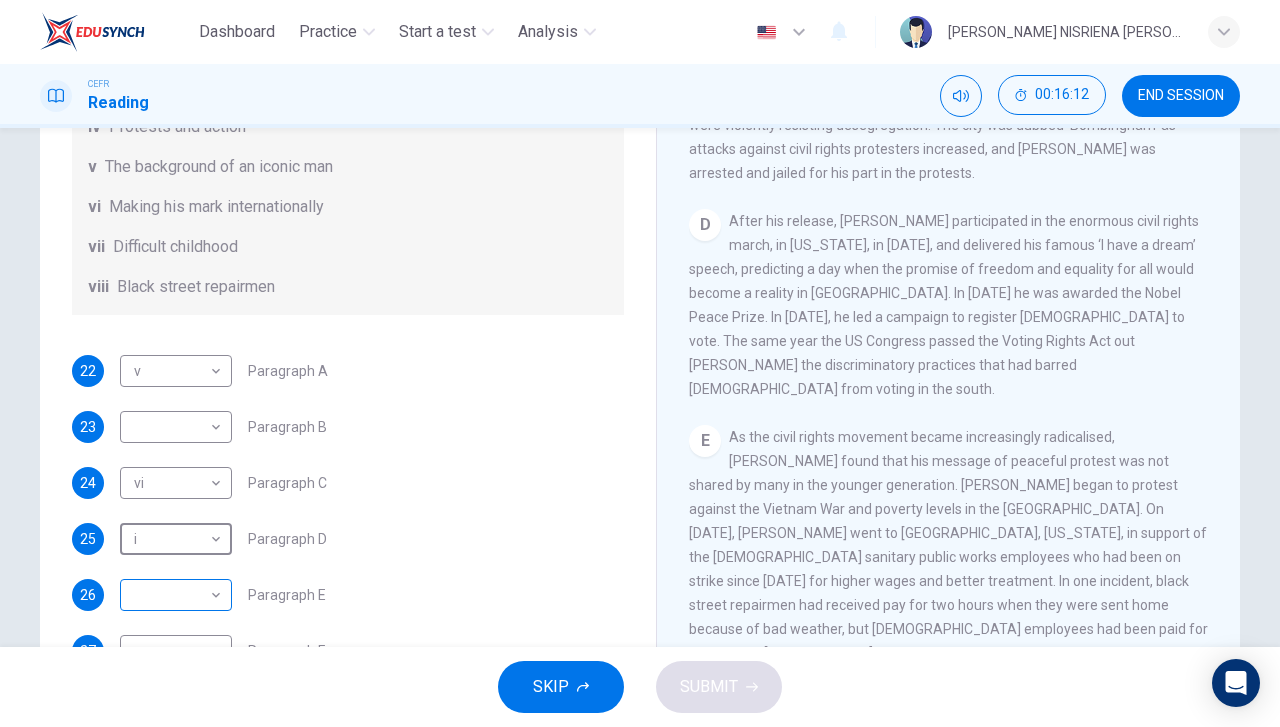click on "Dashboard Practice Start a test Analysis English en ​ [PERSON_NAME] NISRIENA [PERSON_NAME] CEFR Reading 00:16:12 END SESSION Questions 22 - 27 The Reading Passage has 6 paragraphs.
Choose the correct heading for each paragraph  A – F , from the list of headings.
Write the correct number,  i – viii , in the spaces below. List of Headings i The memorable speech ii Unhappy about violence iii A tragic incident iv Protests and action v The background of an iconic man vi Making his mark internationally vii Difficult childhood viii Black street repairmen 22 v v ​ Paragraph A 23 ​ ​ Paragraph B 24 vi vi ​ Paragraph C 25 i i ​ Paragraph D 26 ​ ​ Paragraph E 27 ​ ​ Paragraph F [PERSON_NAME] CLICK TO ZOOM Click to Zoom A B C D E F SKIP SUBMIT EduSynch - Online Language Proficiency Testing
Dashboard Practice Start a test Analysis Notifications © Copyright  2025" at bounding box center (640, 363) 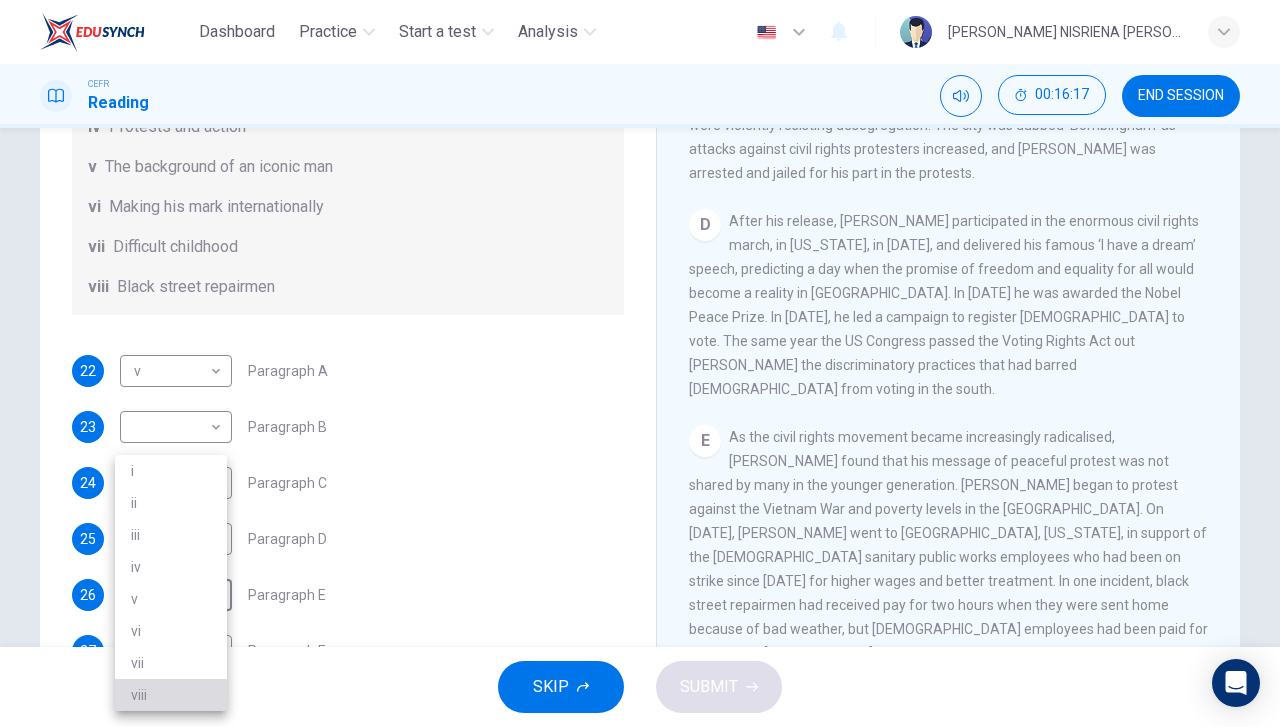 click on "viii" at bounding box center [171, 695] 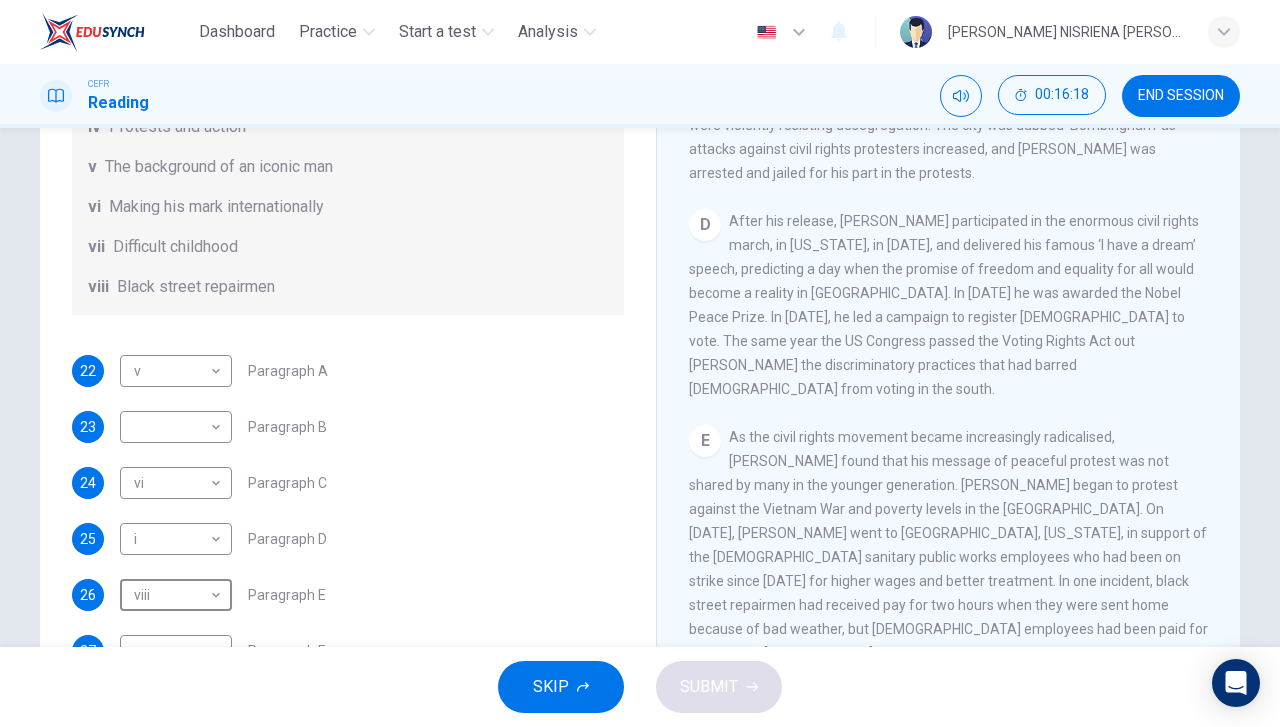 scroll, scrollTop: 352, scrollLeft: 0, axis: vertical 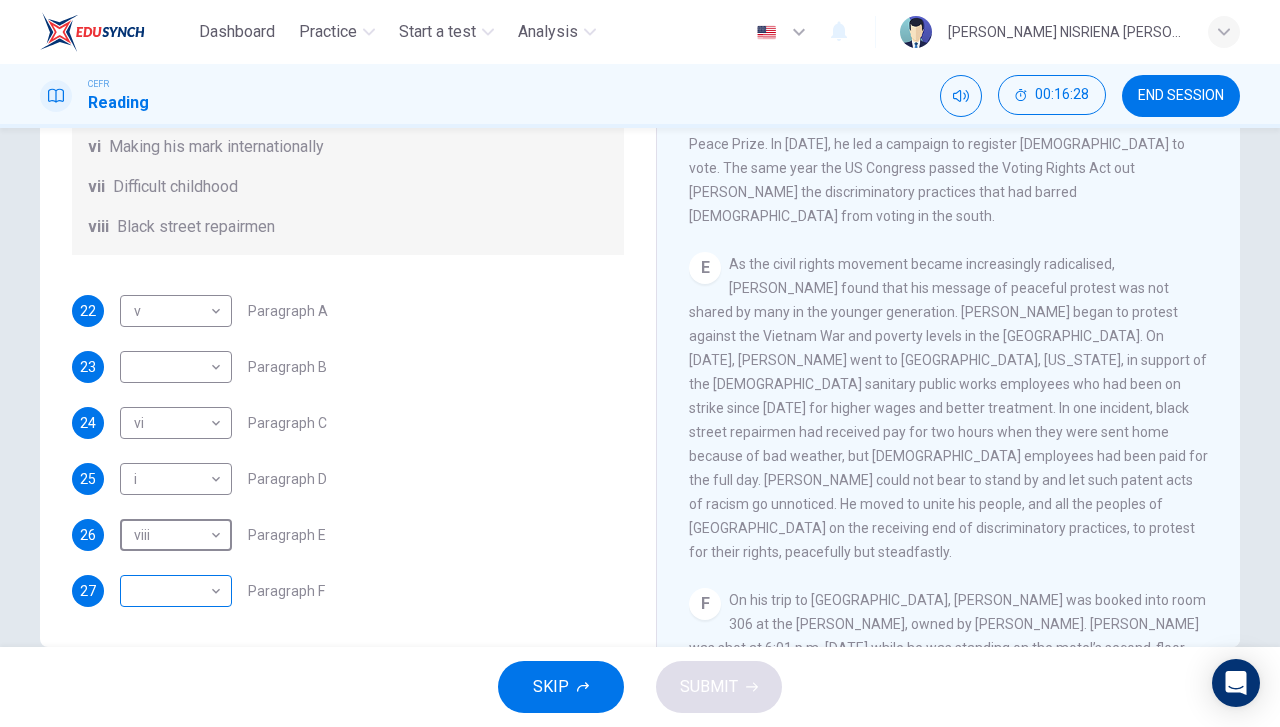 click on "​ ​" at bounding box center [176, 591] 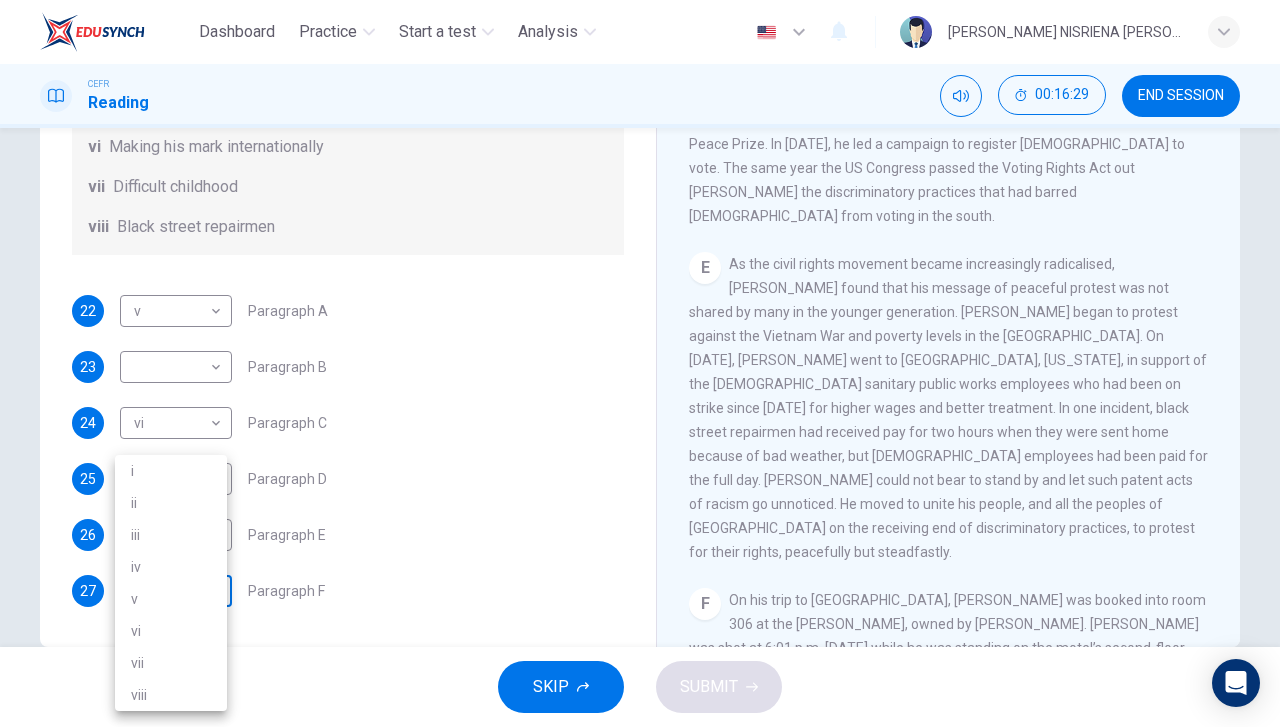 click on "Dashboard Practice Start a test Analysis English en ​ [PERSON_NAME] NISRIENA [PERSON_NAME] CEFR Reading 00:16:29 END SESSION Questions 22 - 27 The Reading Passage has 6 paragraphs.
Choose the correct heading for each paragraph  A – F , from the list of headings.
Write the correct number,  i – viii , in the spaces below. List of Headings i The memorable speech ii Unhappy about violence iii A tragic incident iv Protests and action v The background of an iconic man vi Making his mark internationally vii Difficult childhood viii Black street repairmen 22 v v ​ Paragraph A 23 ​ ​ Paragraph B 24 vi vi ​ Paragraph C 25 i i ​ Paragraph D 26 viii viii ​ Paragraph E 27 ​ ​ Paragraph F [PERSON_NAME] CLICK TO ZOOM Click to Zoom A B C D E F SKIP SUBMIT EduSynch - Online Language Proficiency Testing
Dashboard Practice Start a test Analysis Notifications © Copyright  2025 i ii iii iv v vi vii viii" at bounding box center [640, 363] 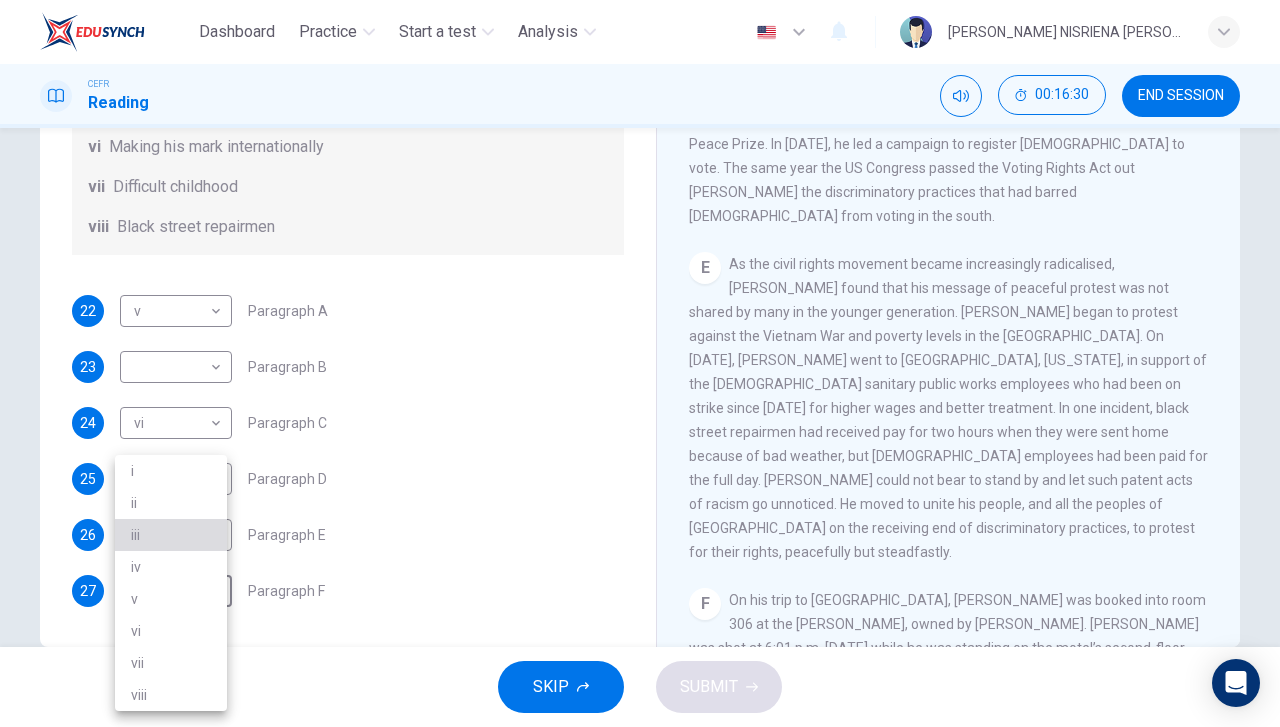 click on "iii" at bounding box center (171, 535) 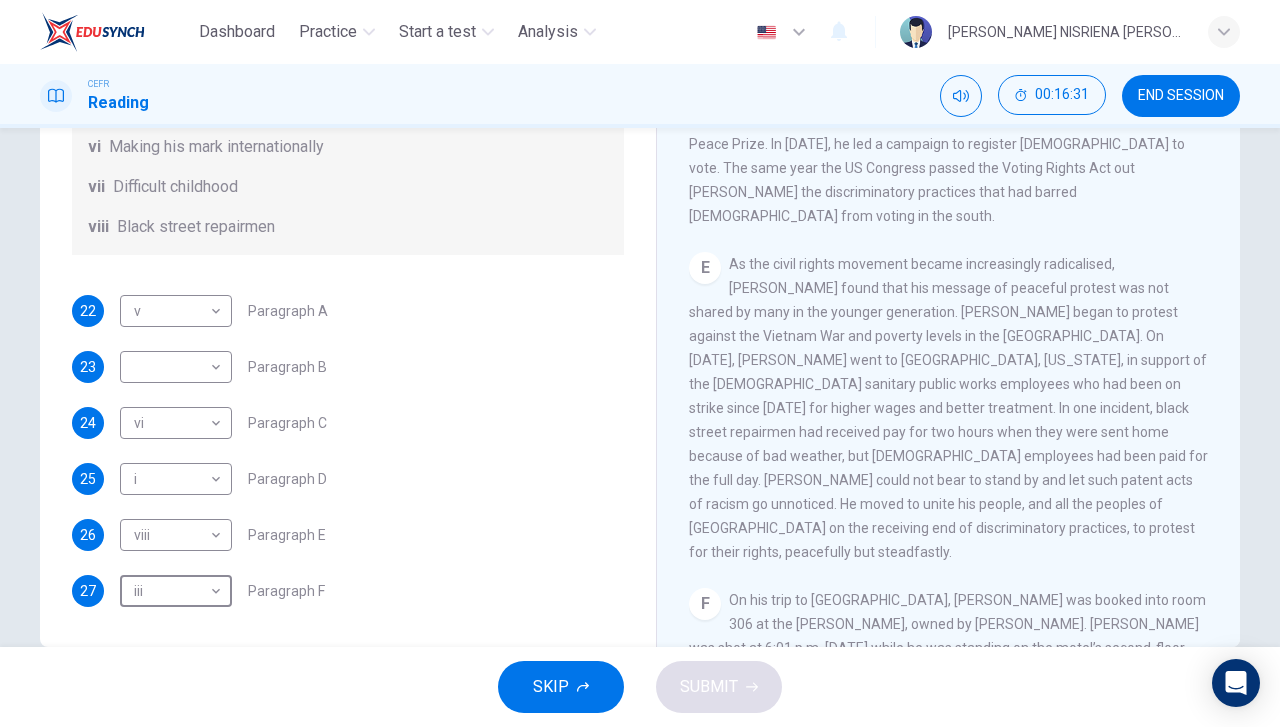scroll, scrollTop: 256, scrollLeft: 0, axis: vertical 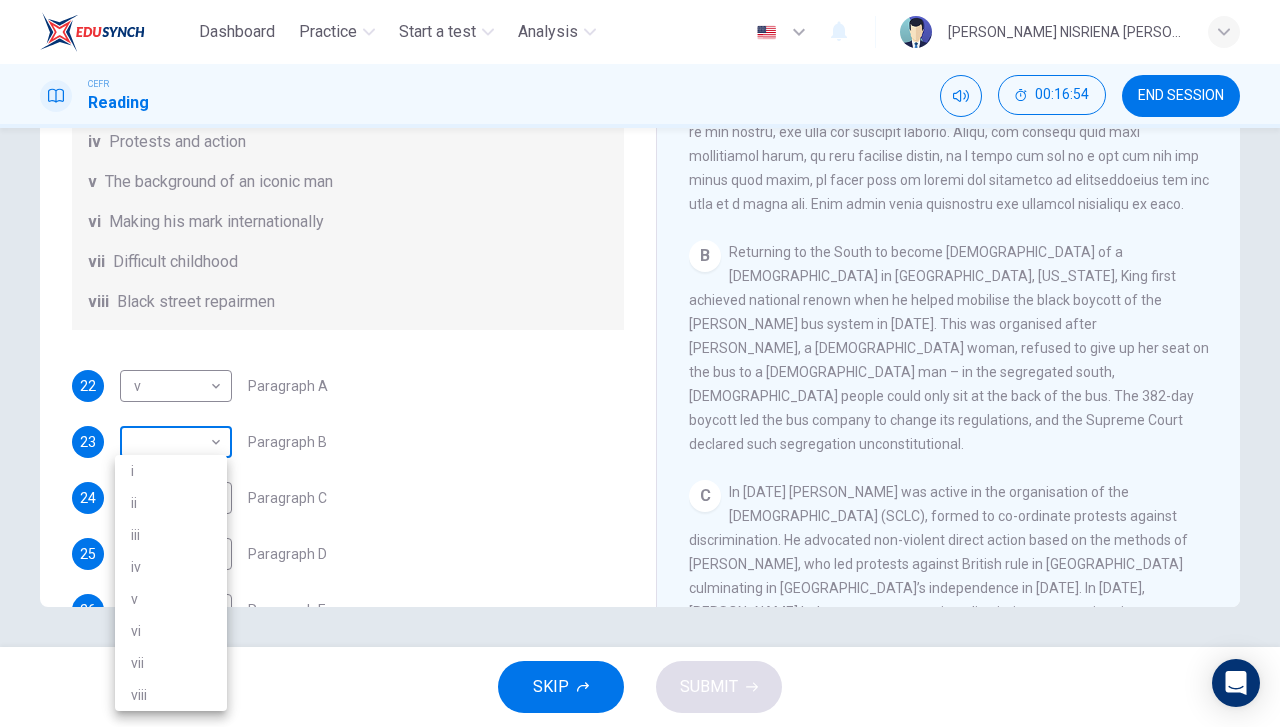 click on "Dashboard Practice Start a test Analysis English en ​ [PERSON_NAME] NISRIENA [PERSON_NAME] CEFR Reading 00:16:54 END SESSION Questions 22 - 27 The Reading Passage has 6 paragraphs.
Choose the correct heading for each paragraph  A – F , from the list of headings.
Write the correct number,  i – viii , in the spaces below. List of Headings i The memorable speech ii Unhappy about violence iii A tragic incident iv Protests and action v The background of an iconic man vi Making his mark internationally vii Difficult childhood viii Black street repairmen 22 v v ​ Paragraph A 23 ​ ​ Paragraph B 24 vi vi ​ Paragraph C 25 i i ​ Paragraph D 26 viii viii ​ Paragraph E 27 iii iii ​ Paragraph F [PERSON_NAME] CLICK TO ZOOM Click to Zoom A B C D E F SKIP SUBMIT EduSynch - Online Language Proficiency Testing
Dashboard Practice Start a test Analysis Notifications © Copyright  2025 i ii iii iv v vi vii viii" at bounding box center [640, 363] 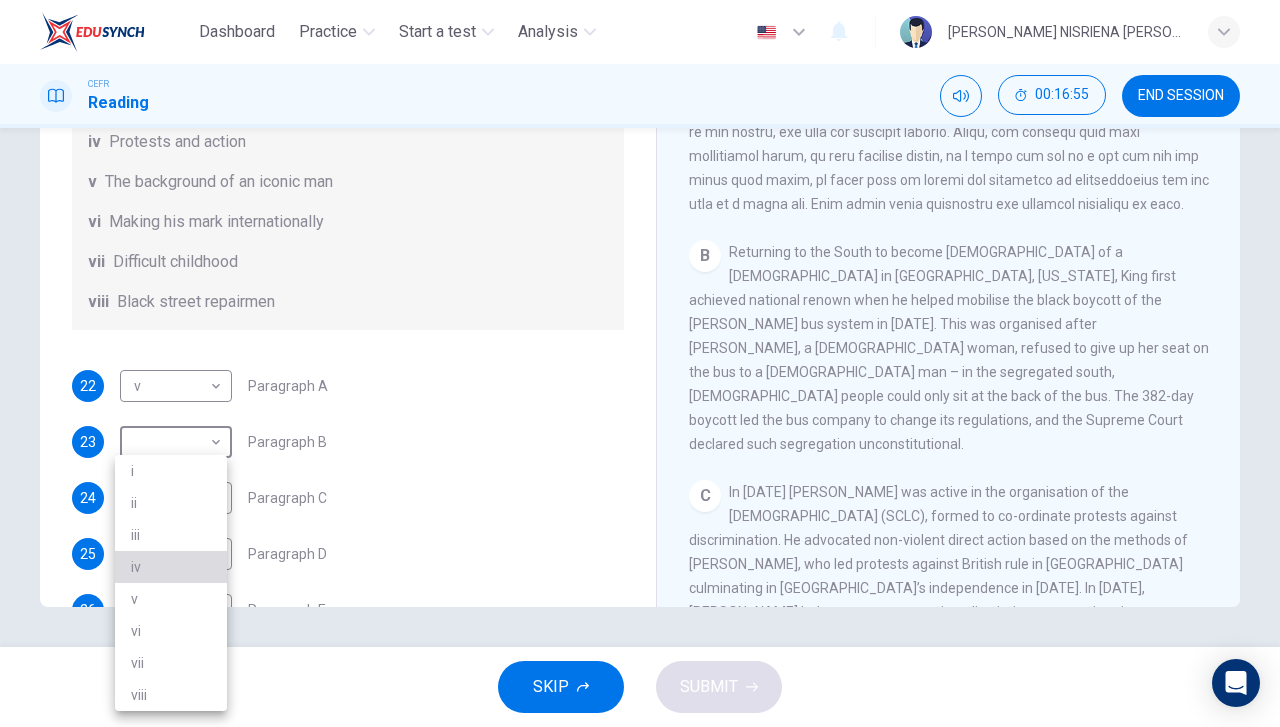 click on "iv" at bounding box center (171, 567) 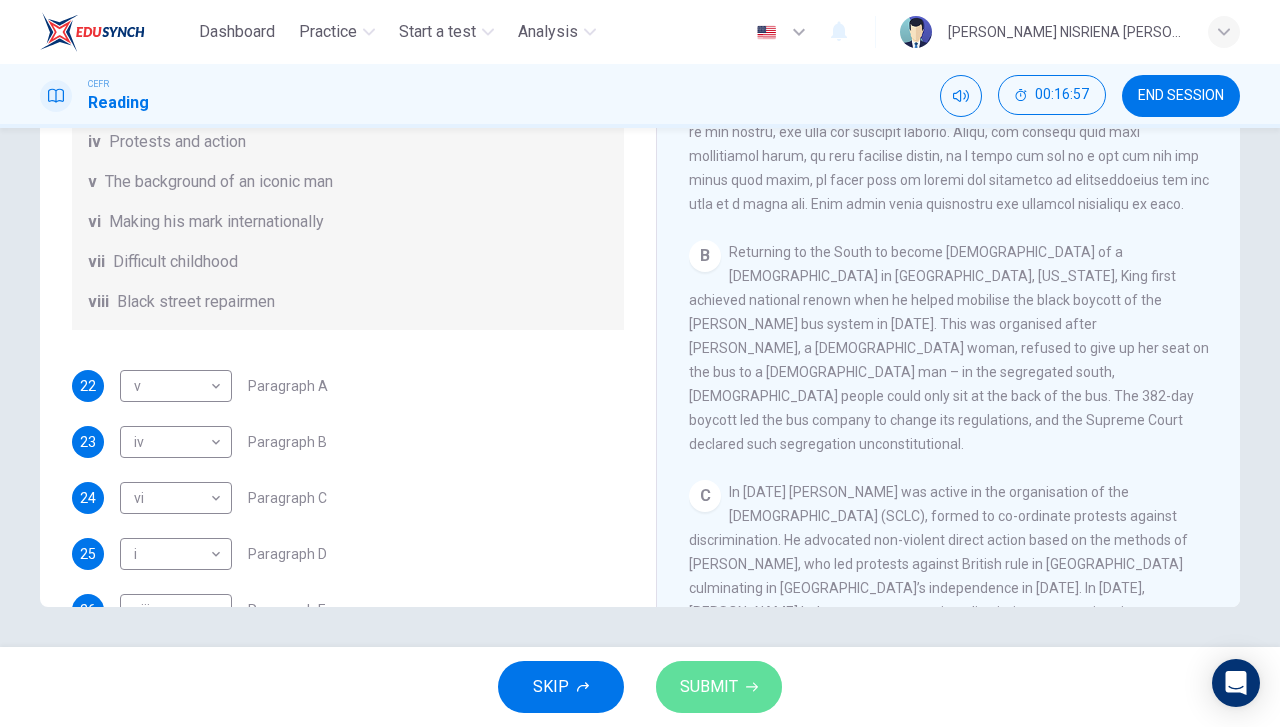 click on "SUBMIT" at bounding box center [709, 687] 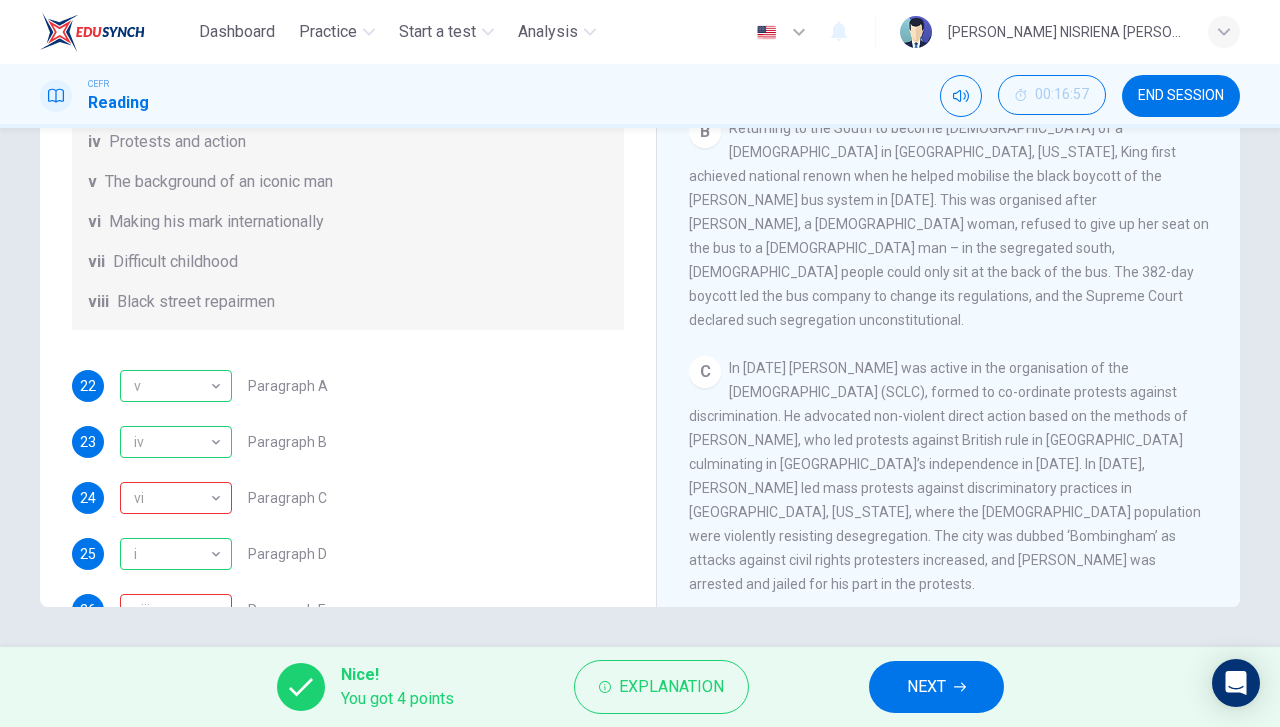 scroll, scrollTop: 643, scrollLeft: 0, axis: vertical 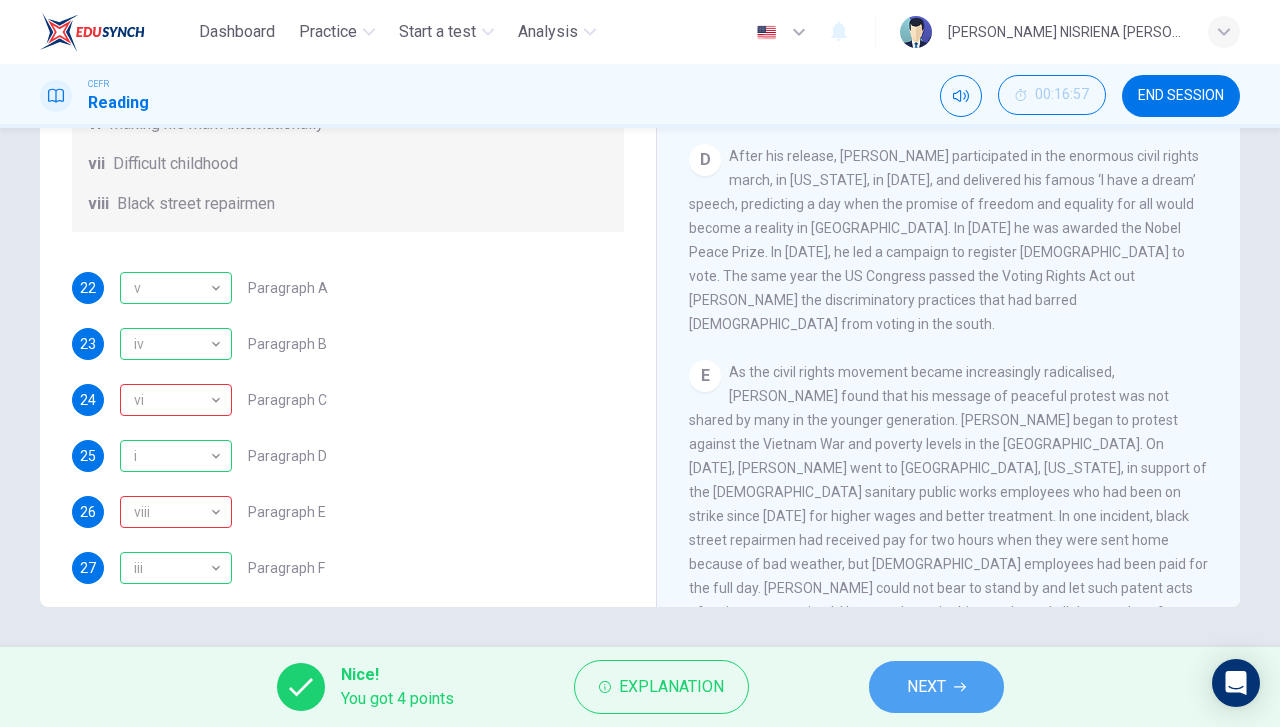 click on "NEXT" at bounding box center (936, 687) 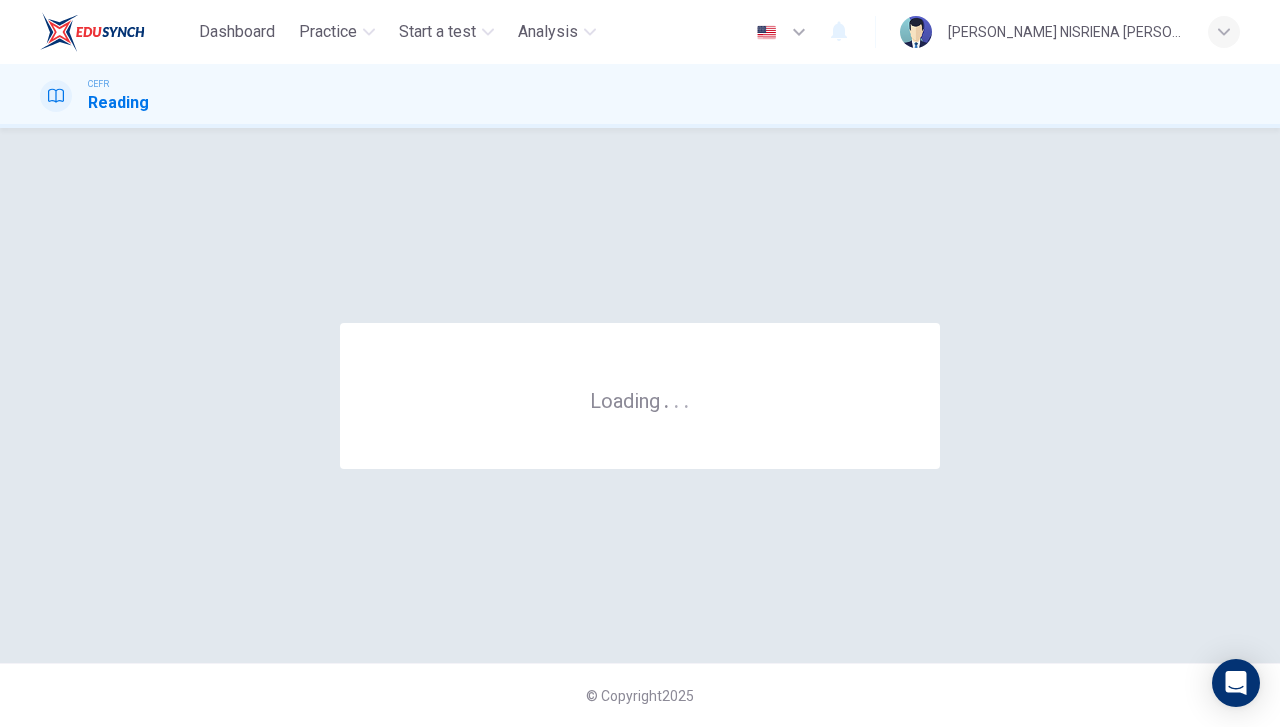 scroll, scrollTop: 0, scrollLeft: 0, axis: both 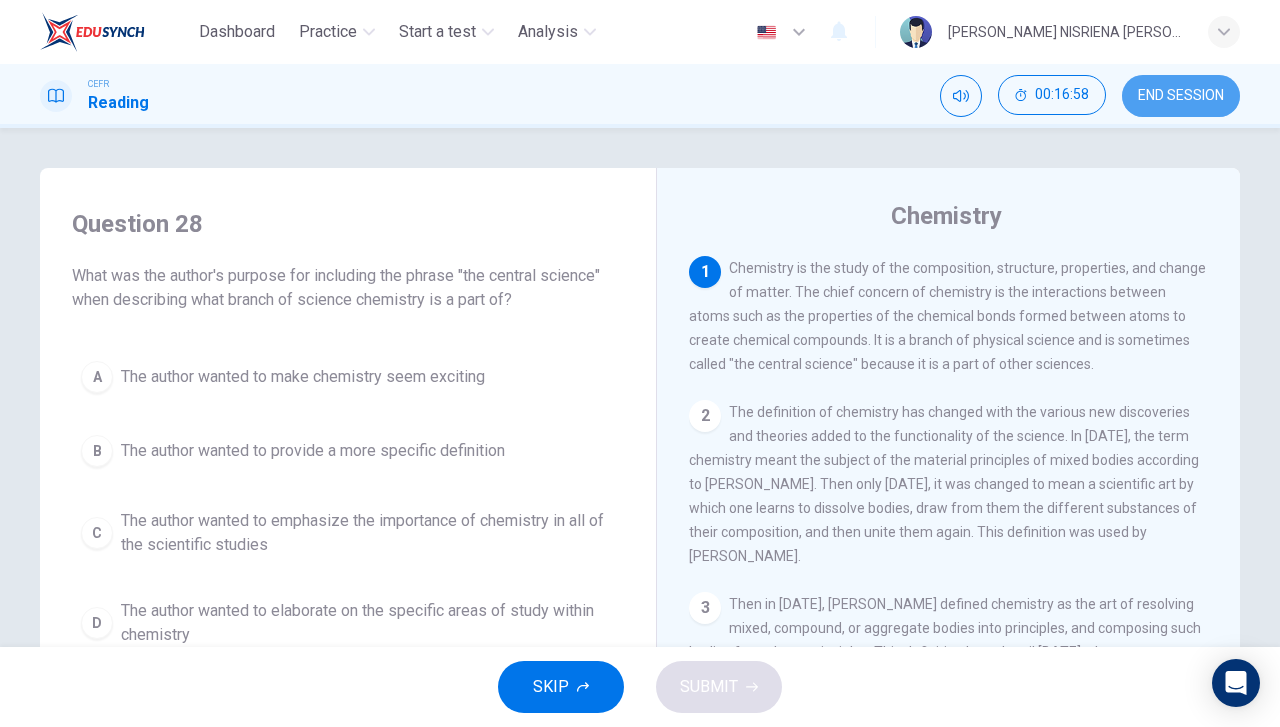 click on "END SESSION" at bounding box center (1181, 96) 